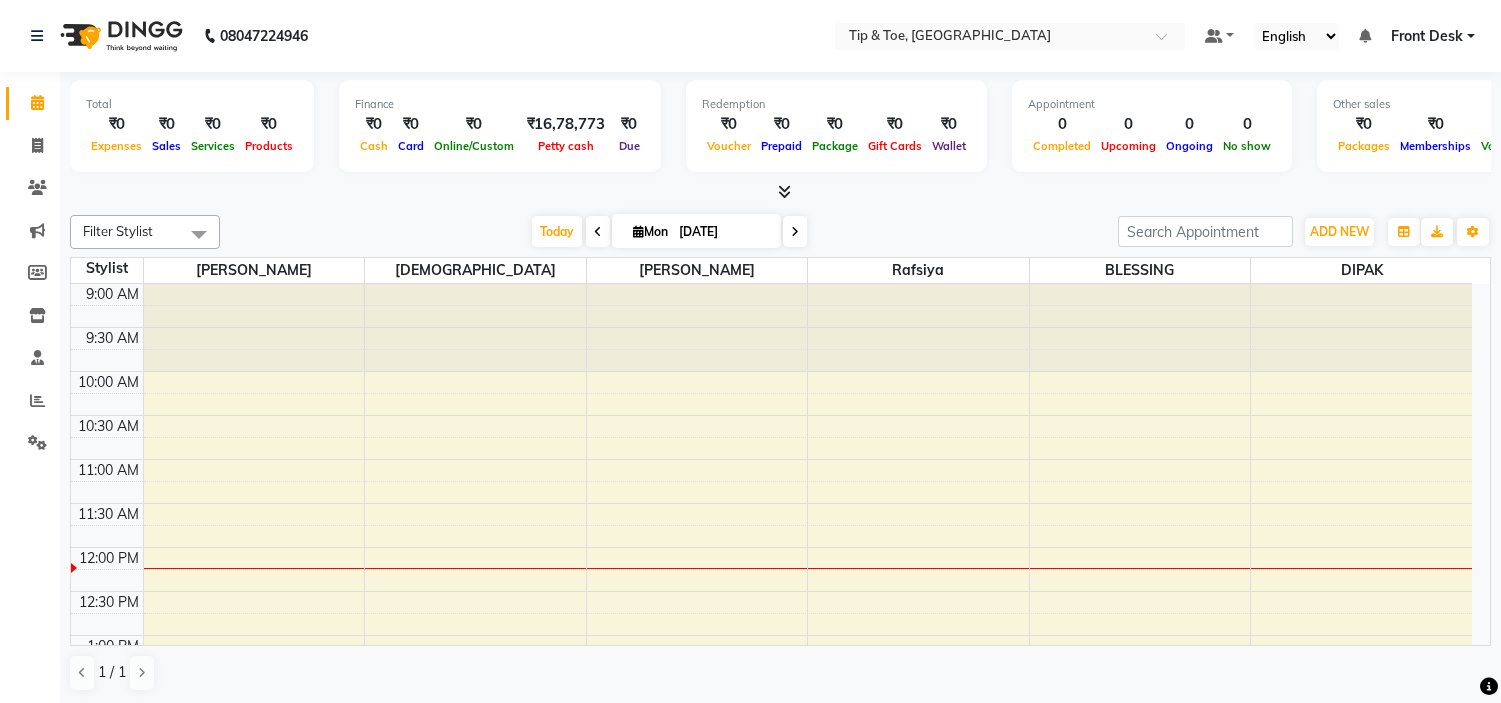 scroll, scrollTop: 0, scrollLeft: 0, axis: both 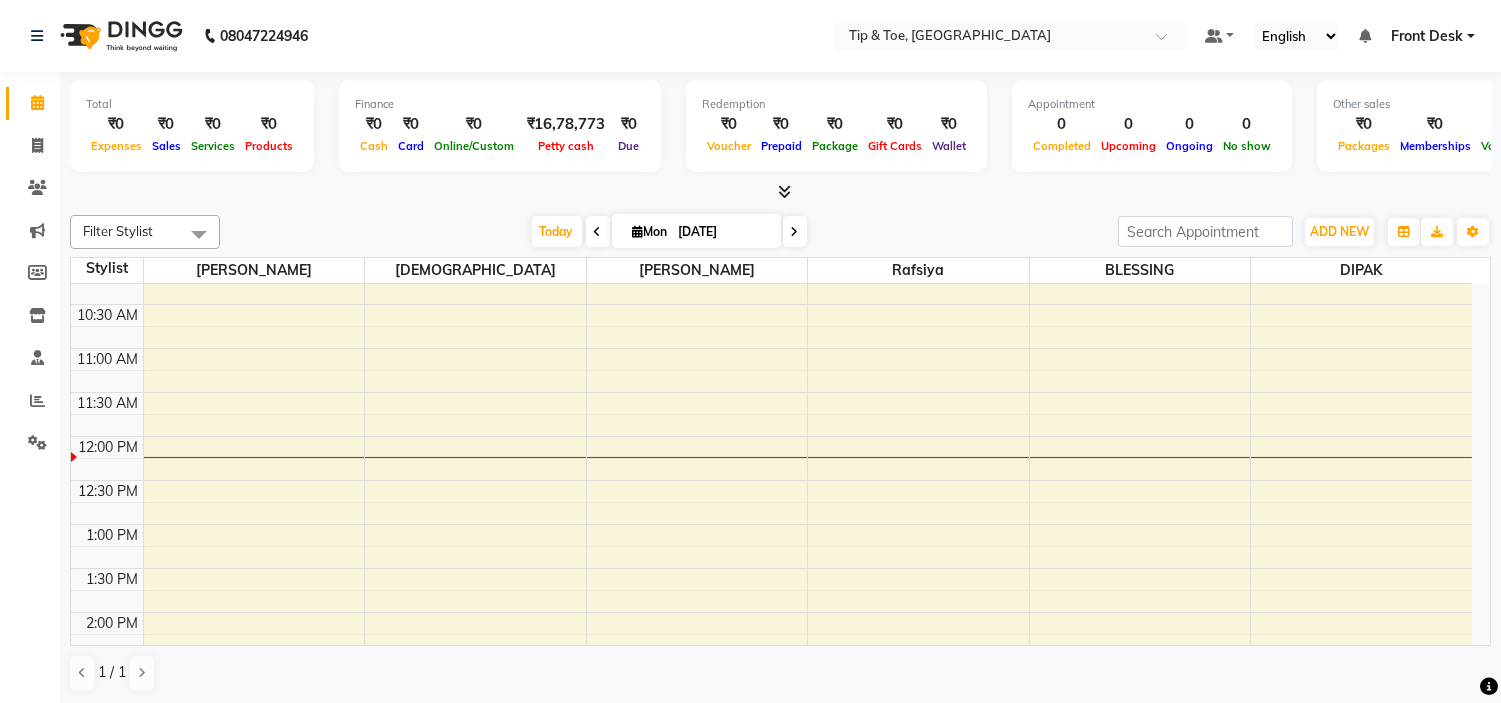 click on "9:00 AM 9:30 AM 10:00 AM 10:30 AM 11:00 AM 11:30 AM 12:00 PM 12:30 PM 1:00 PM 1:30 PM 2:00 PM 2:30 PM 3:00 PM 3:30 PM 4:00 PM 4:30 PM 5:00 PM 5:30 PM 6:00 PM 6:30 PM 7:00 PM 7:30 PM 8:00 PM 8:30 PM 9:00 PM 9:30 PM" at bounding box center [771, 744] 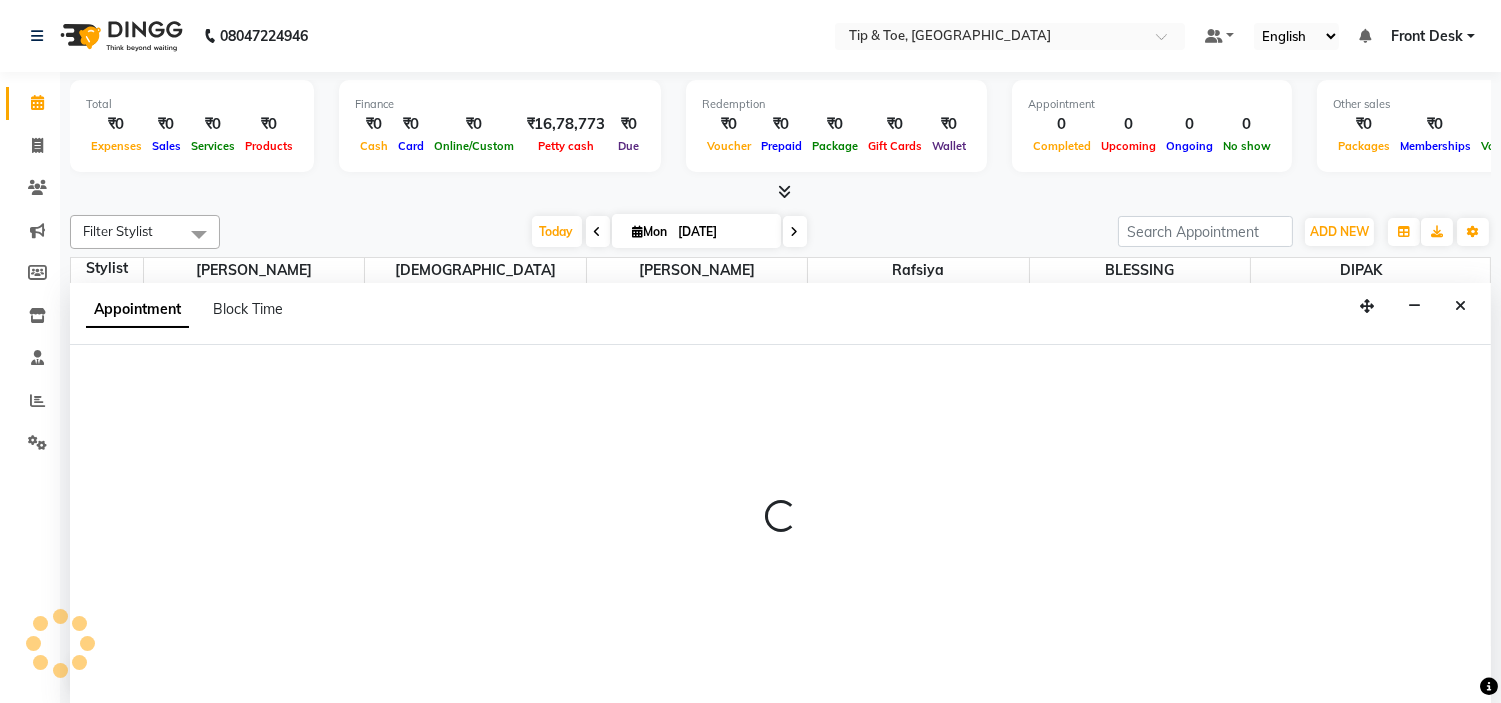 scroll, scrollTop: 1, scrollLeft: 0, axis: vertical 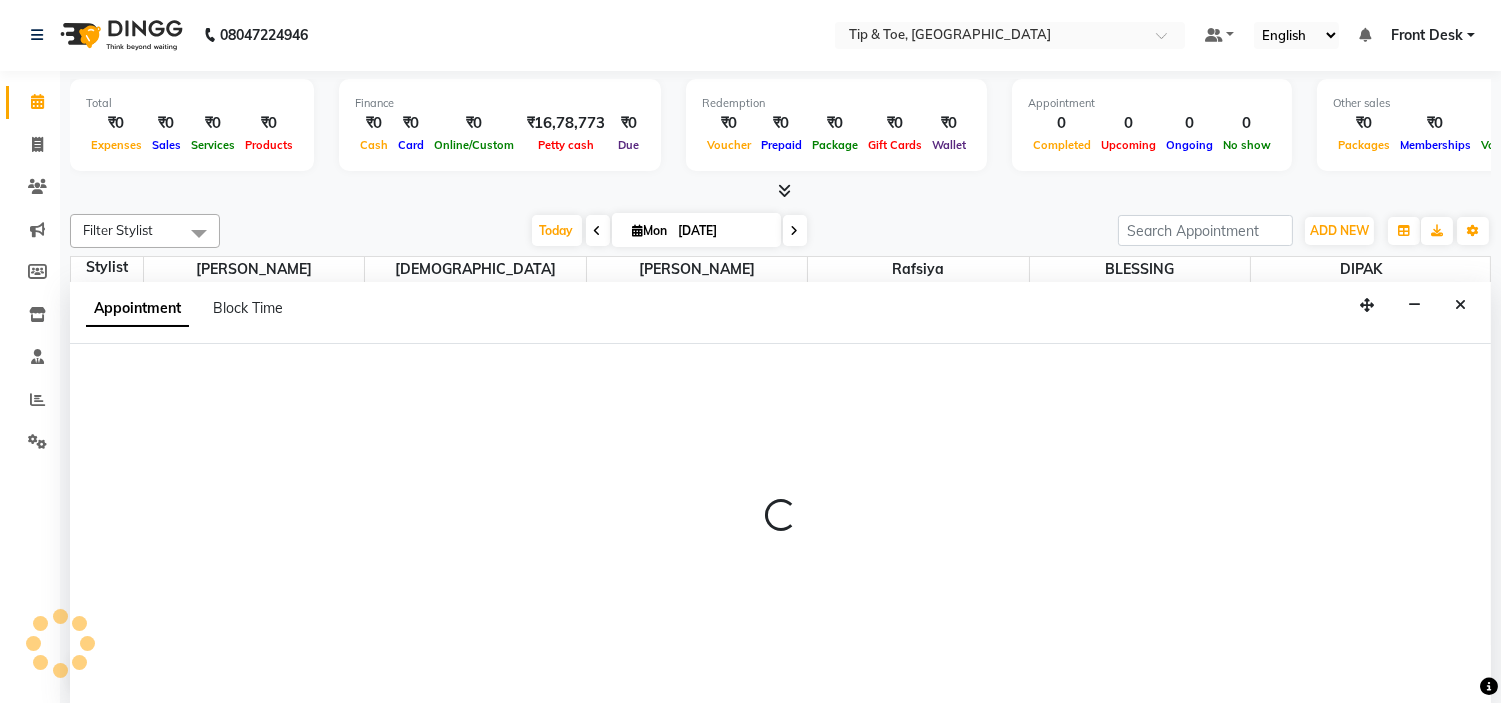 select on "46387" 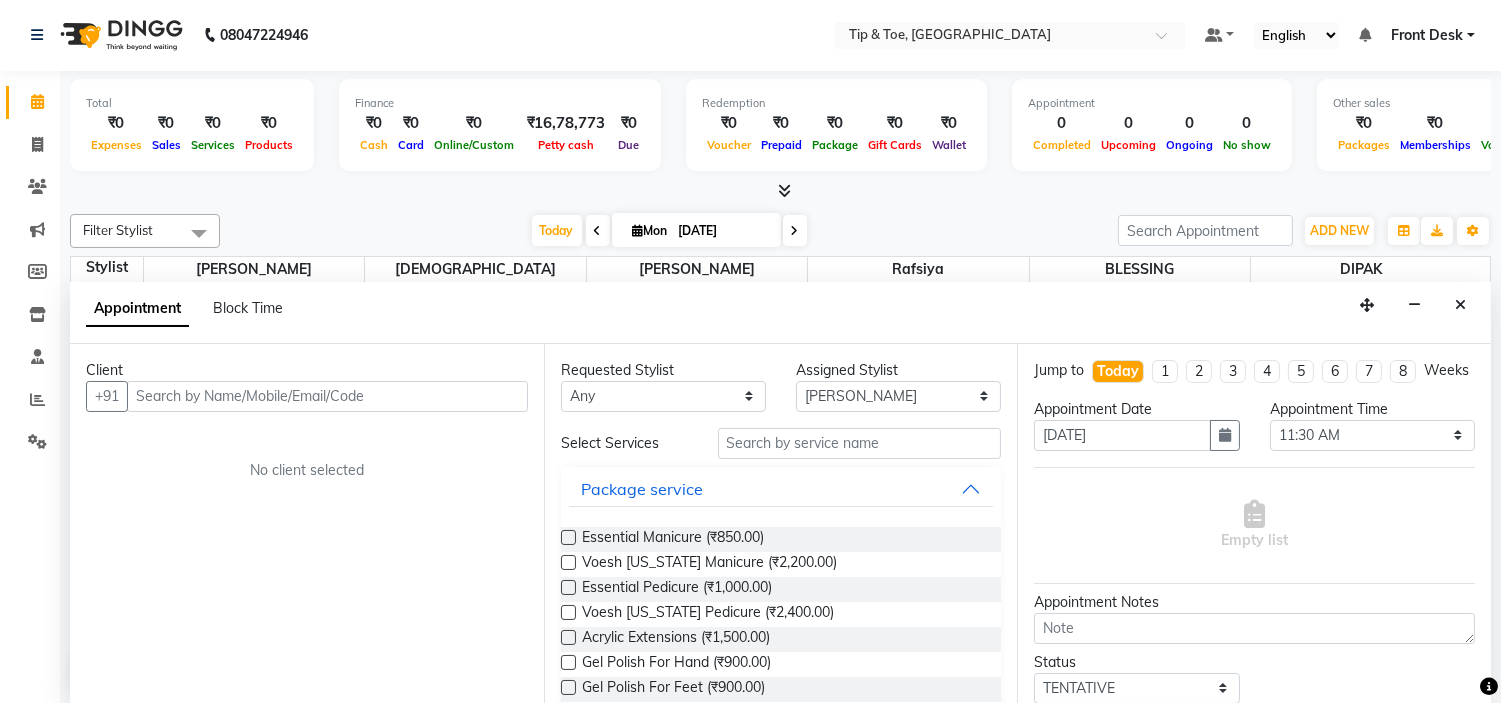 click at bounding box center (327, 396) 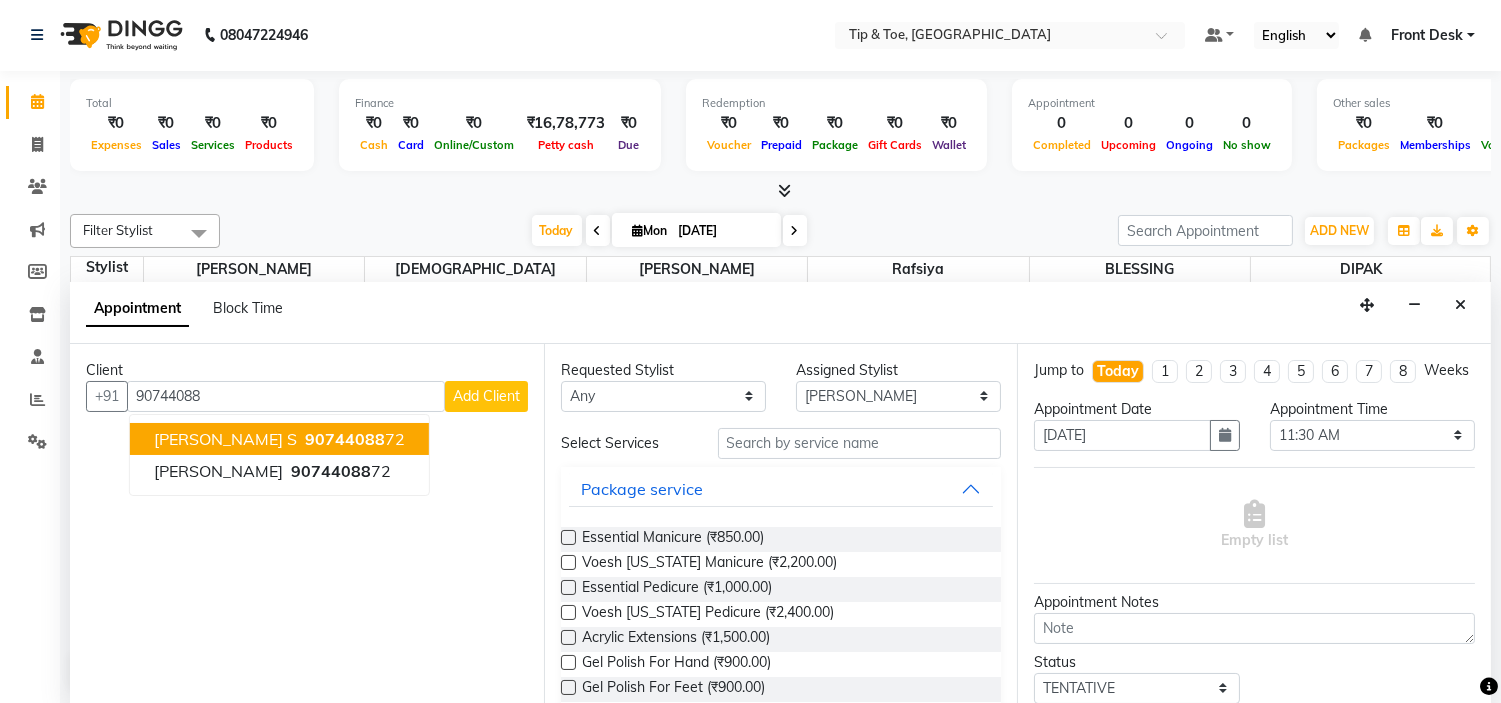 click on "90744088" at bounding box center (345, 439) 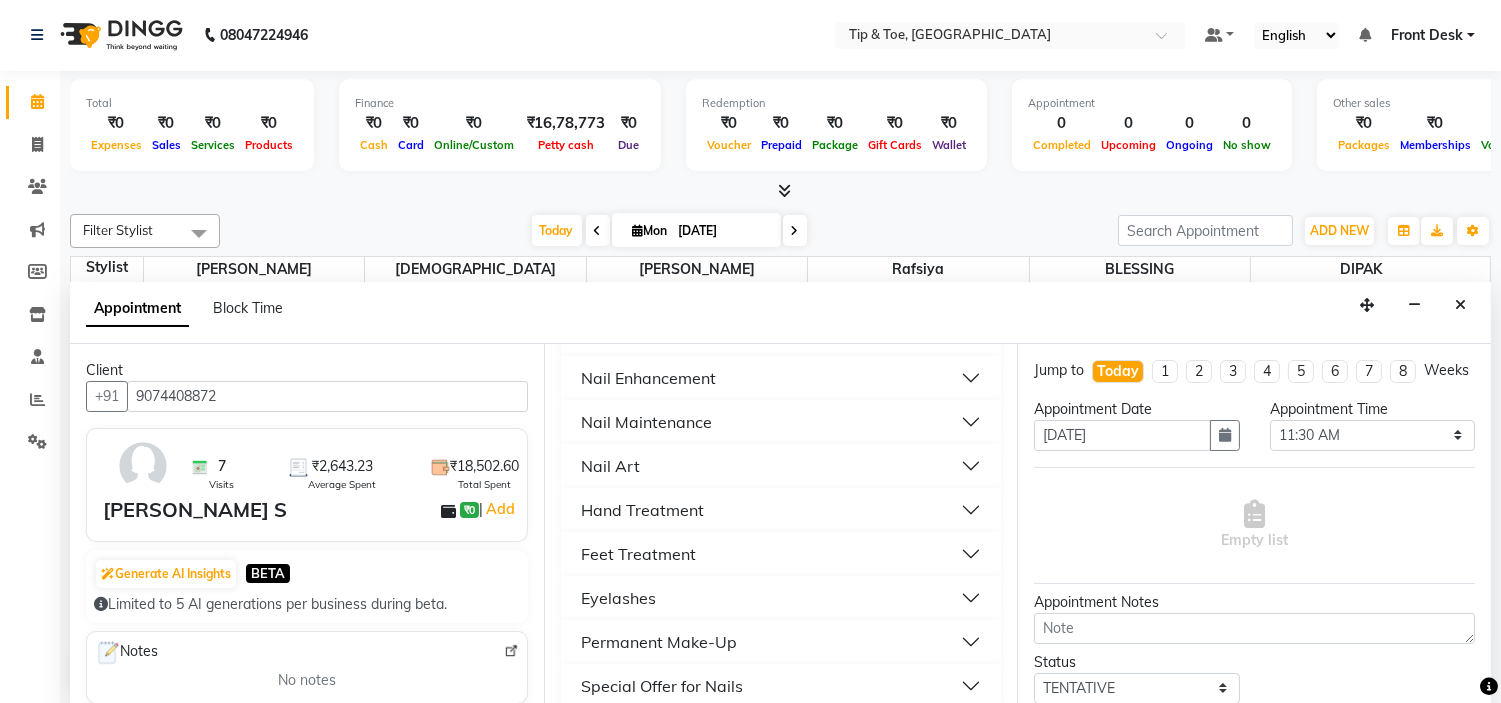 scroll, scrollTop: 518, scrollLeft: 0, axis: vertical 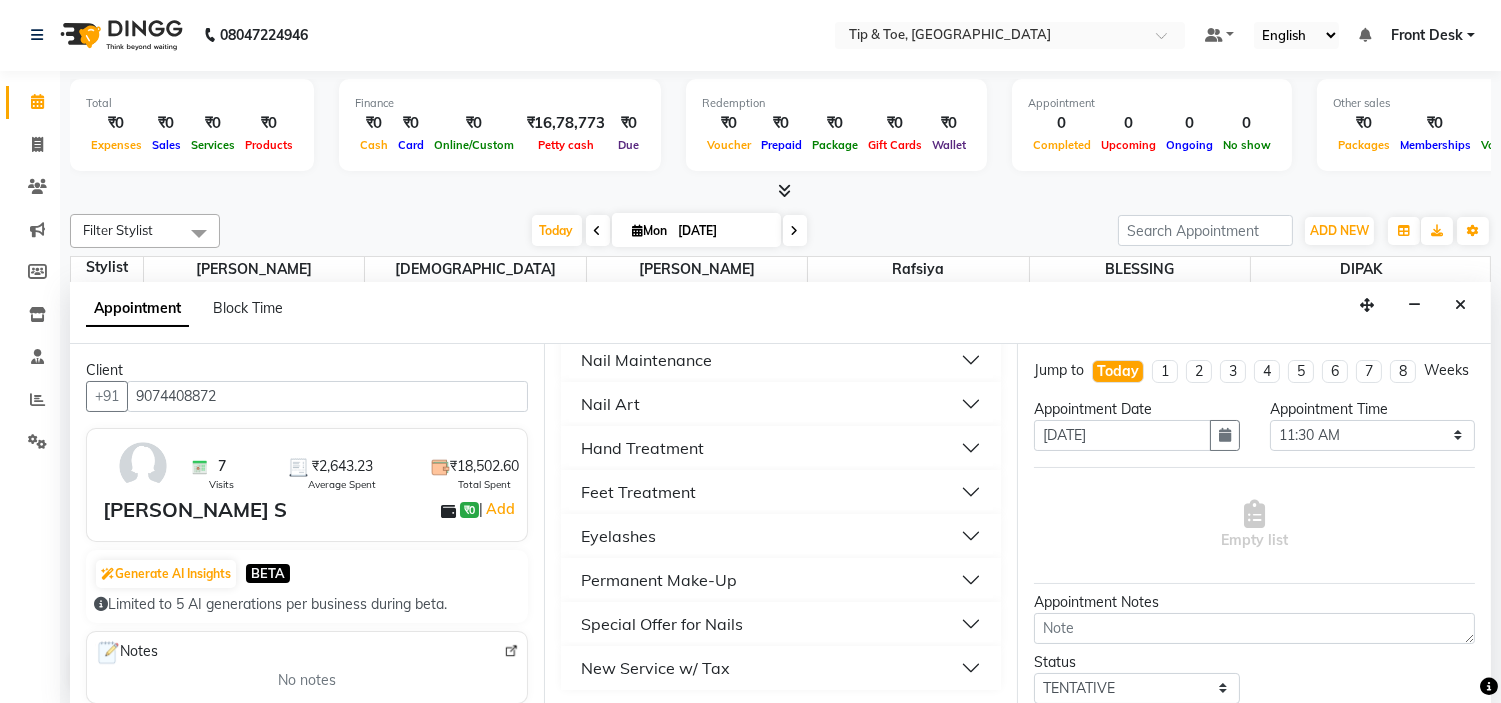 type on "9074408872" 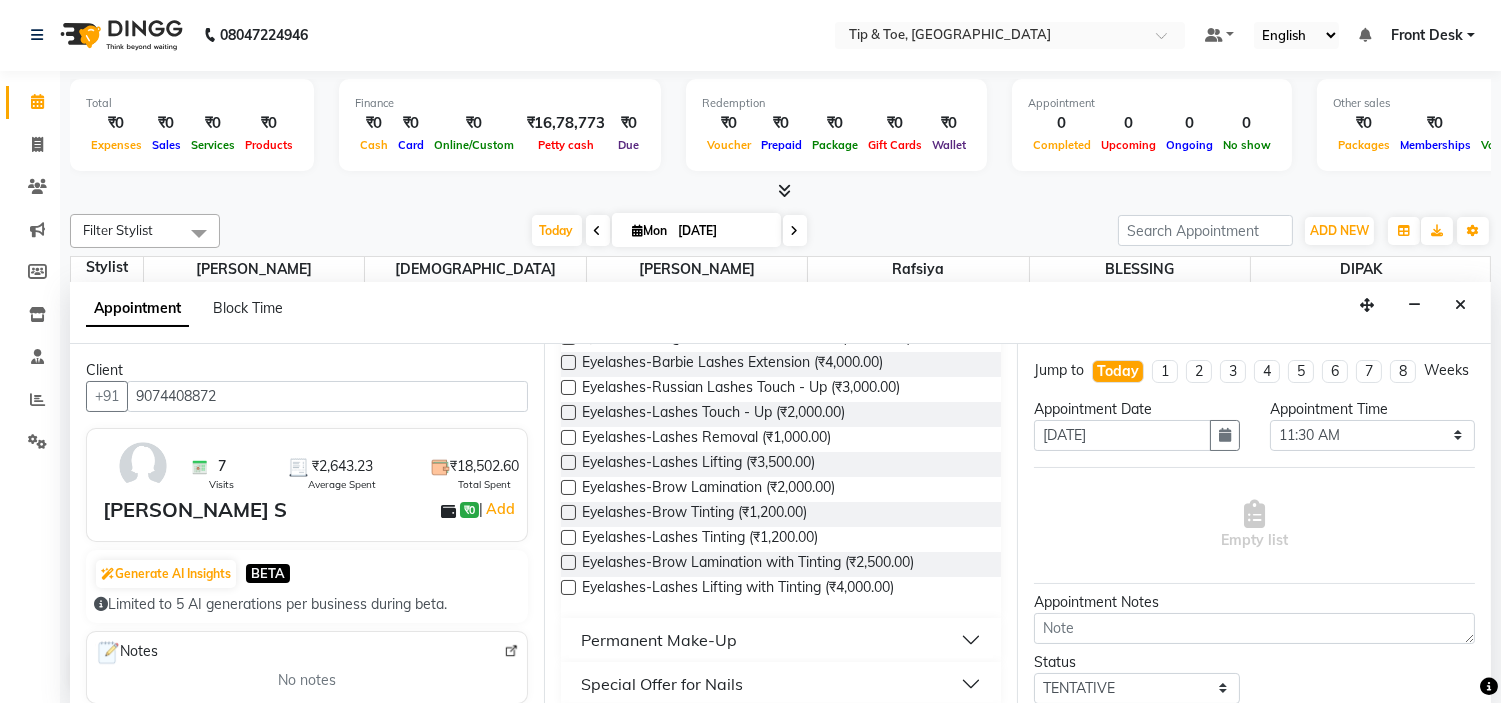scroll, scrollTop: 740, scrollLeft: 0, axis: vertical 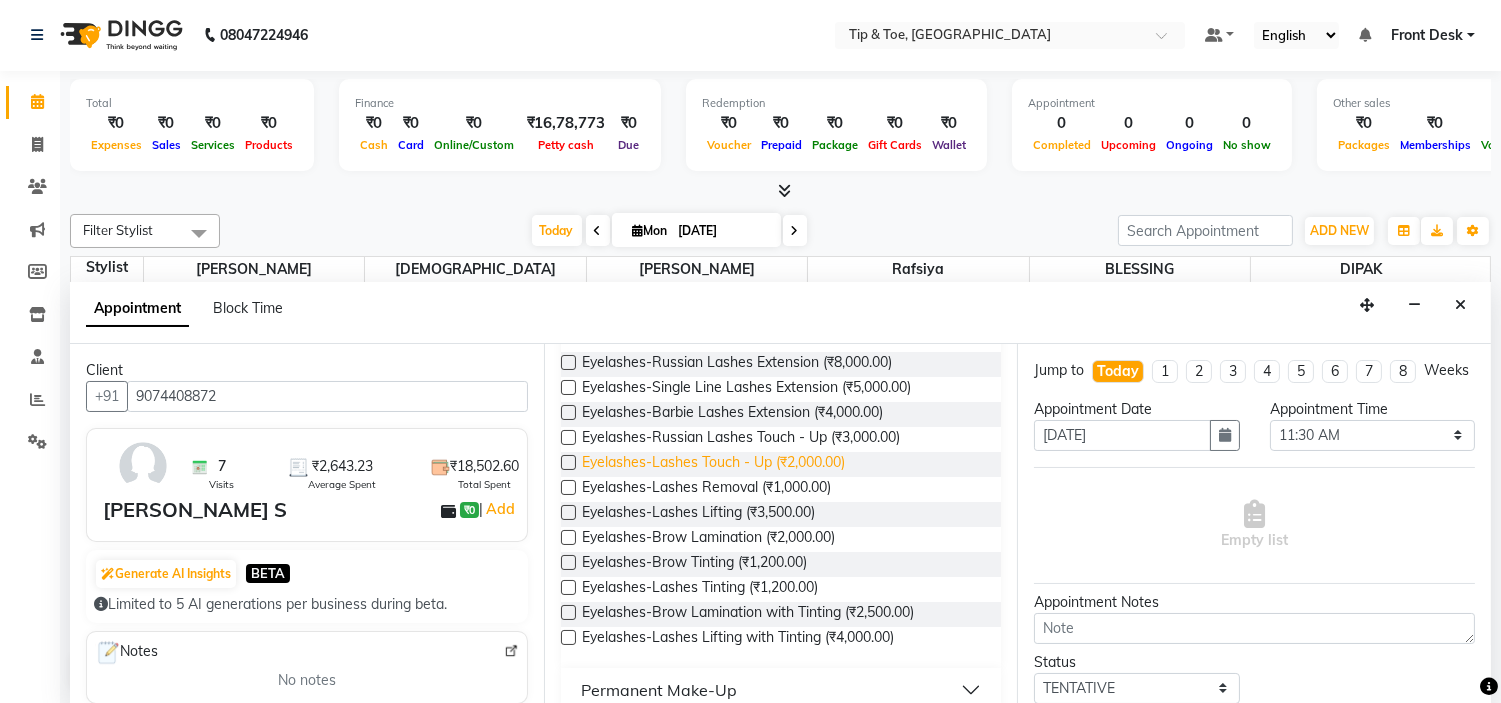 click on "Eyelashes-Lashes Touch - Up (₹2,000.00)" at bounding box center (713, 464) 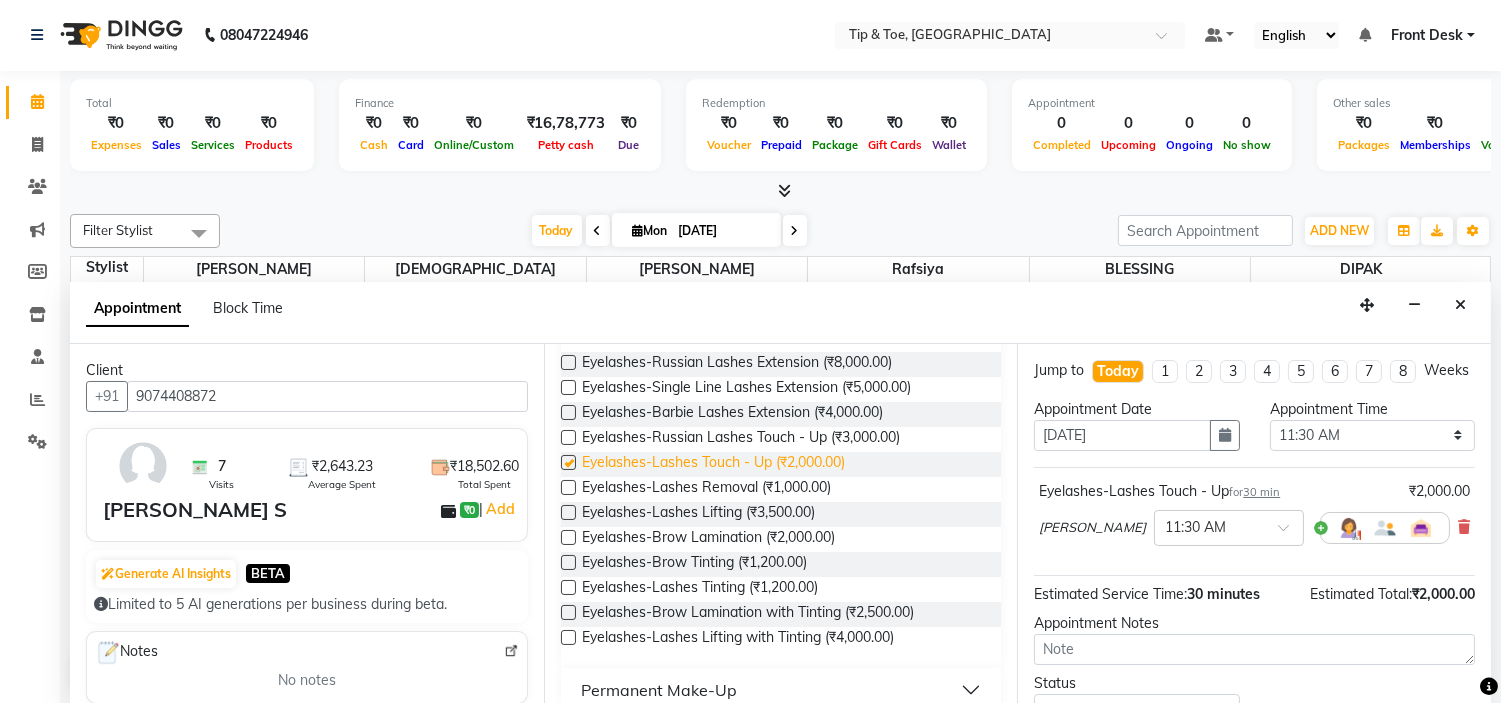 checkbox on "false" 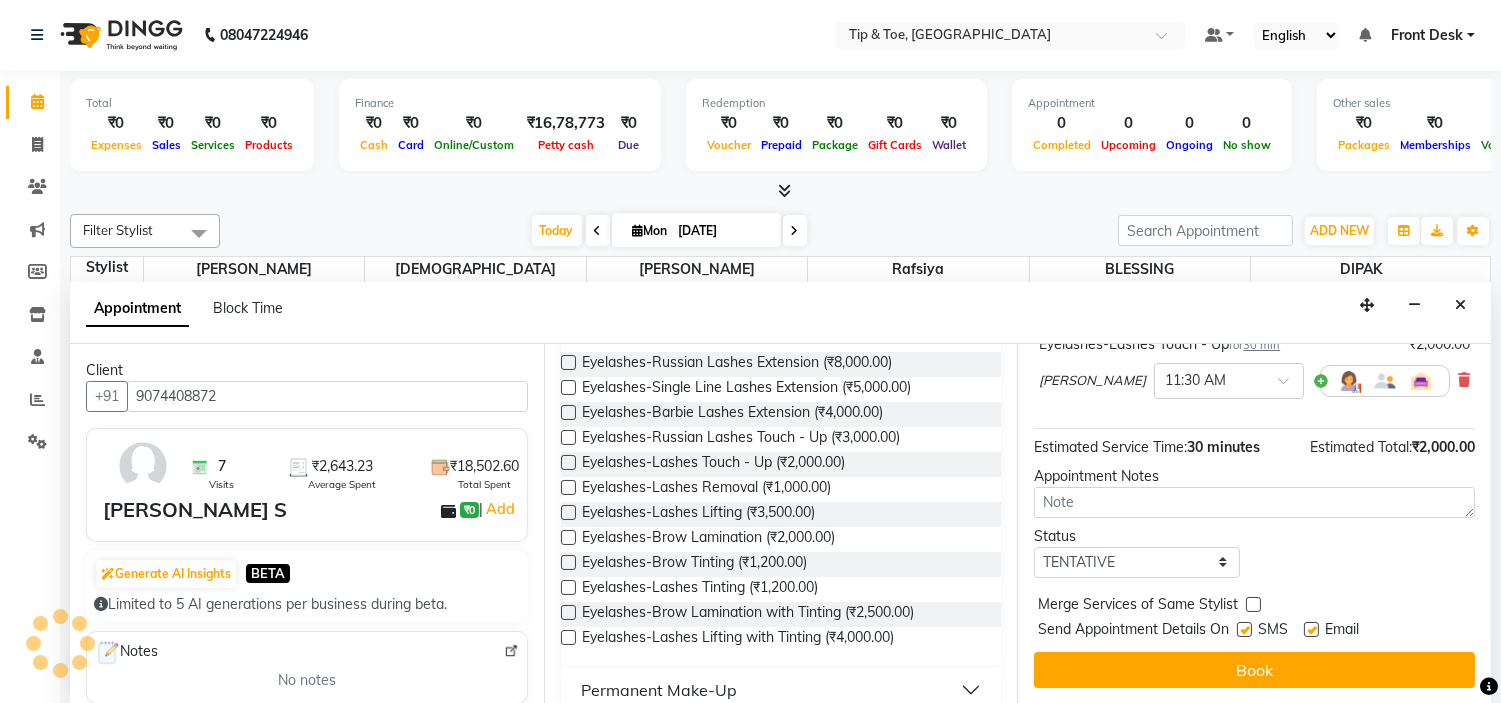 scroll, scrollTop: 165, scrollLeft: 0, axis: vertical 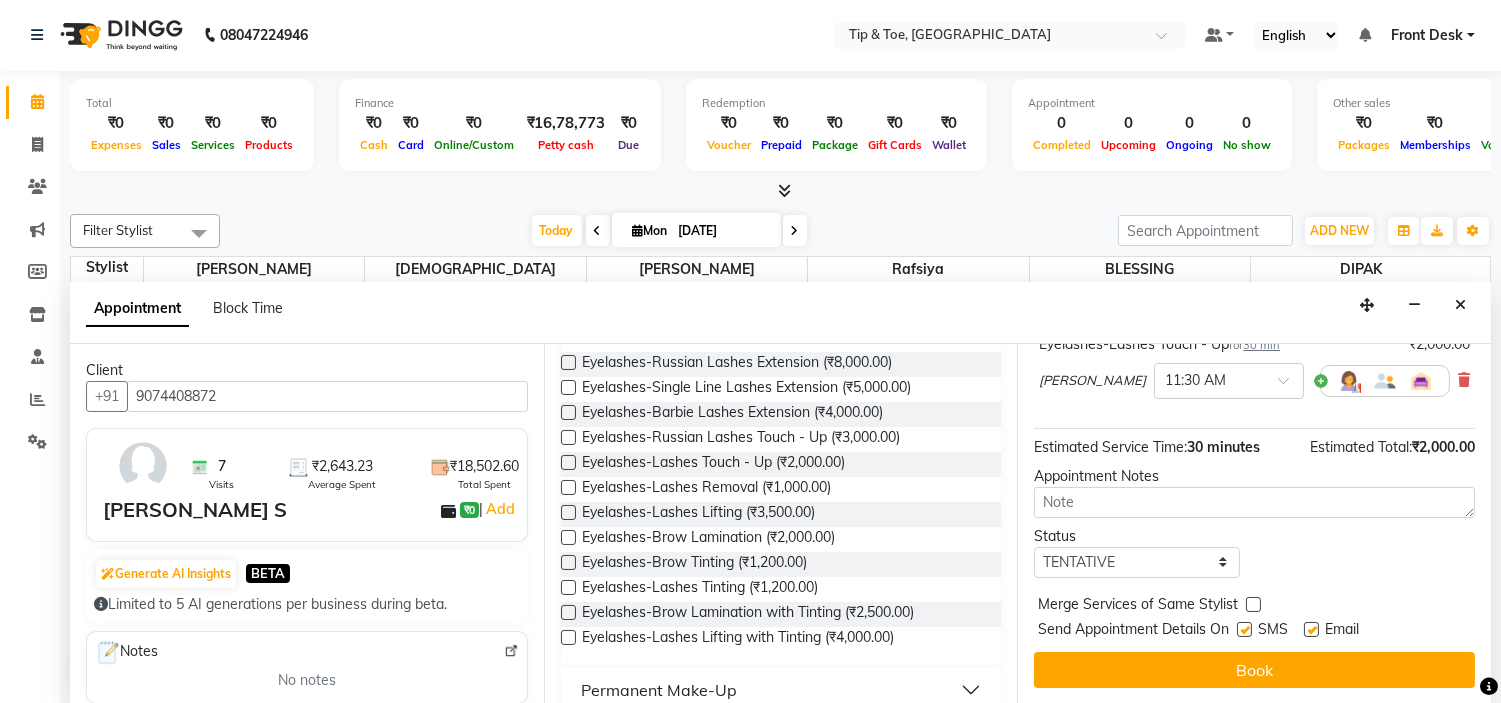 click at bounding box center (1311, 629) 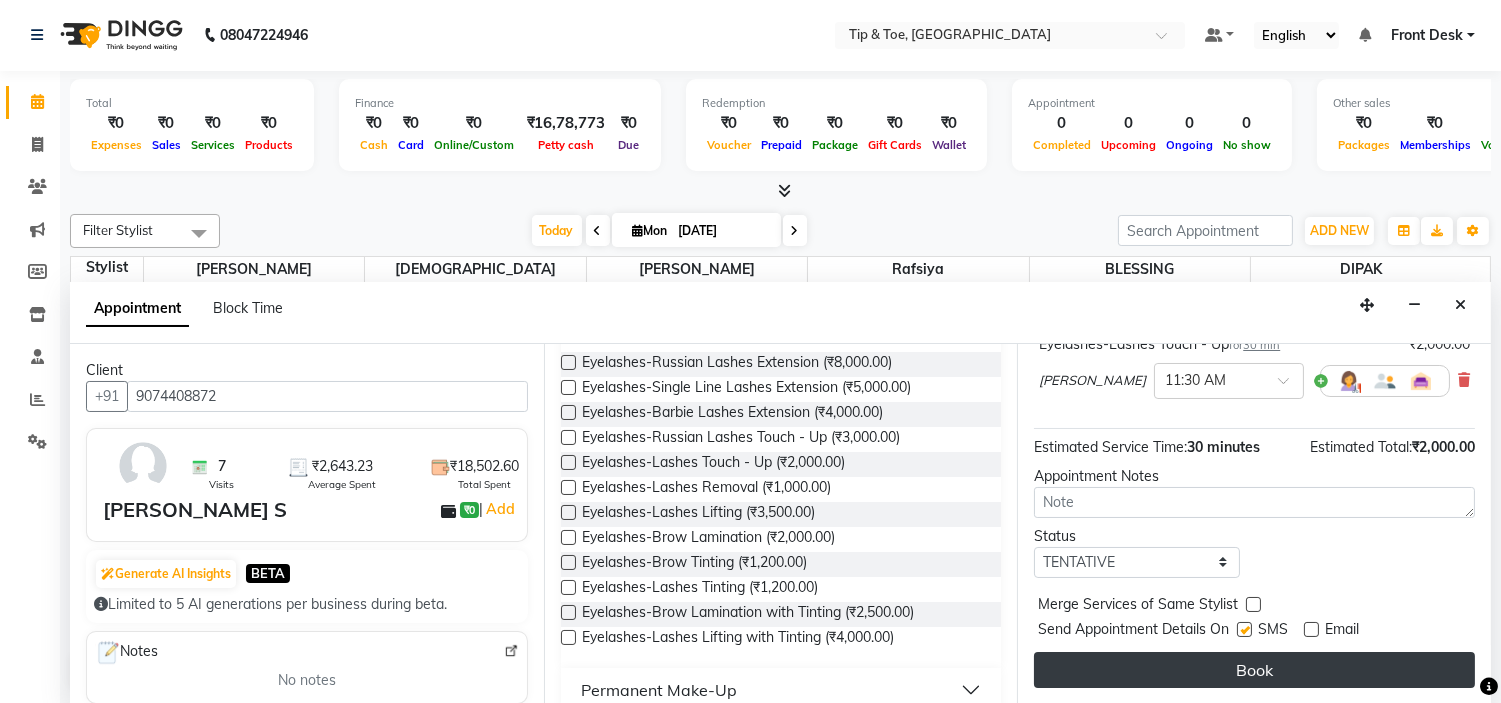 click on "Book" at bounding box center [1254, 670] 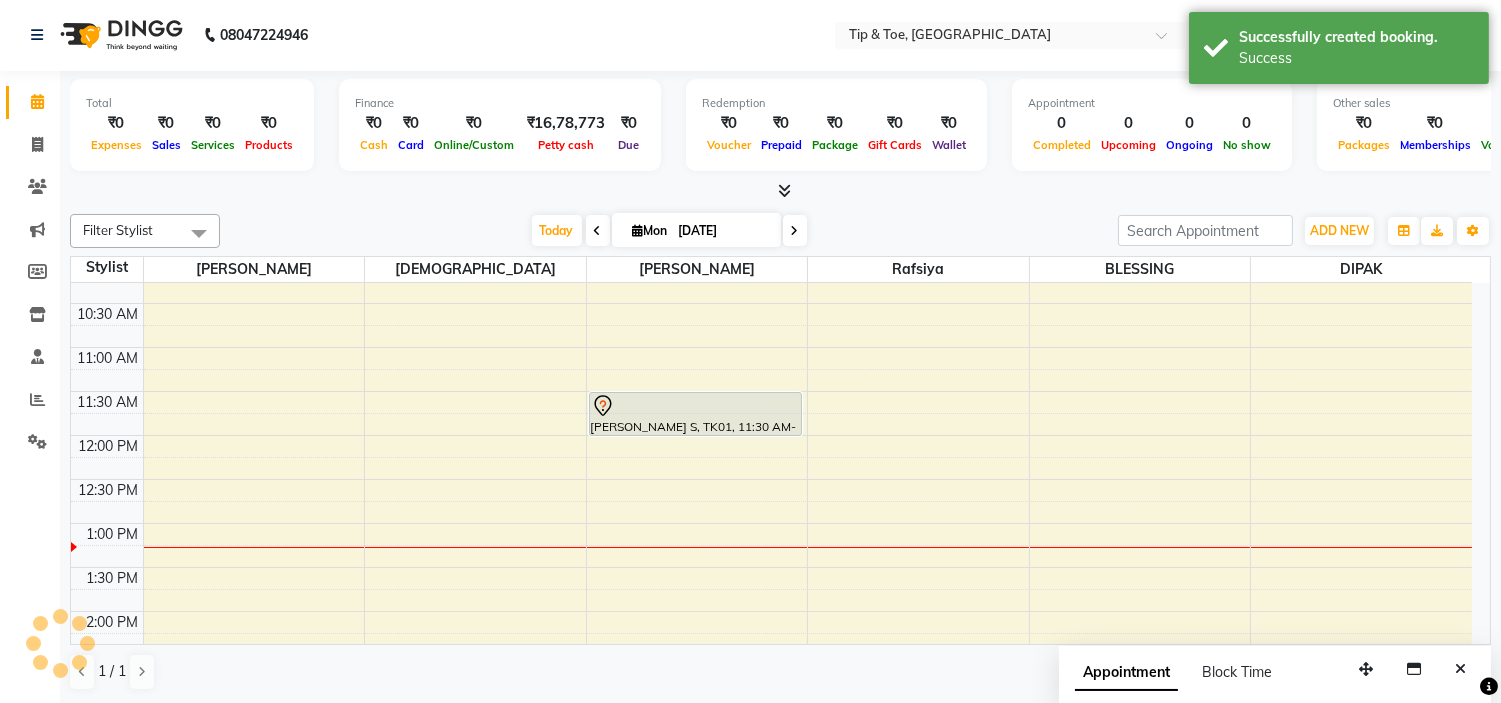 scroll, scrollTop: 0, scrollLeft: 0, axis: both 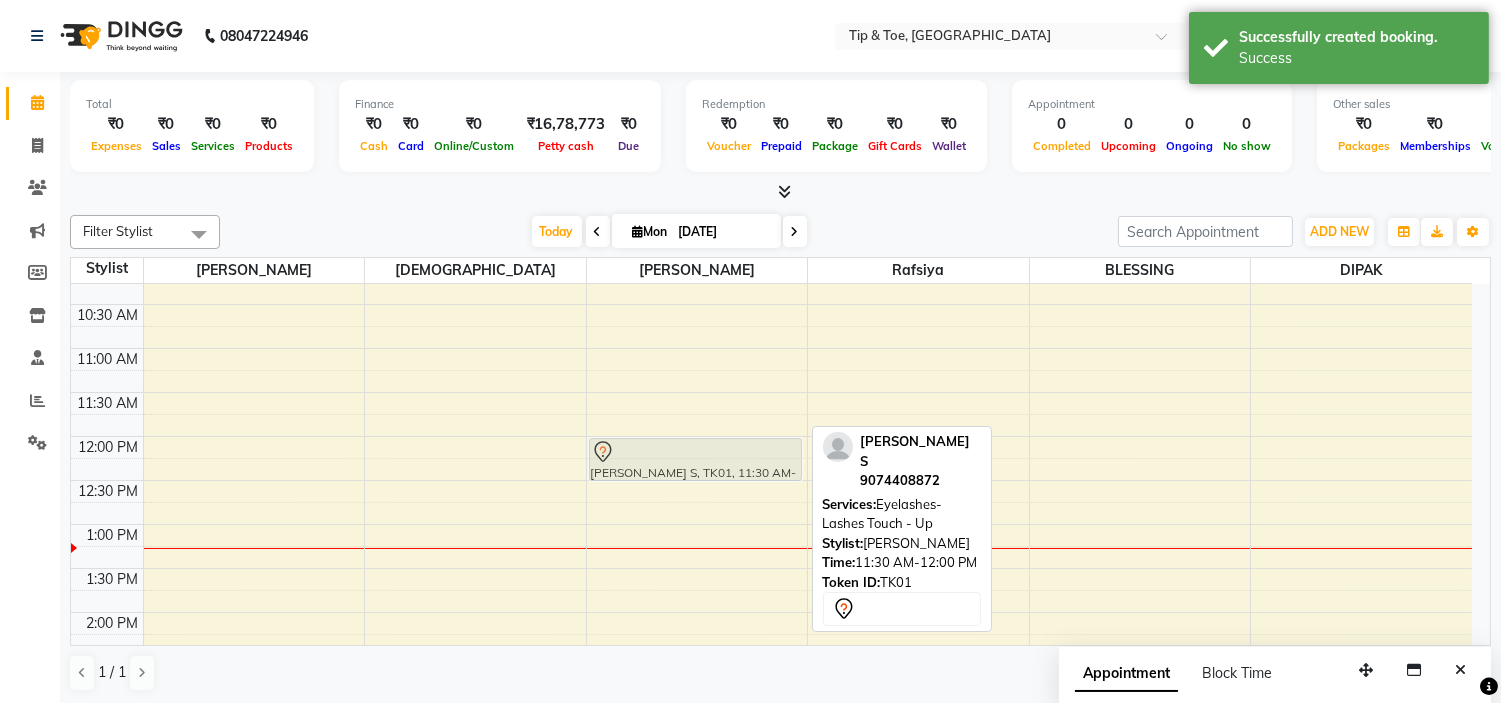 drag, startPoint x: 636, startPoint y: 417, endPoint x: 636, endPoint y: 452, distance: 35 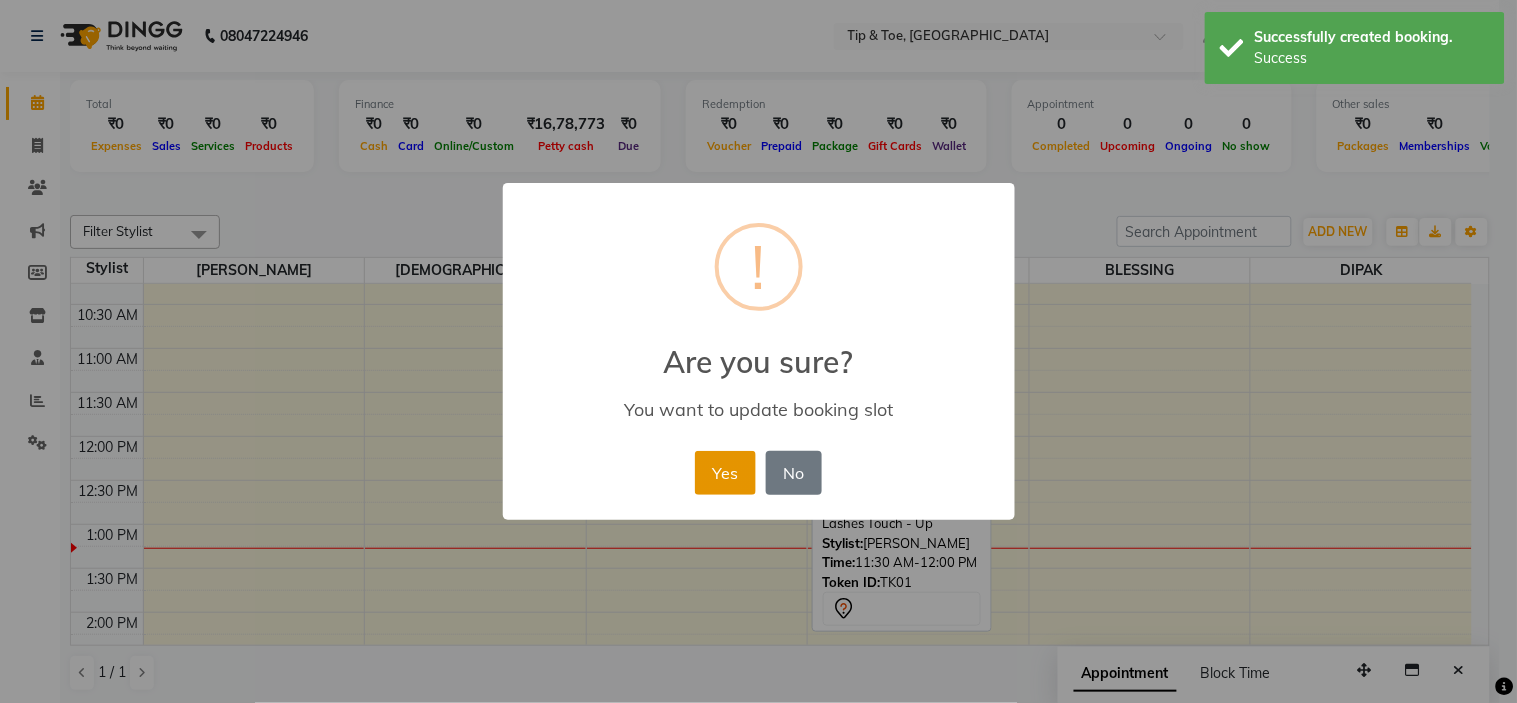 click on "Yes" at bounding box center [725, 473] 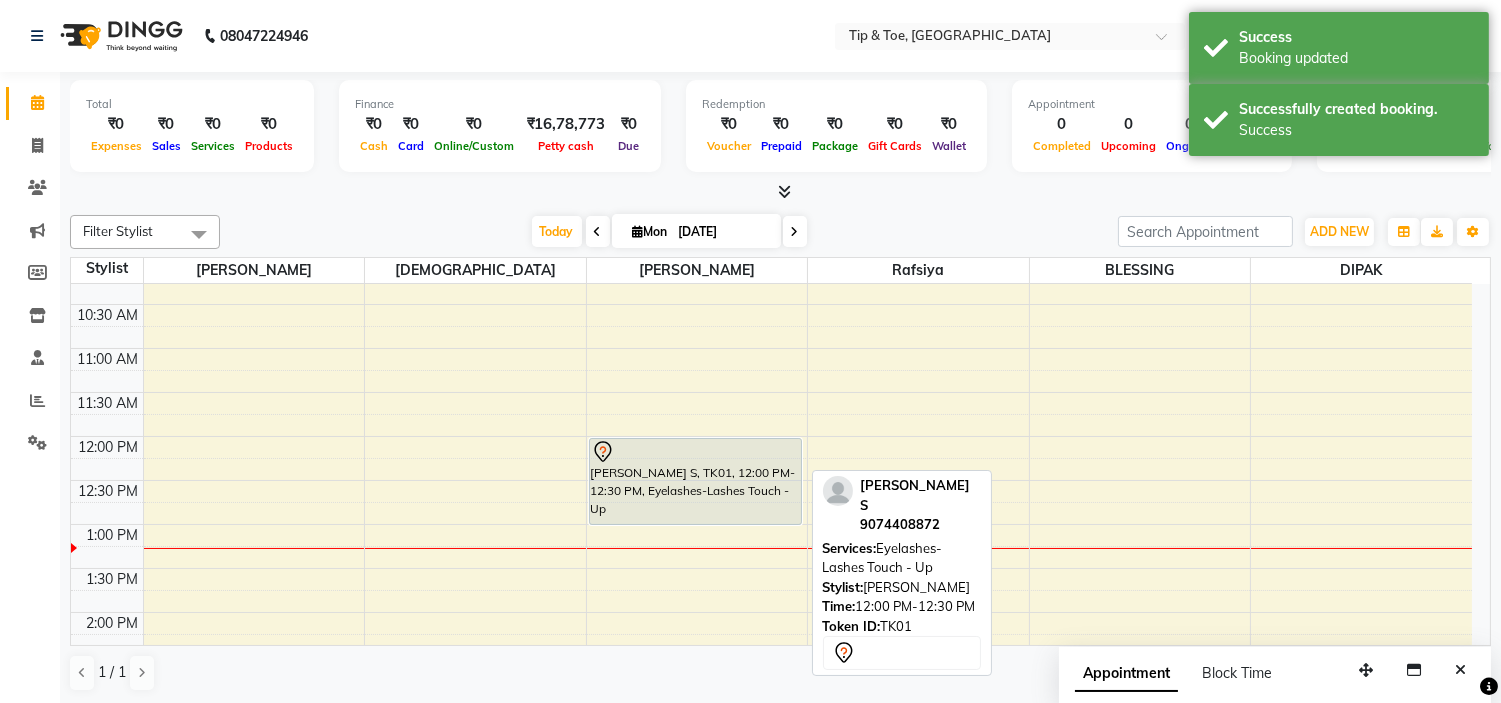 drag, startPoint x: 630, startPoint y: 476, endPoint x: 632, endPoint y: 510, distance: 34.058773 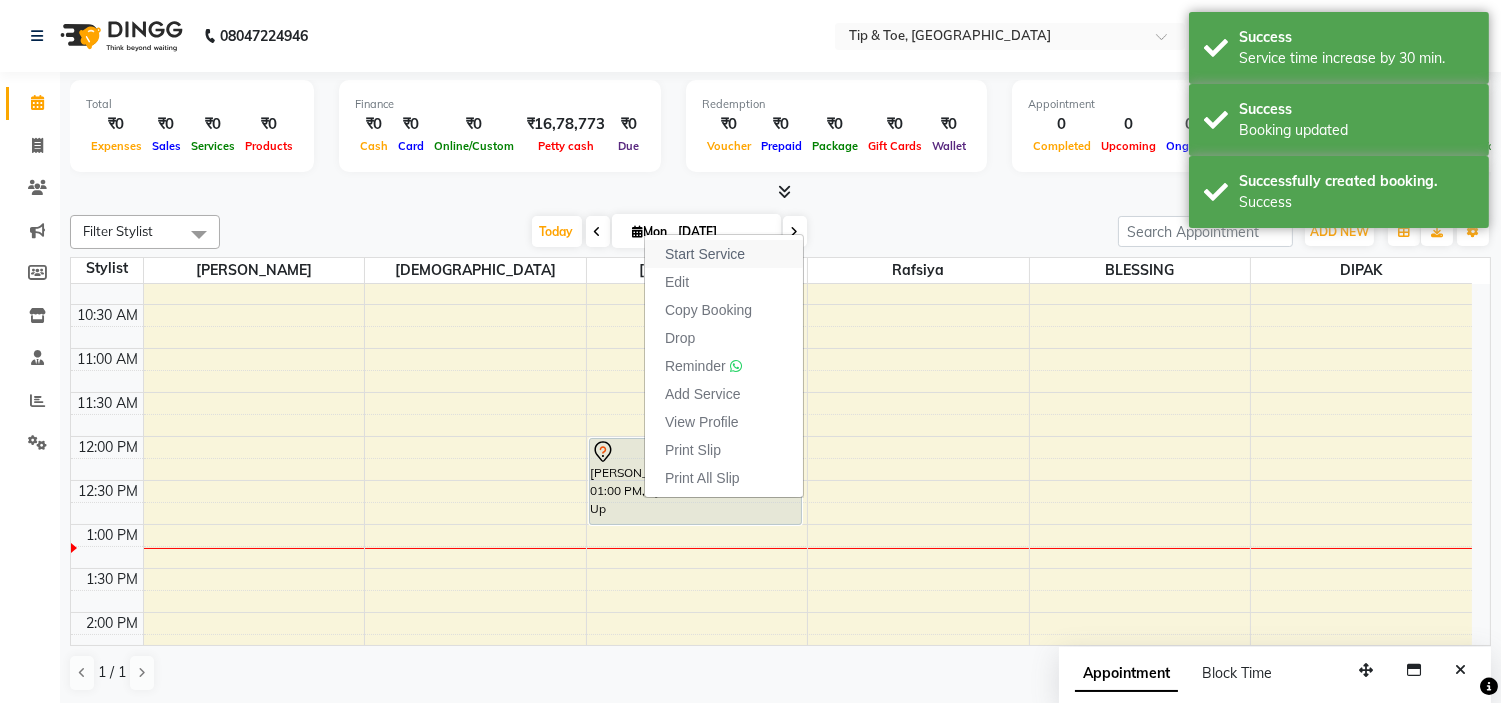 click on "Start Service" at bounding box center (705, 254) 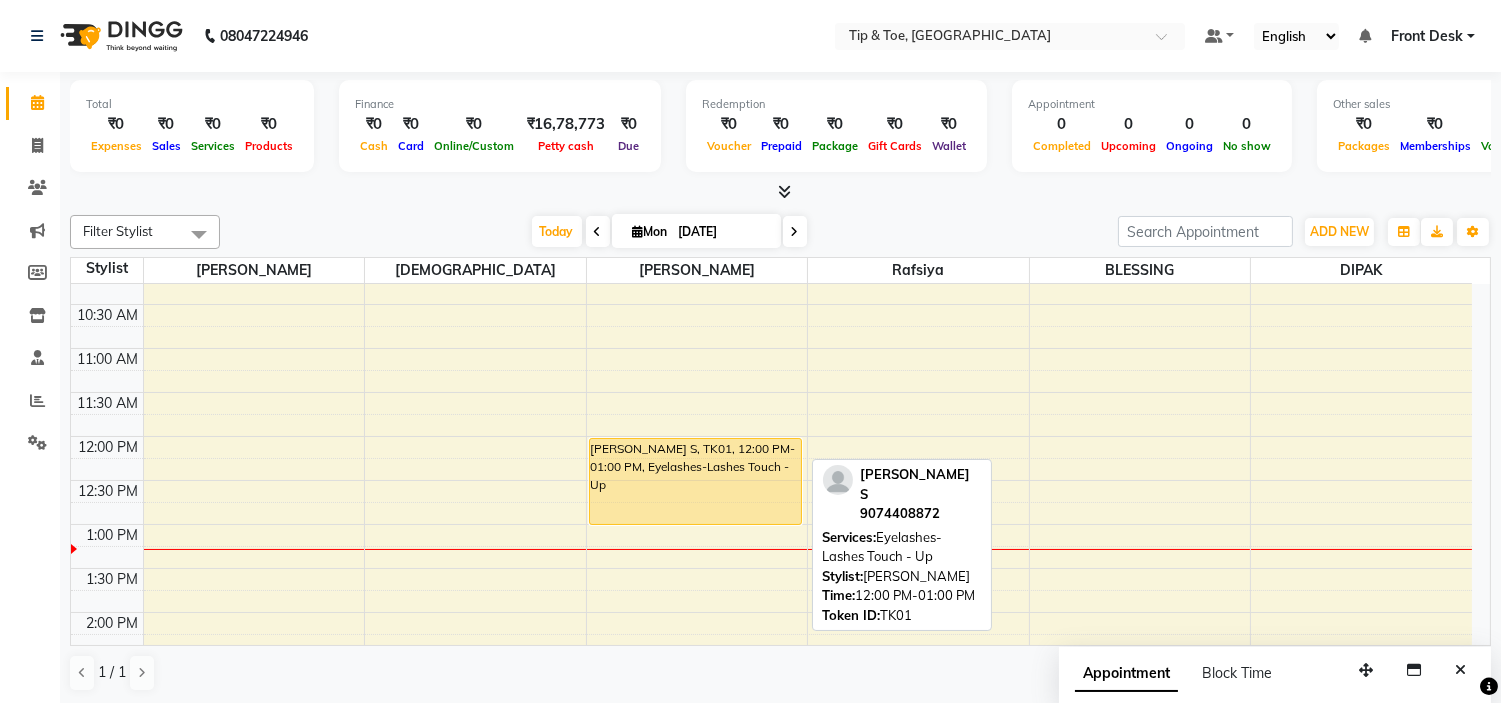 click on "[PERSON_NAME] S, TK01, 12:00 PM-01:00 PM, Eyelashes-Lashes Touch - Up" at bounding box center (695, 481) 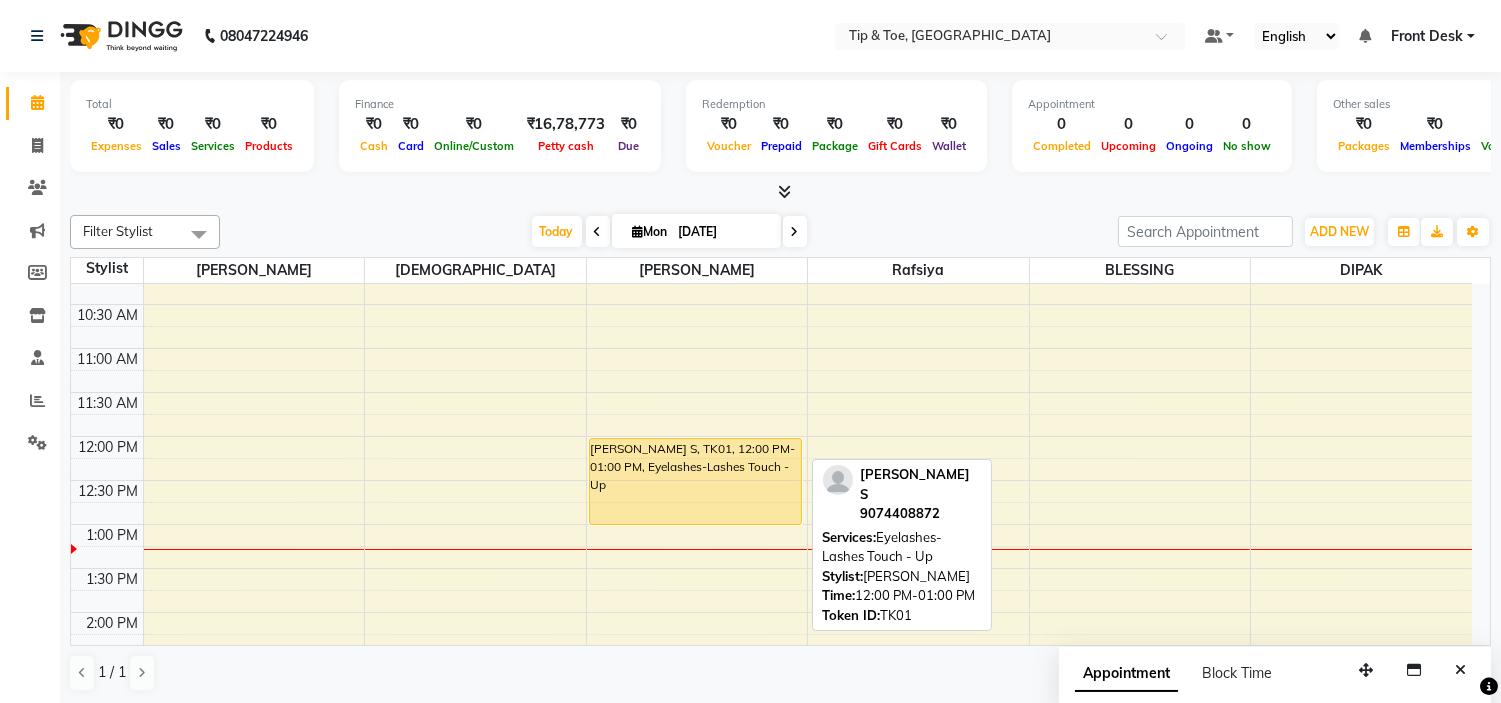 click on "[PERSON_NAME] S, TK01, 12:00 PM-01:00 PM, Eyelashes-Lashes Touch - Up" at bounding box center [695, 481] 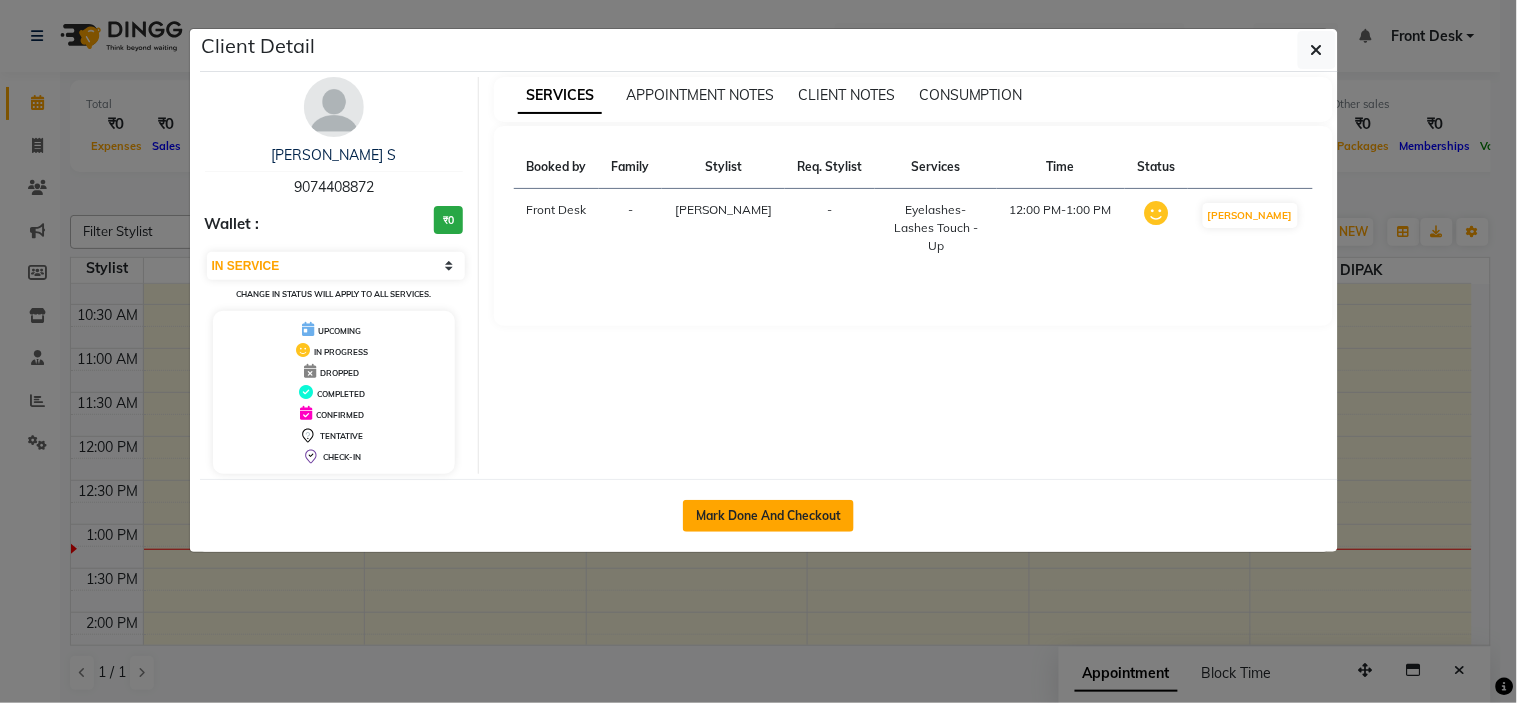 click on "Mark Done And Checkout" 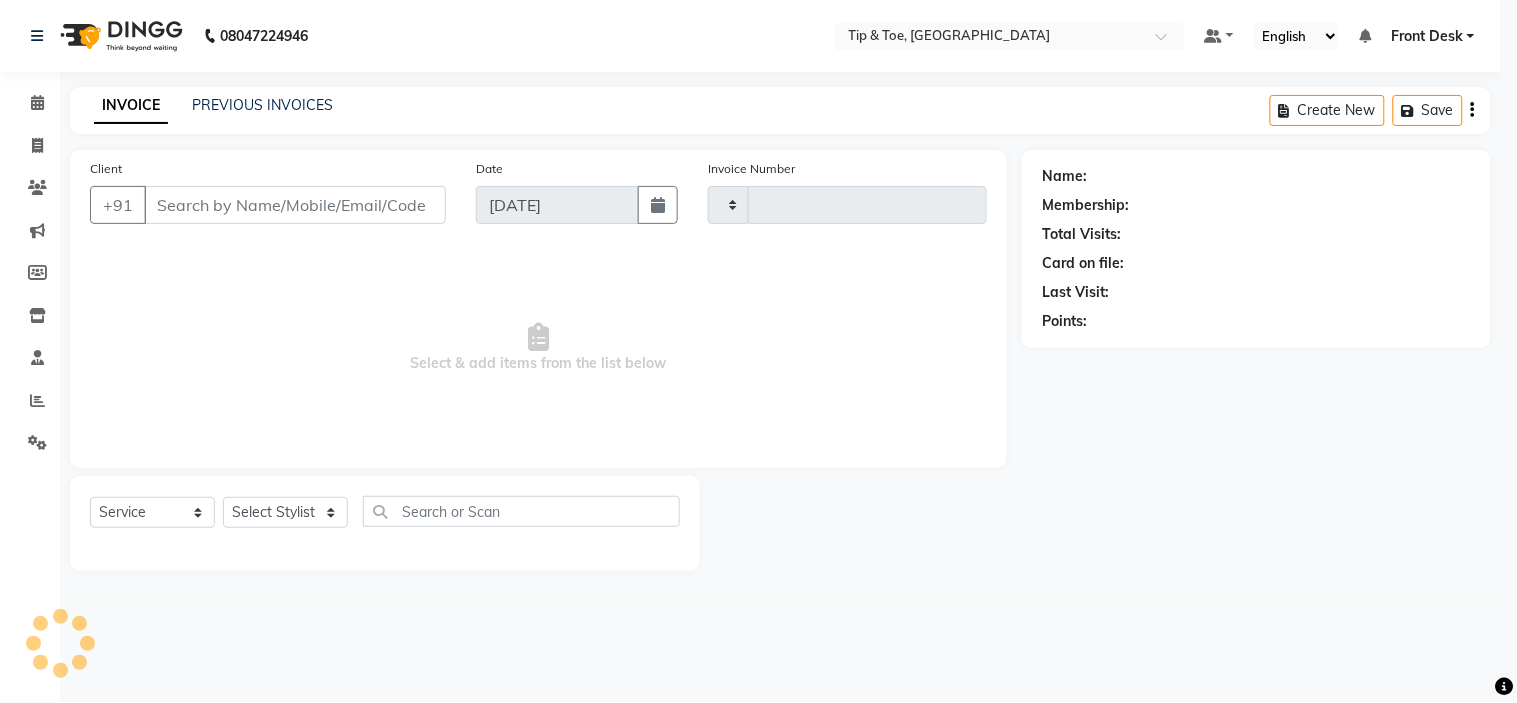 type on "0663" 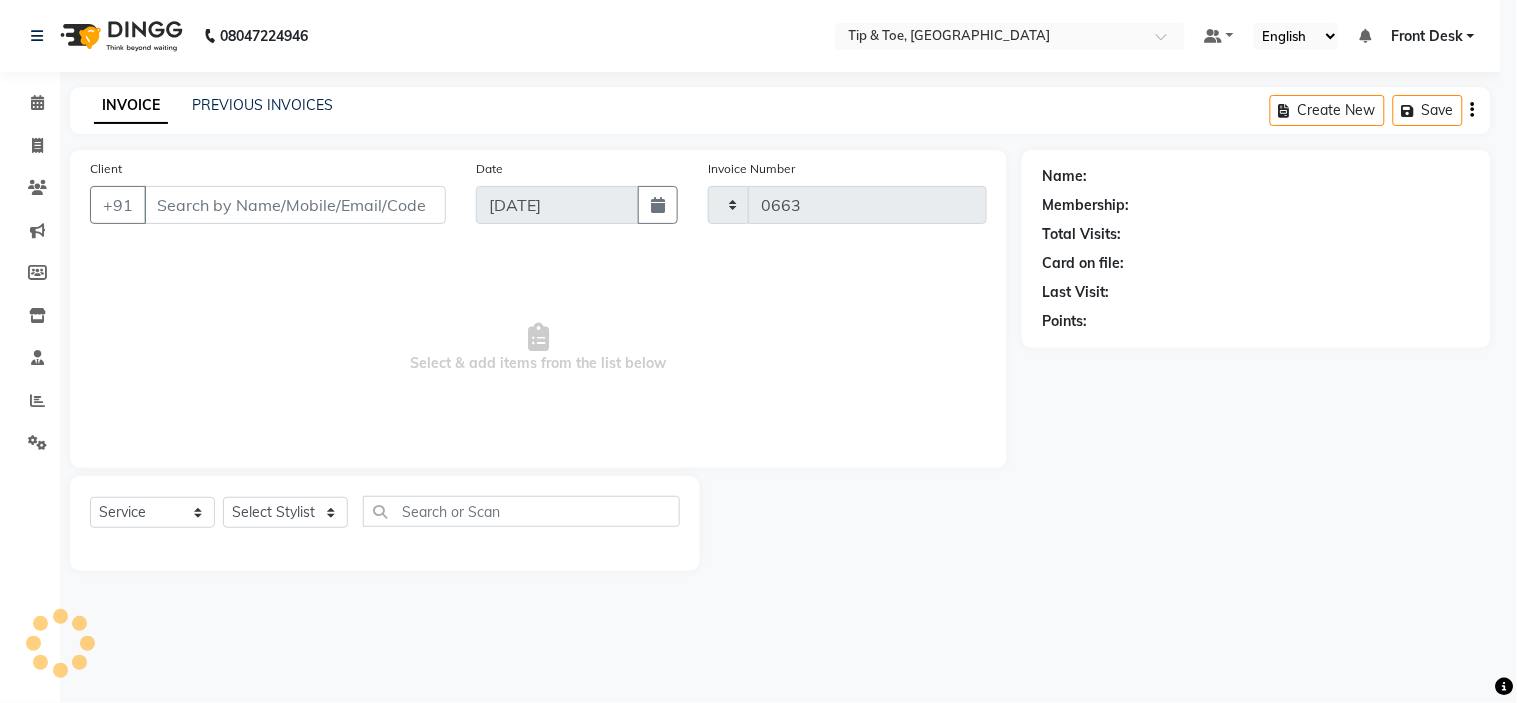 select on "5360" 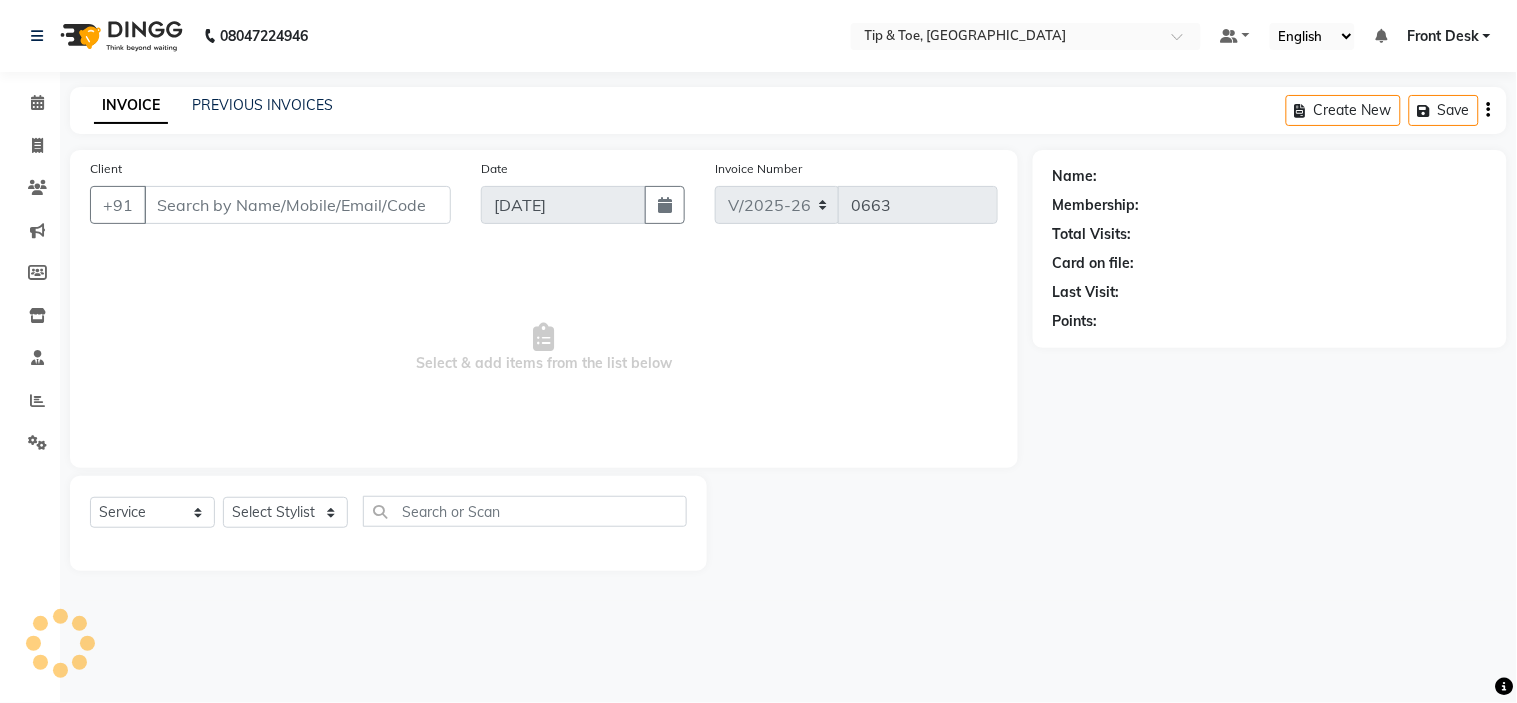type on "9074408872" 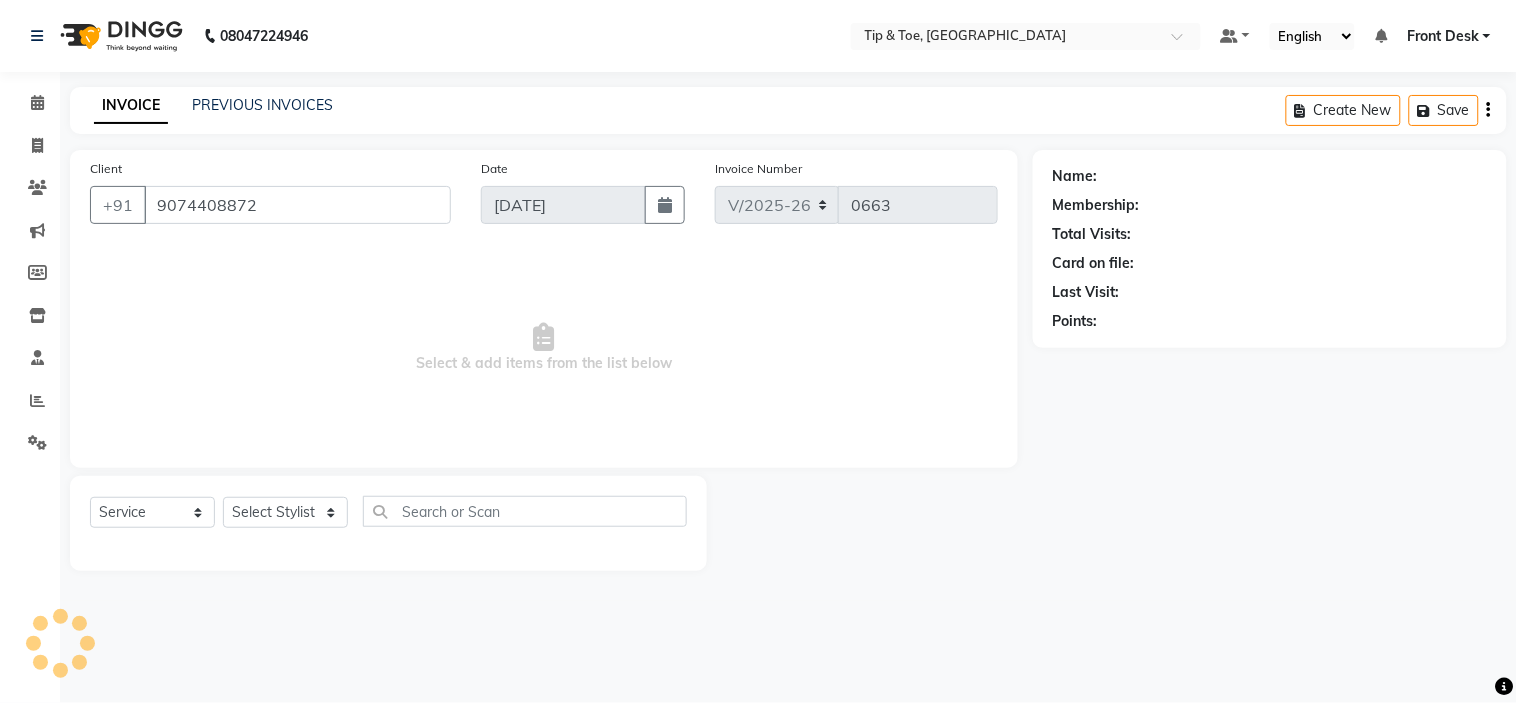 select on "46387" 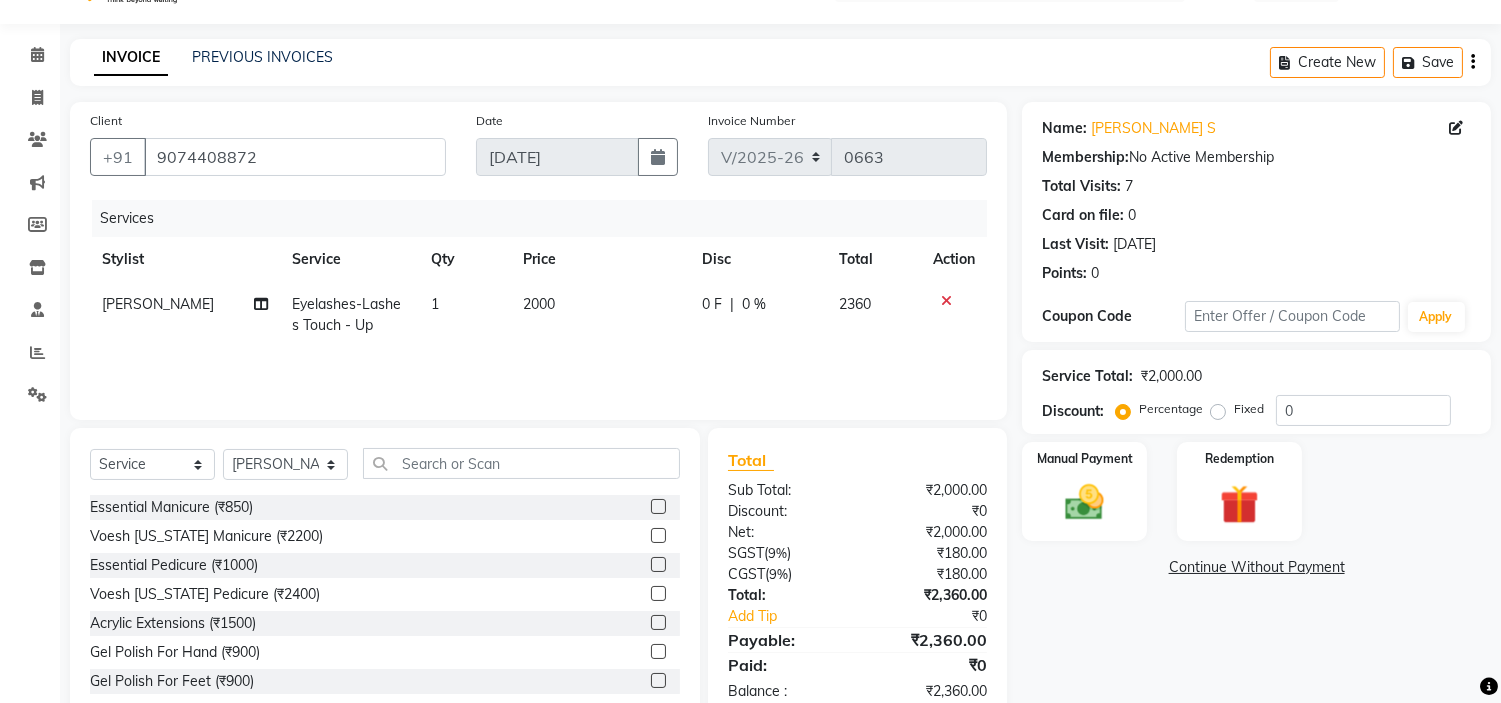 scroll, scrollTop: 97, scrollLeft: 0, axis: vertical 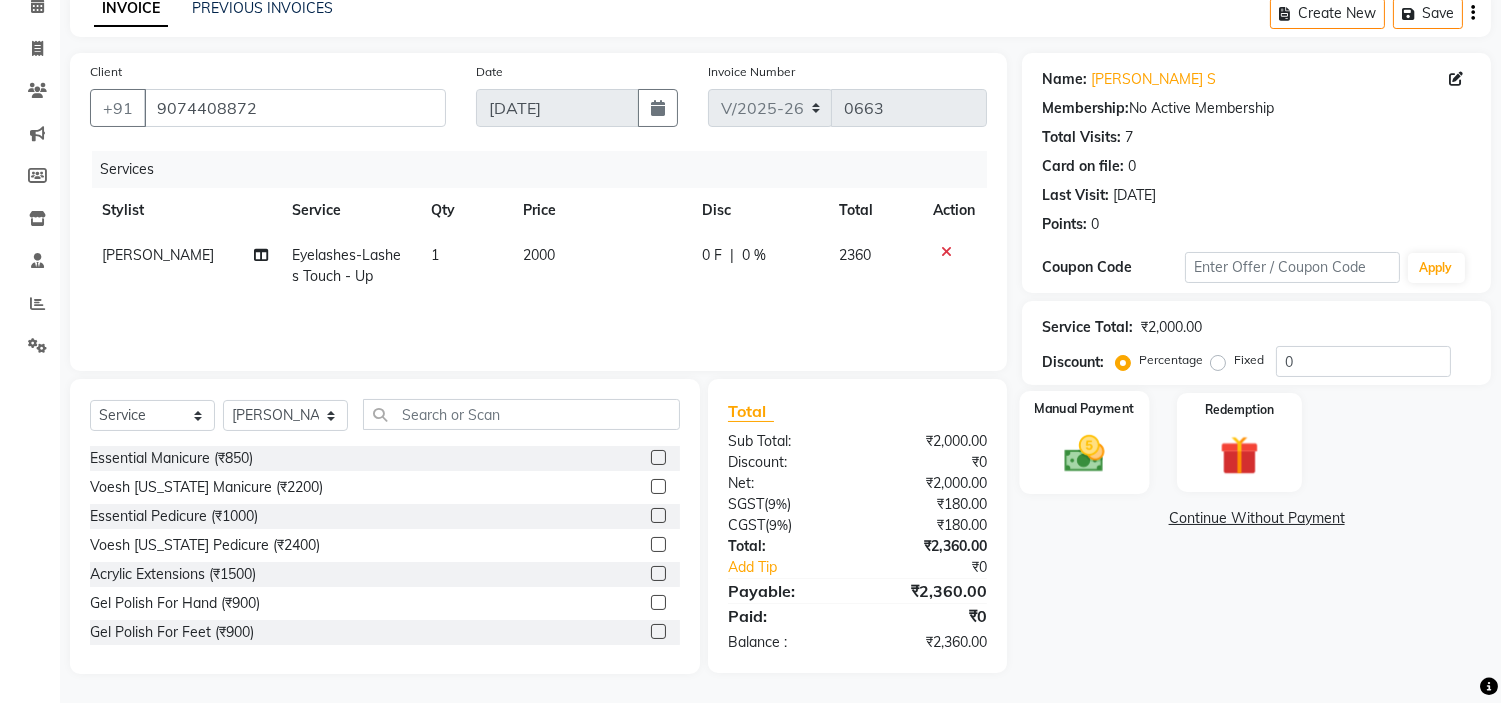click 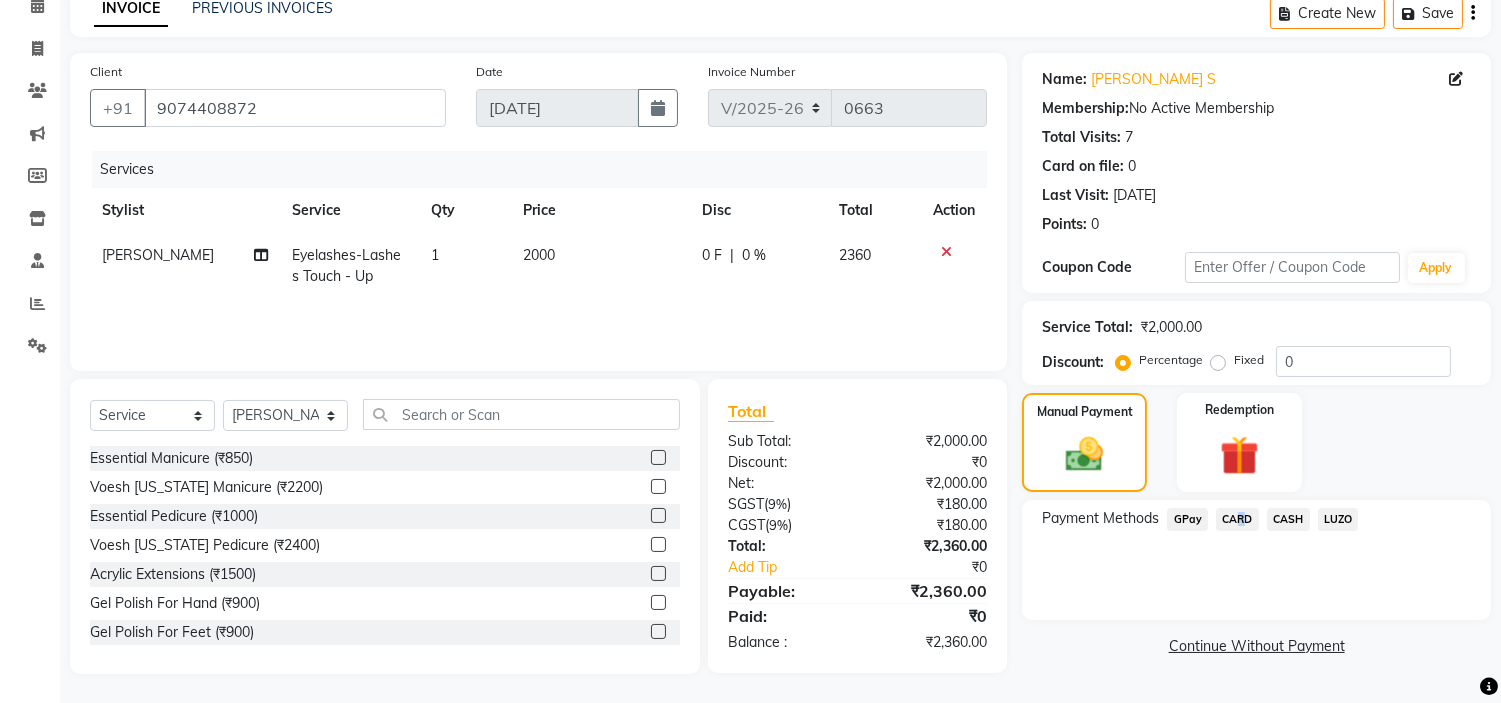 click on "CARD" 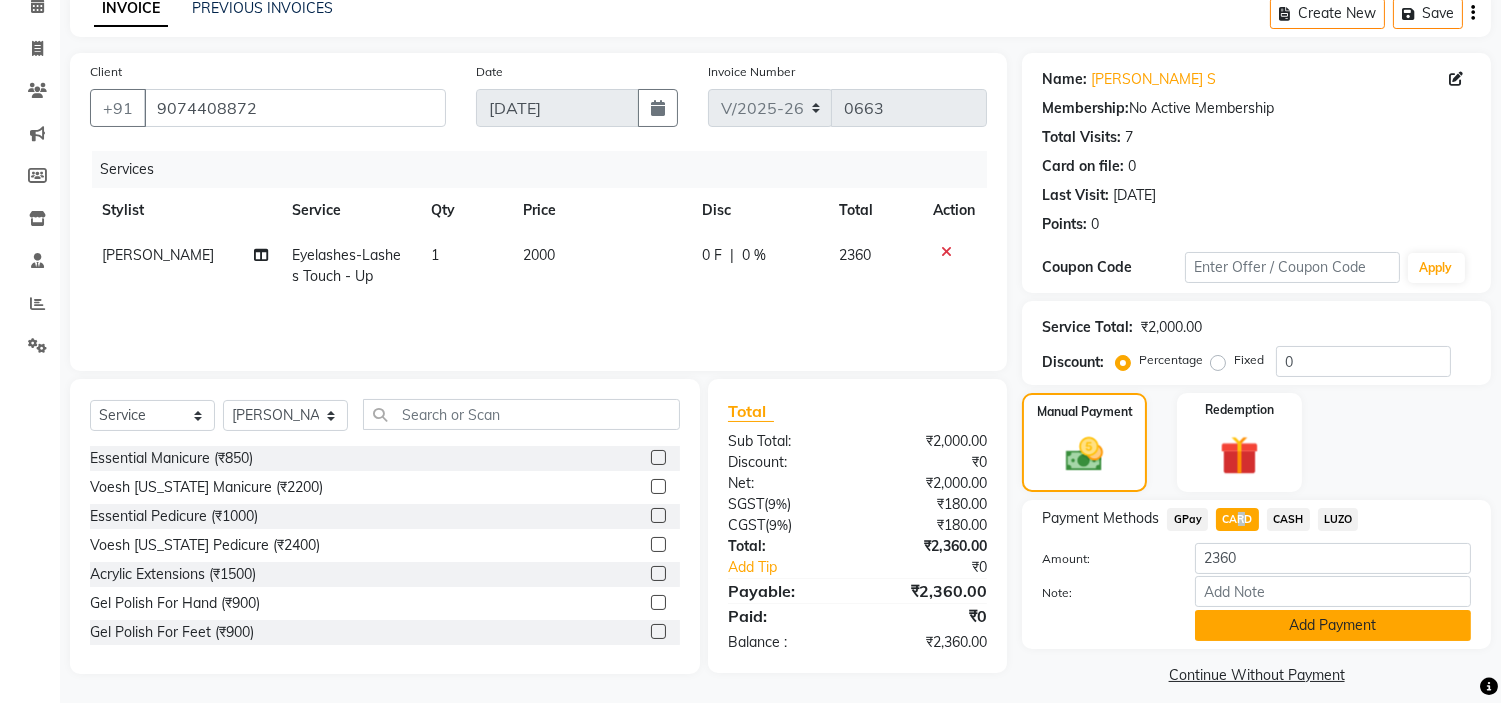 click on "Add Payment" 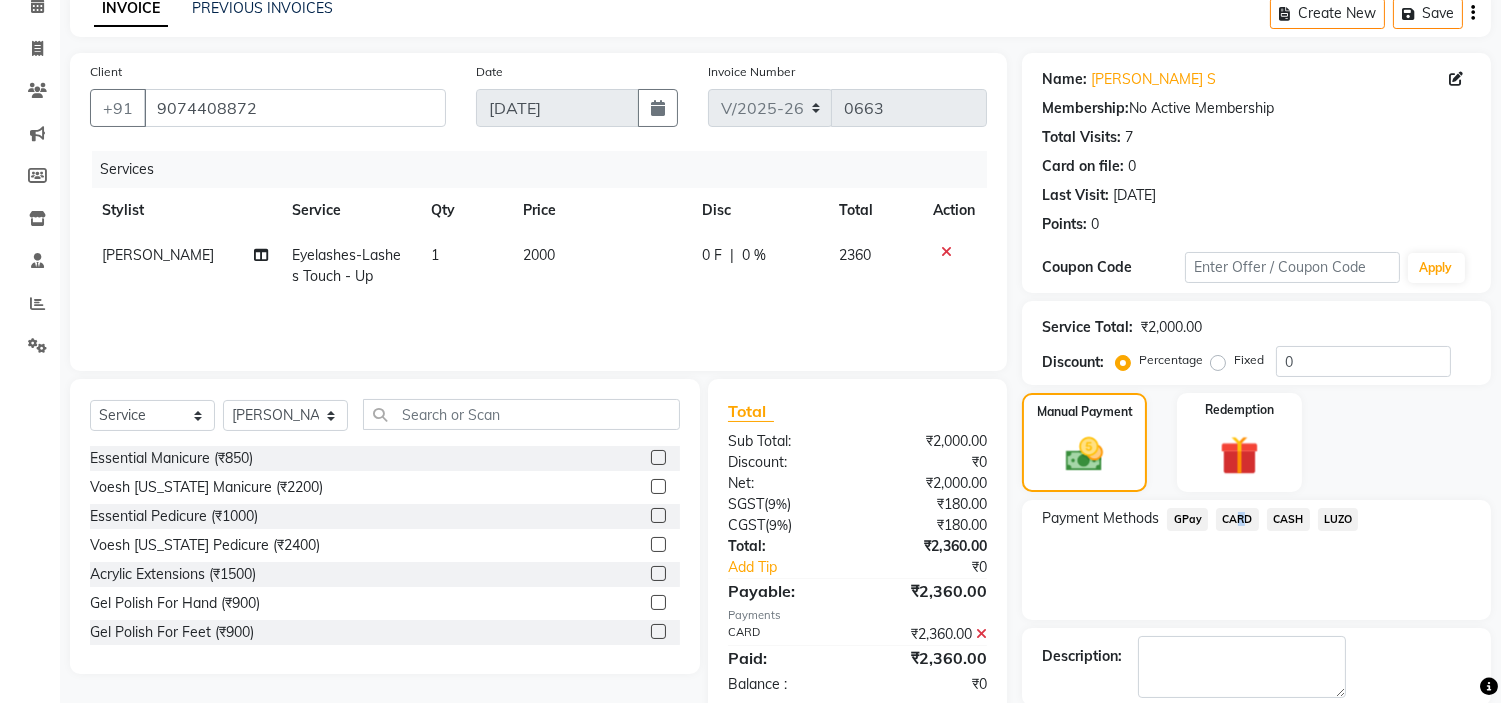 scroll, scrollTop: 196, scrollLeft: 0, axis: vertical 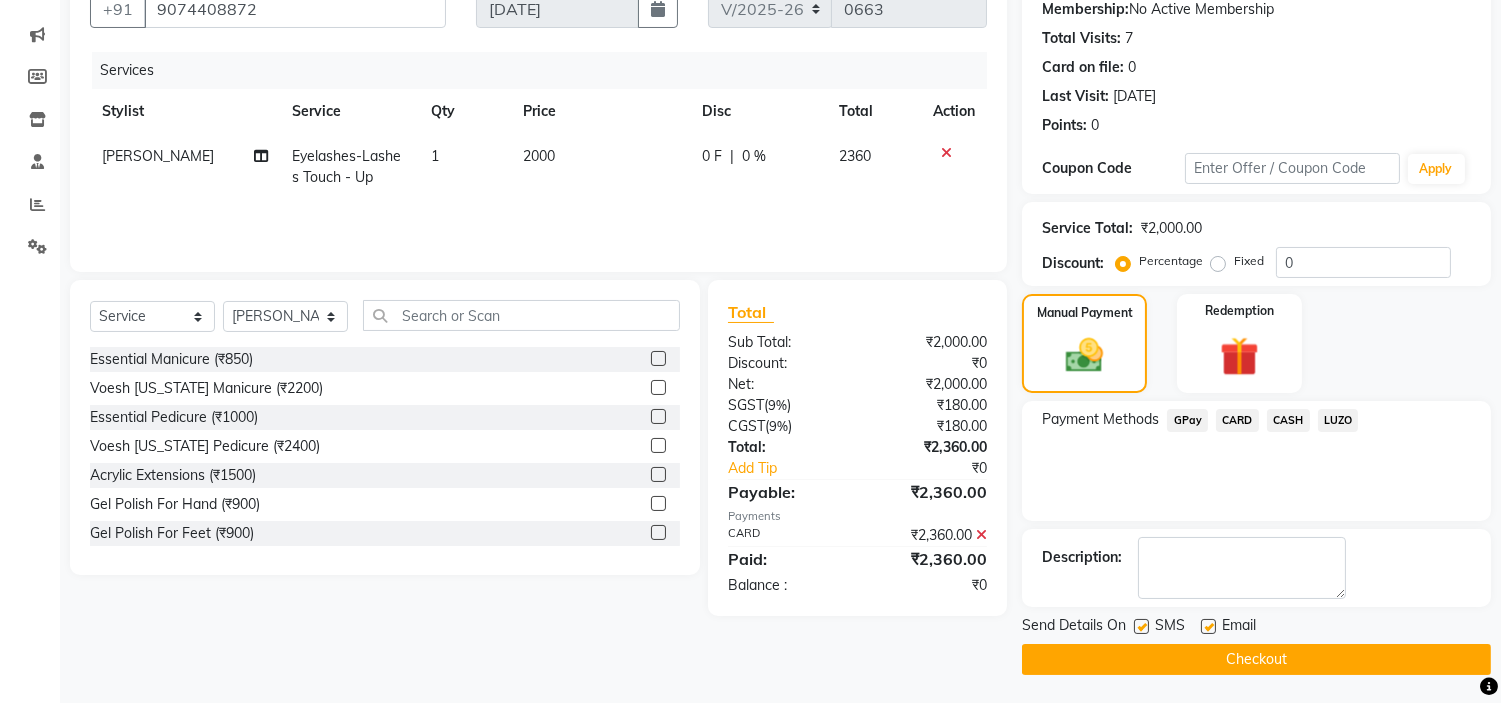 click 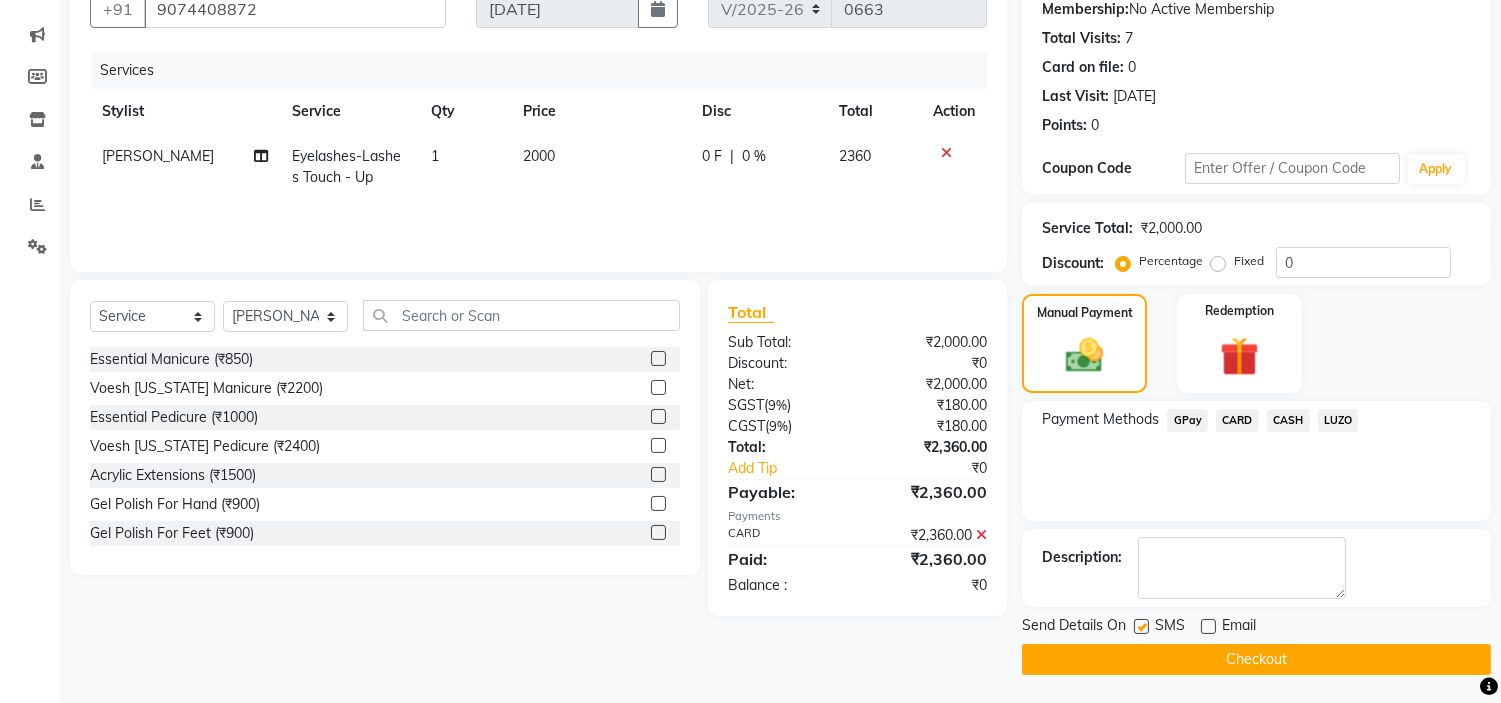 click on "Checkout" 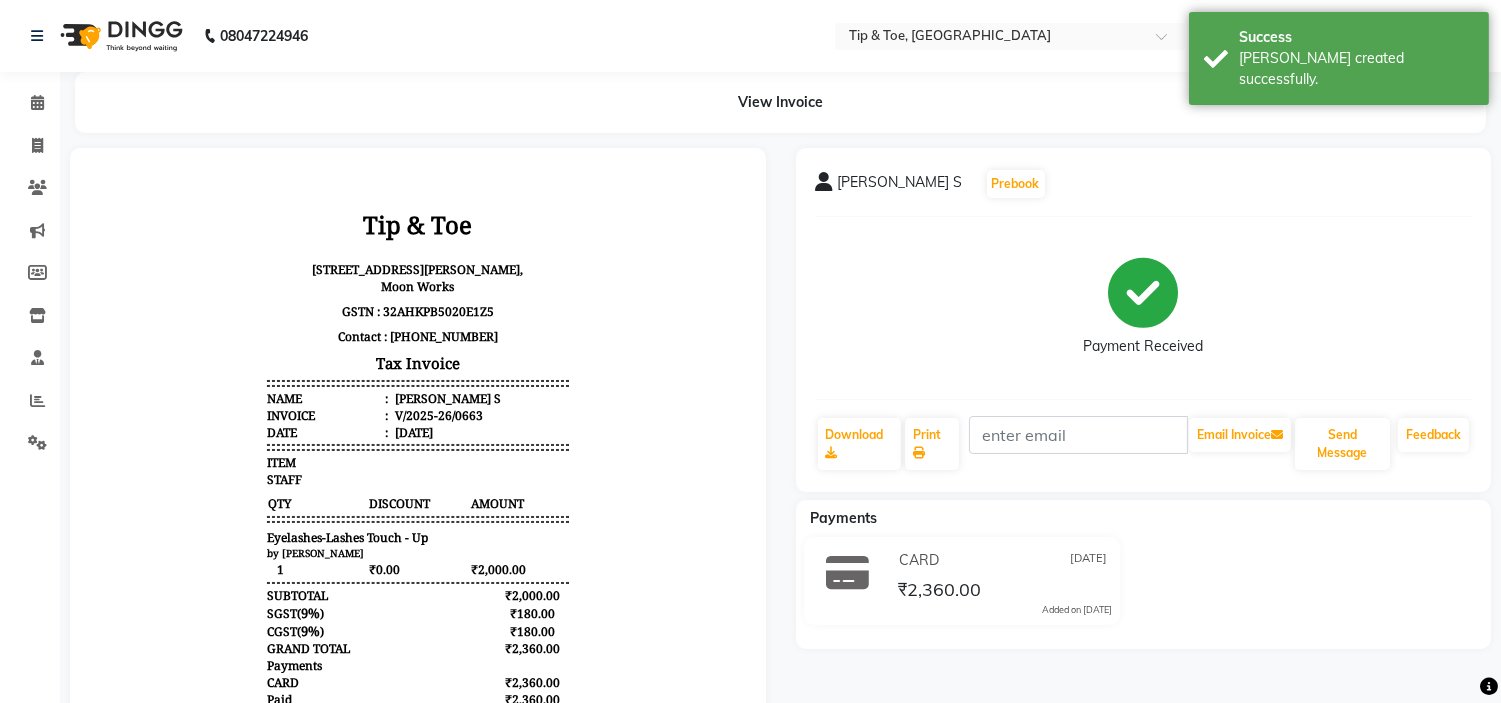 scroll, scrollTop: 0, scrollLeft: 0, axis: both 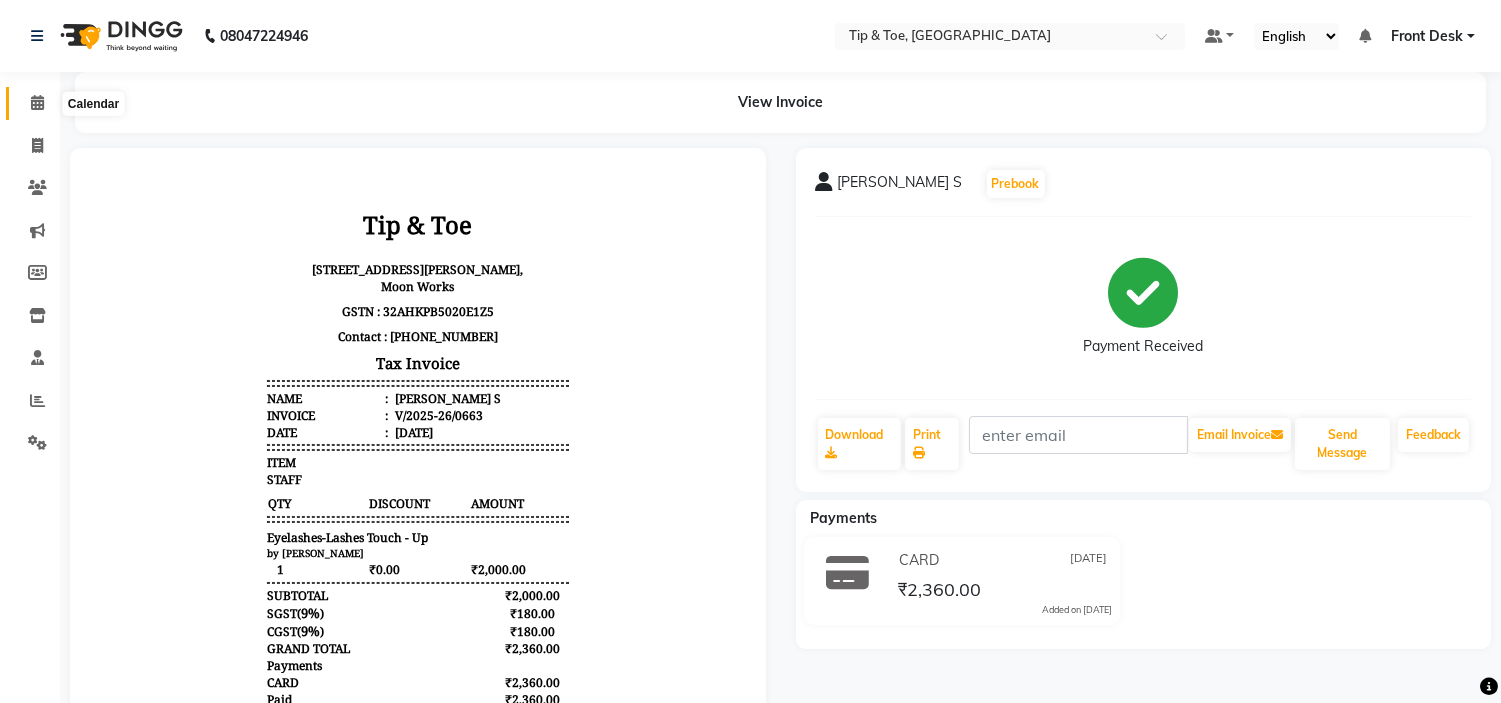 click 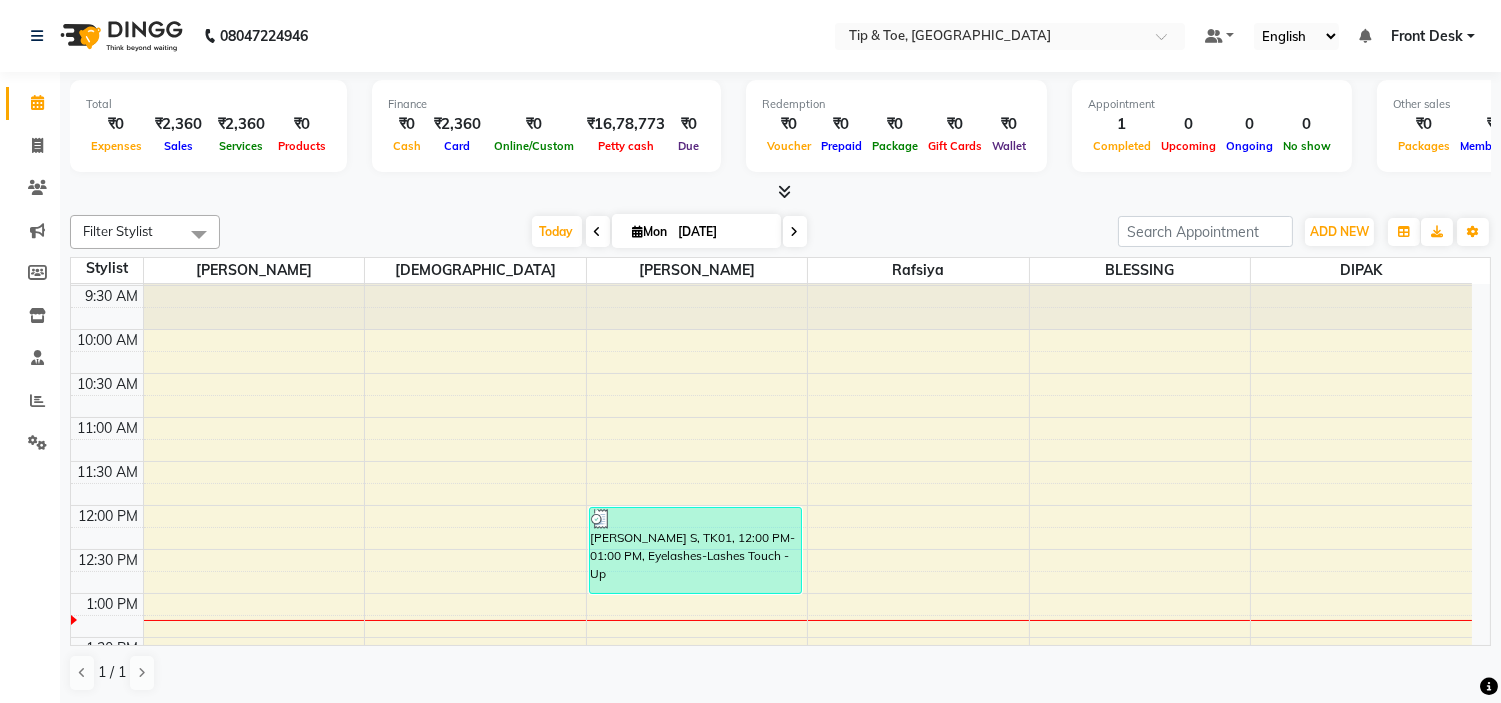 scroll, scrollTop: 111, scrollLeft: 0, axis: vertical 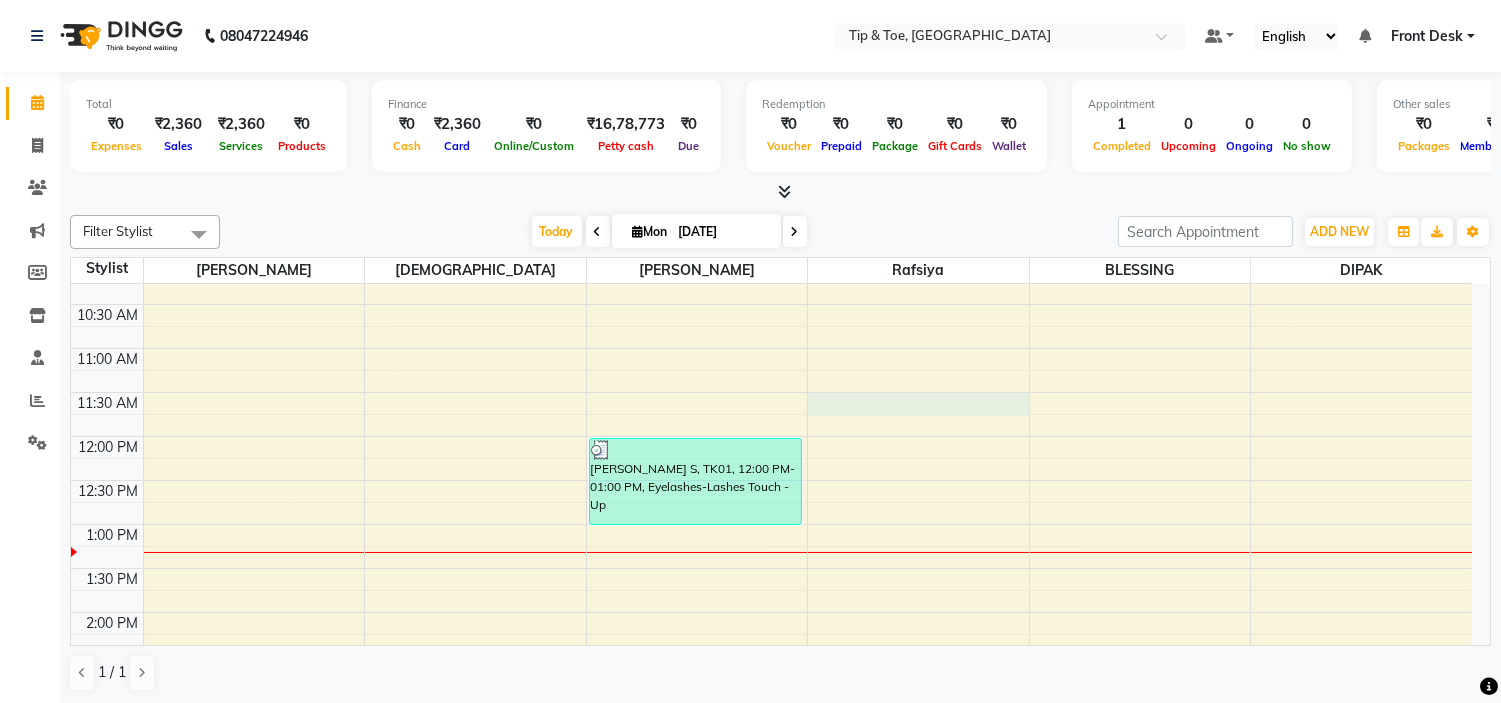 click on "9:00 AM 9:30 AM 10:00 AM 10:30 AM 11:00 AM 11:30 AM 12:00 PM 12:30 PM 1:00 PM 1:30 PM 2:00 PM 2:30 PM 3:00 PM 3:30 PM 4:00 PM 4:30 PM 5:00 PM 5:30 PM 6:00 PM 6:30 PM 7:00 PM 7:30 PM 8:00 PM 8:30 PM 9:00 PM 9:30 PM     [PERSON_NAME] S, TK01, 12:00 PM-01:00 PM, Eyelashes-Lashes Touch - Up" at bounding box center (771, 744) 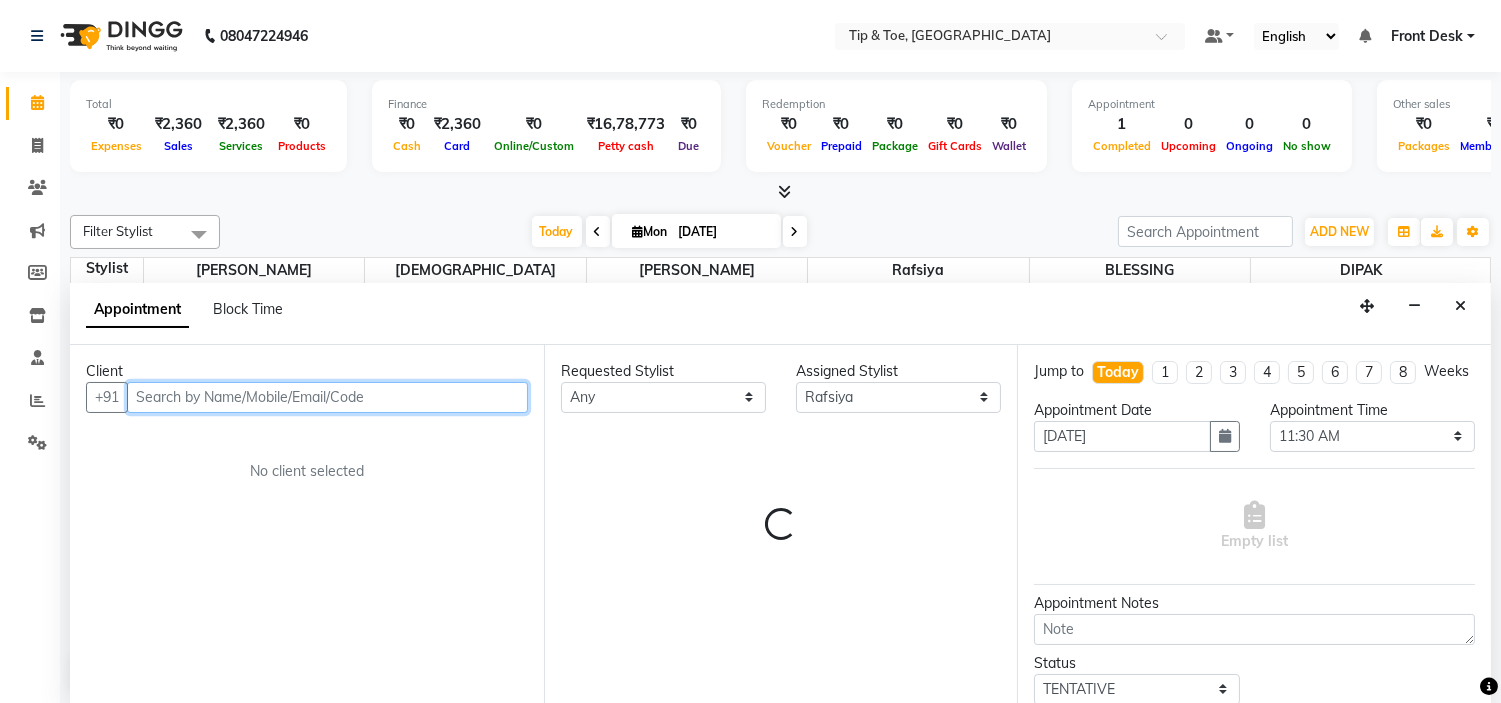 scroll, scrollTop: 1, scrollLeft: 0, axis: vertical 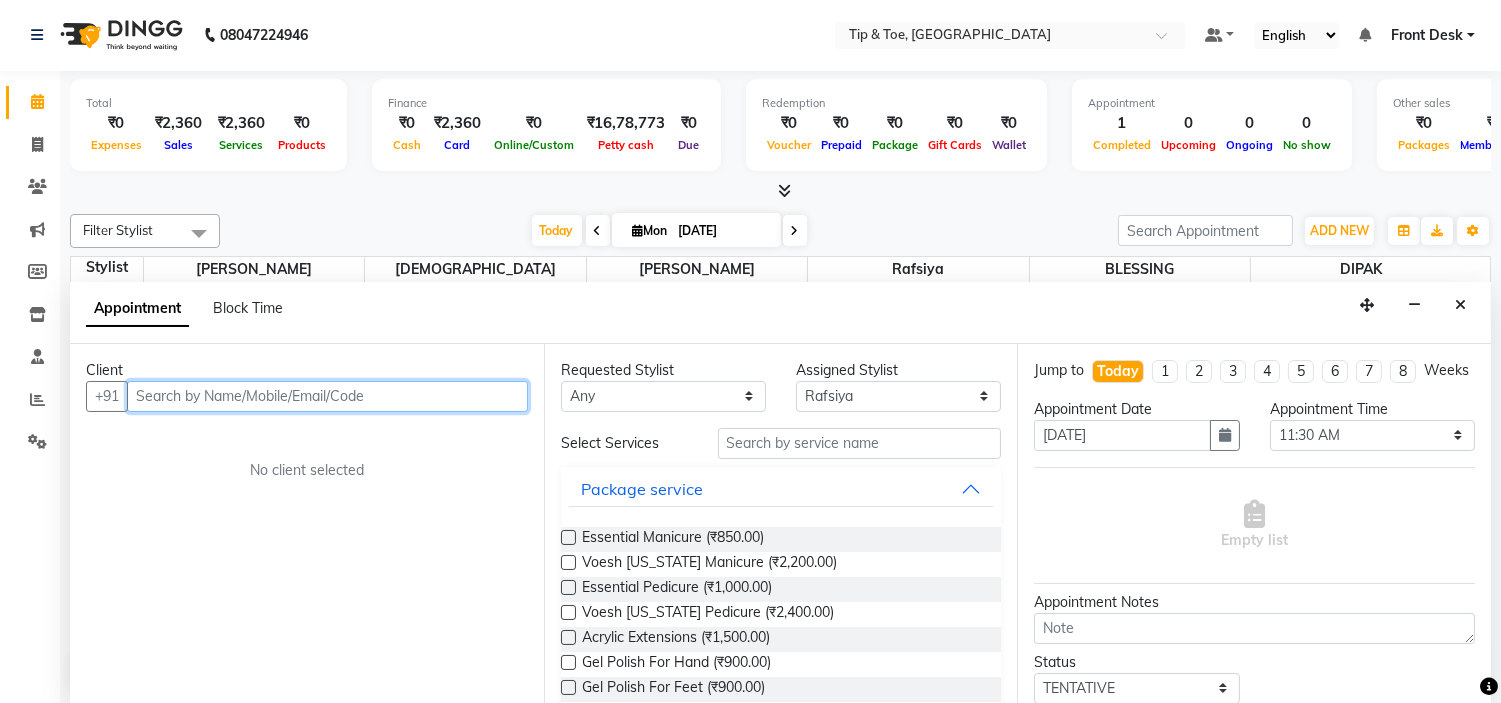 click at bounding box center [327, 396] 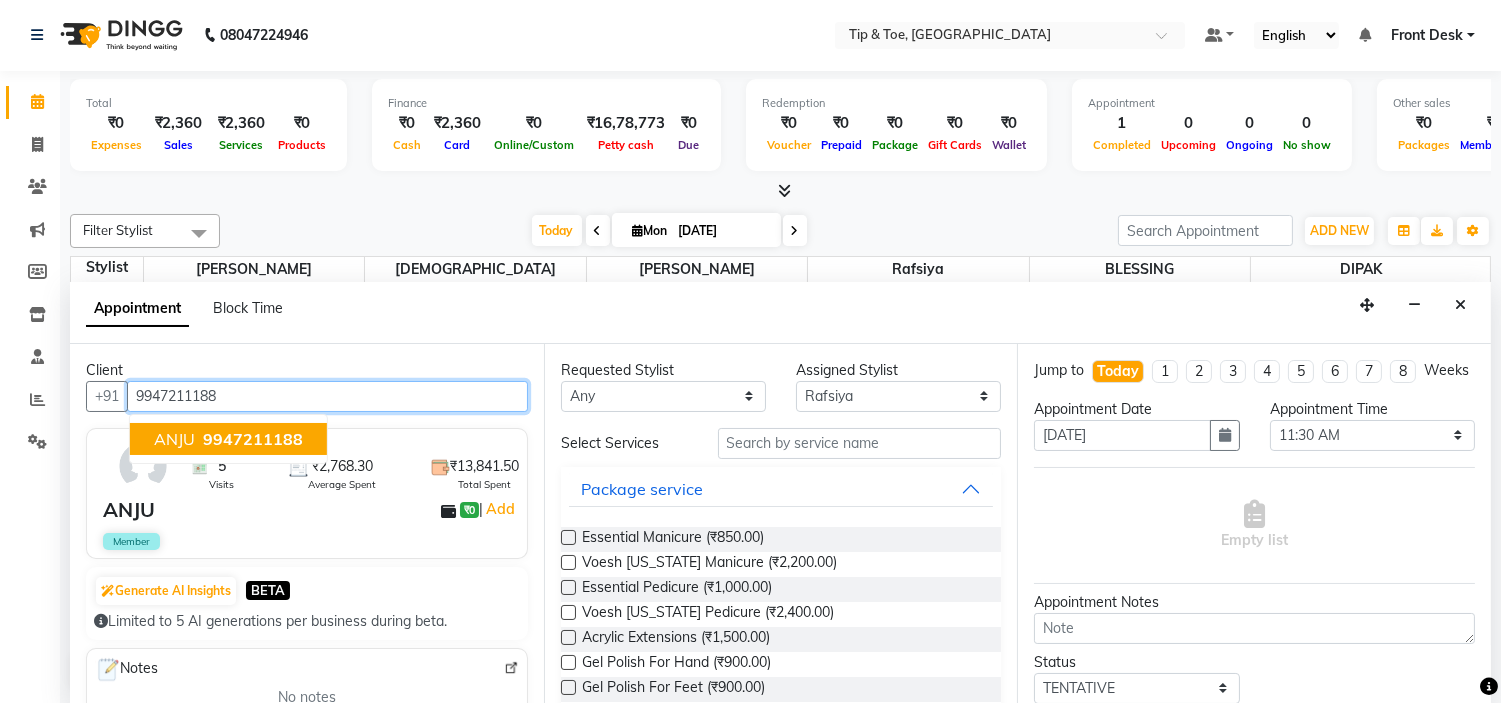 click on "9947211188" at bounding box center [253, 439] 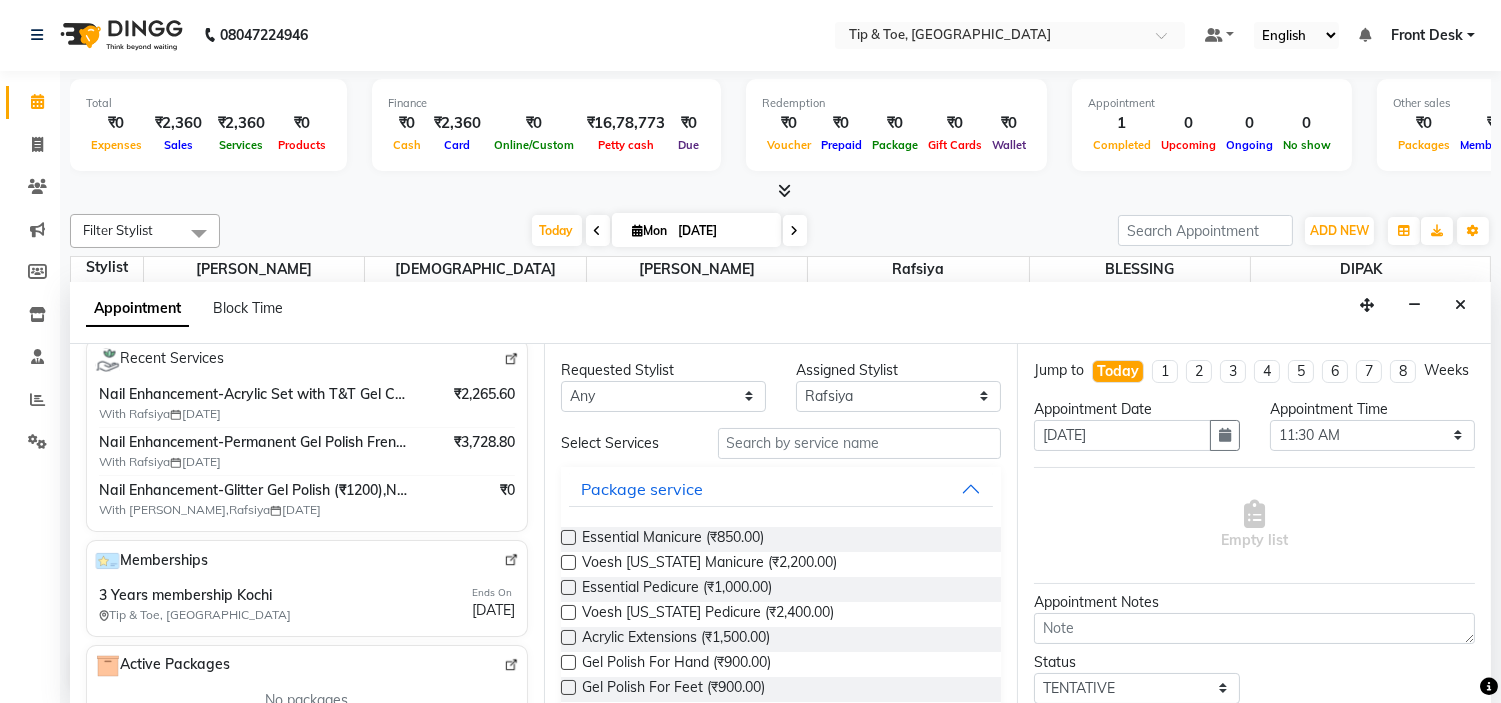 scroll, scrollTop: 444, scrollLeft: 0, axis: vertical 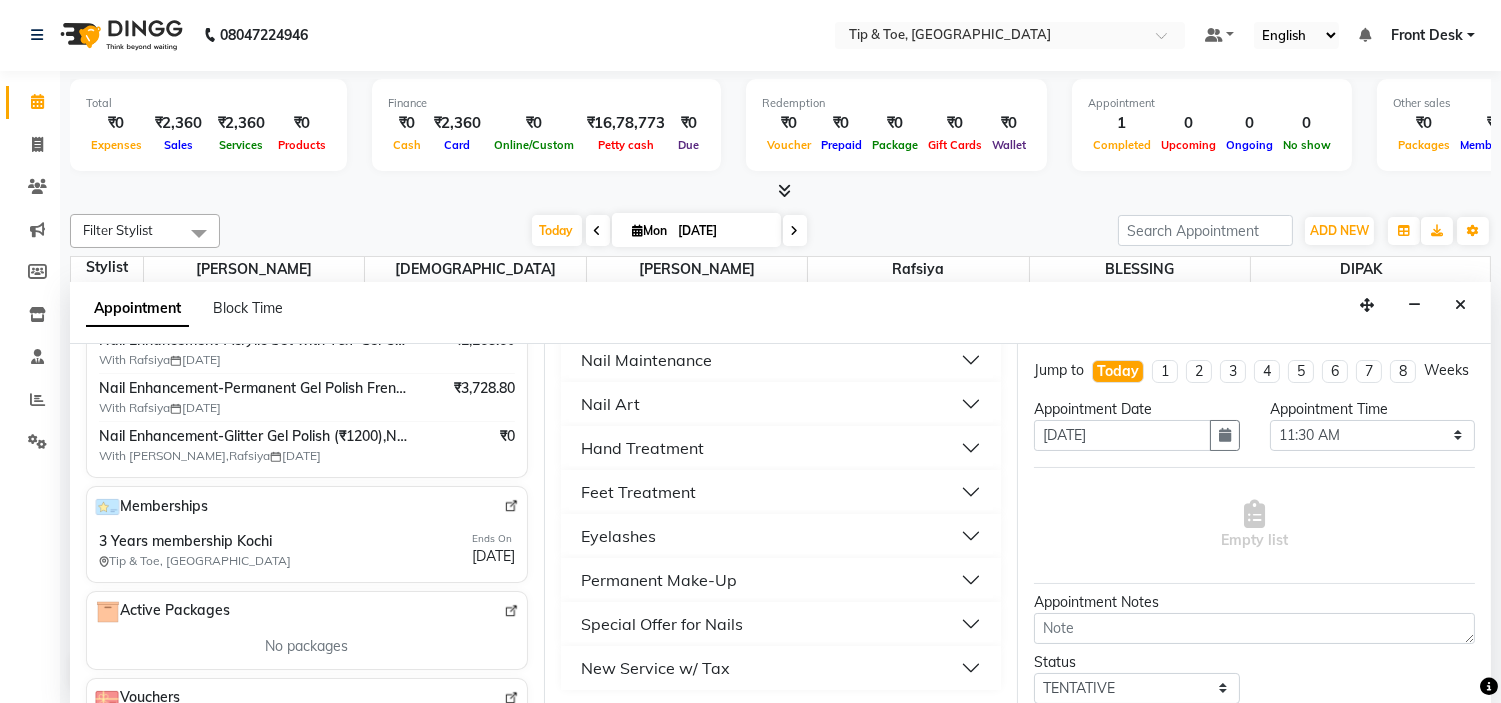 type on "9947211188" 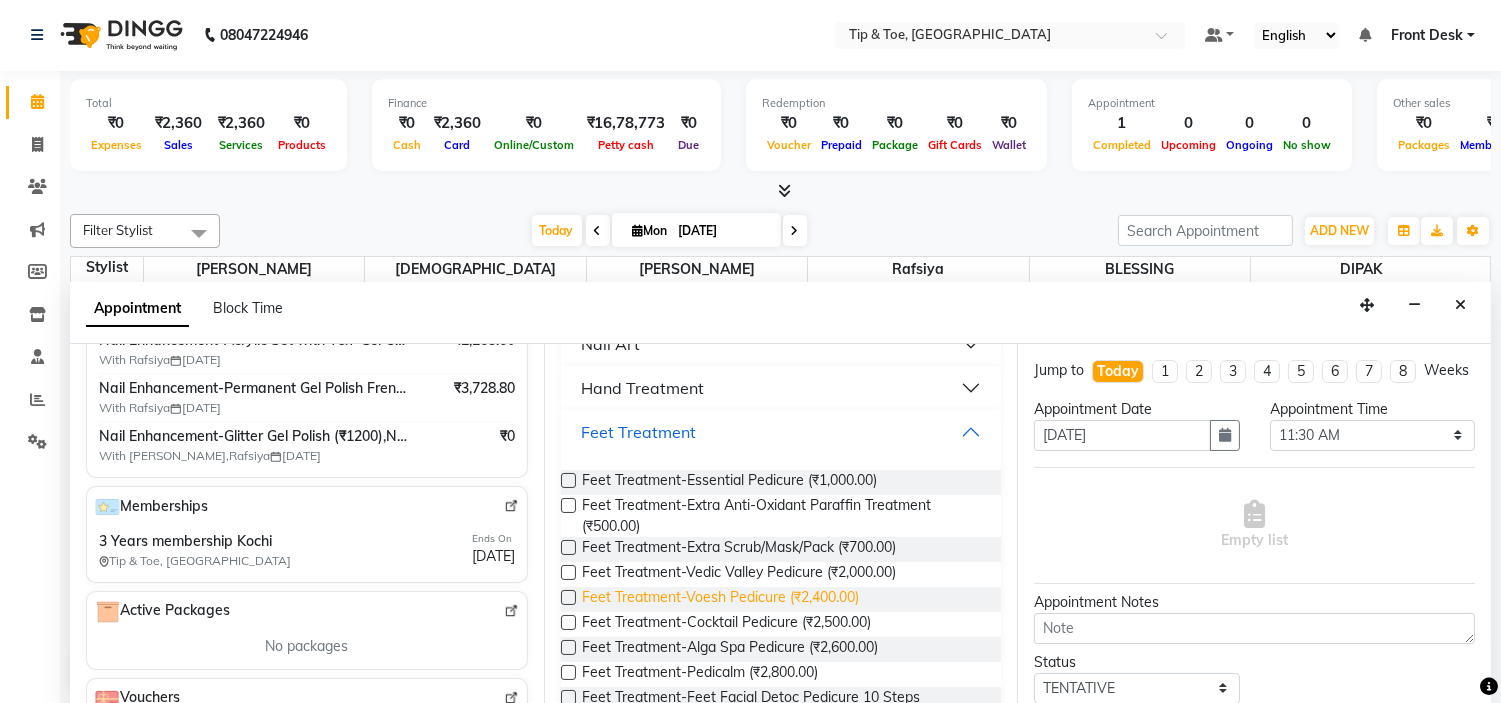 scroll, scrollTop: 630, scrollLeft: 0, axis: vertical 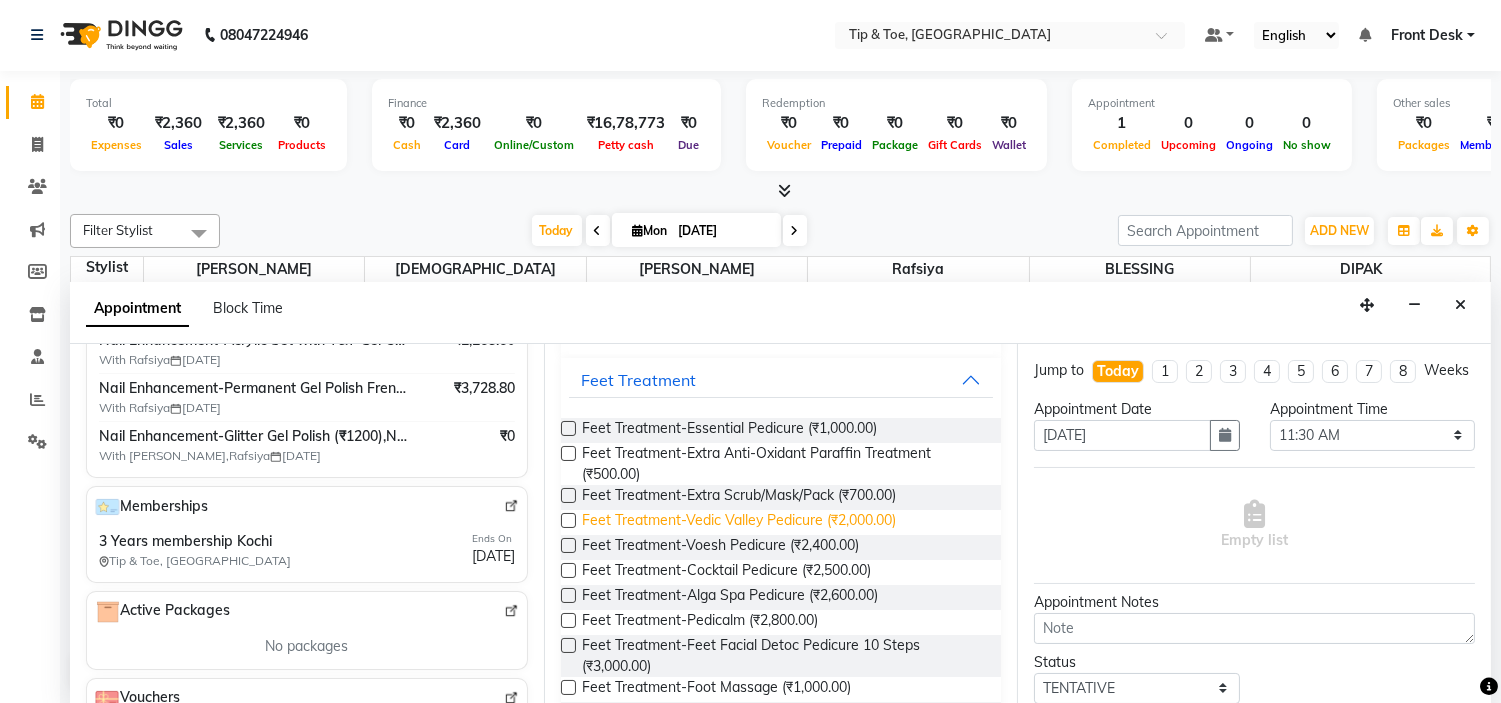 click on "Feet Treatment-Vedic Valley Pedicure (₹2,000.00)" at bounding box center (739, 522) 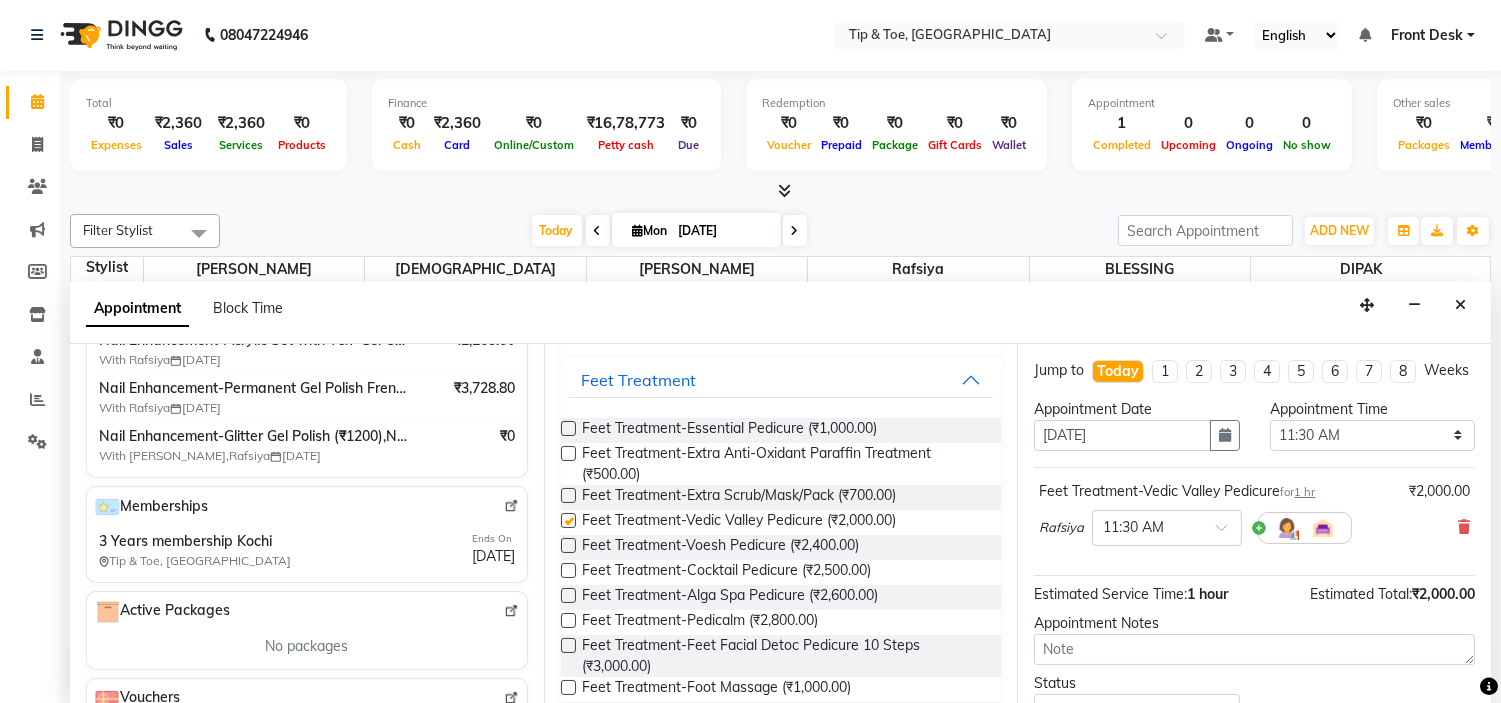 checkbox on "false" 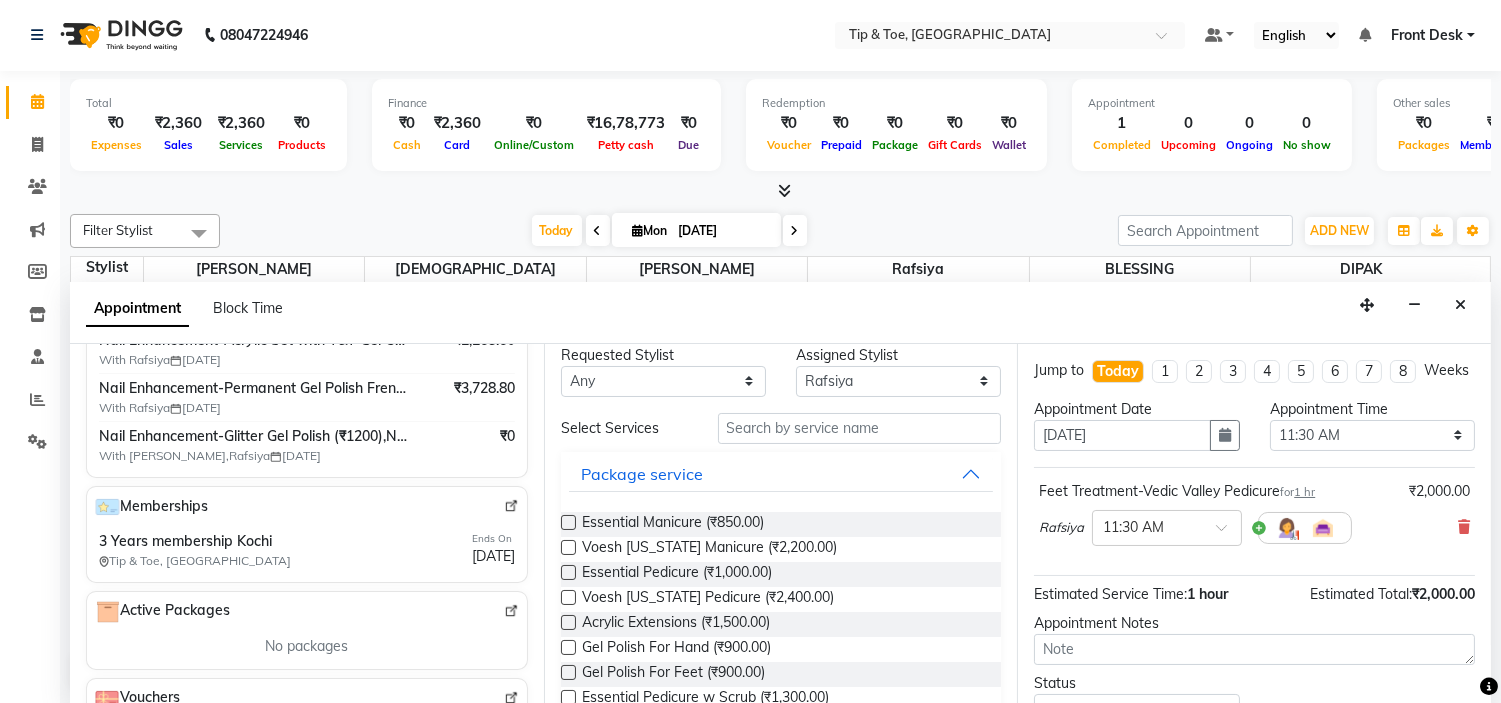 scroll, scrollTop: 0, scrollLeft: 0, axis: both 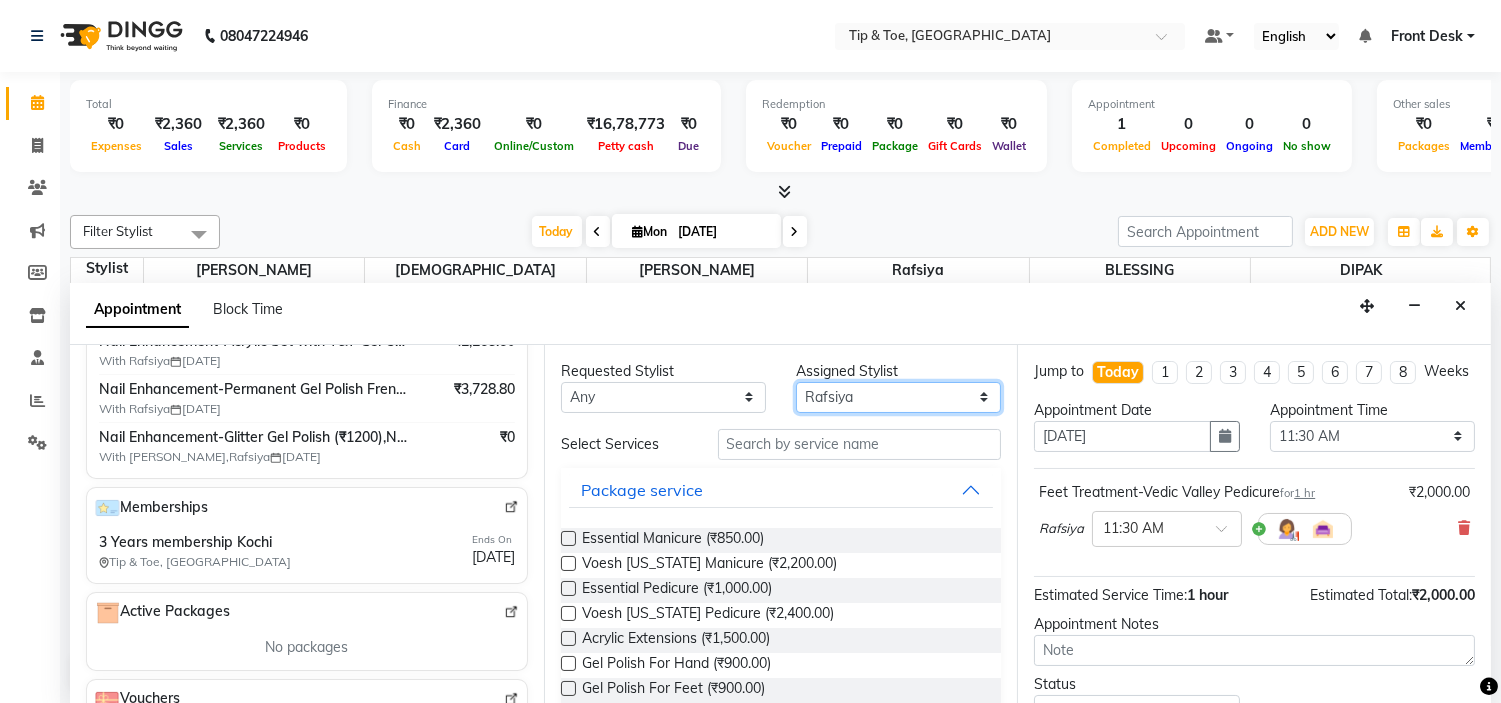 click on "Select [PERSON_NAME] [PERSON_NAME] Rafsiya [PERSON_NAME]" at bounding box center (898, 397) 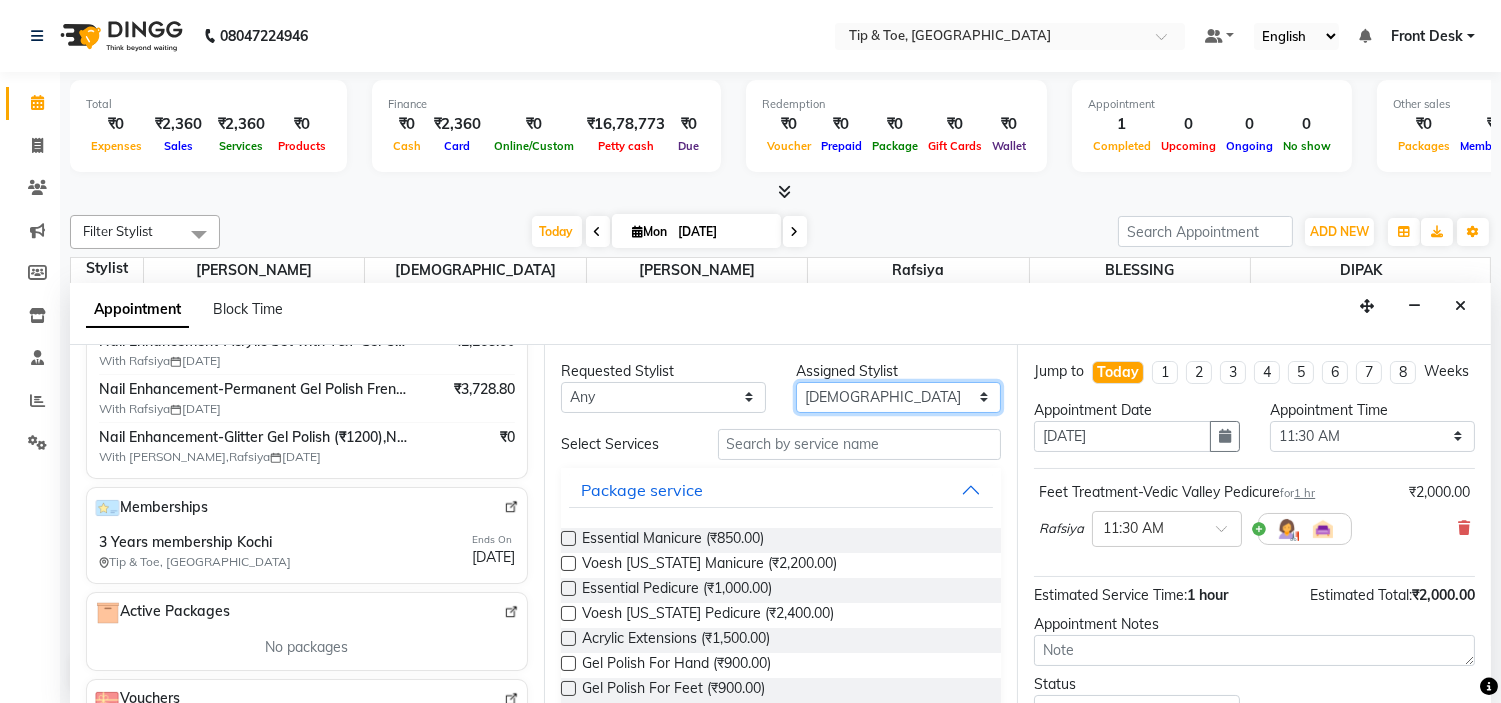click on "Select [PERSON_NAME] [PERSON_NAME] Rafsiya [PERSON_NAME]" at bounding box center (898, 397) 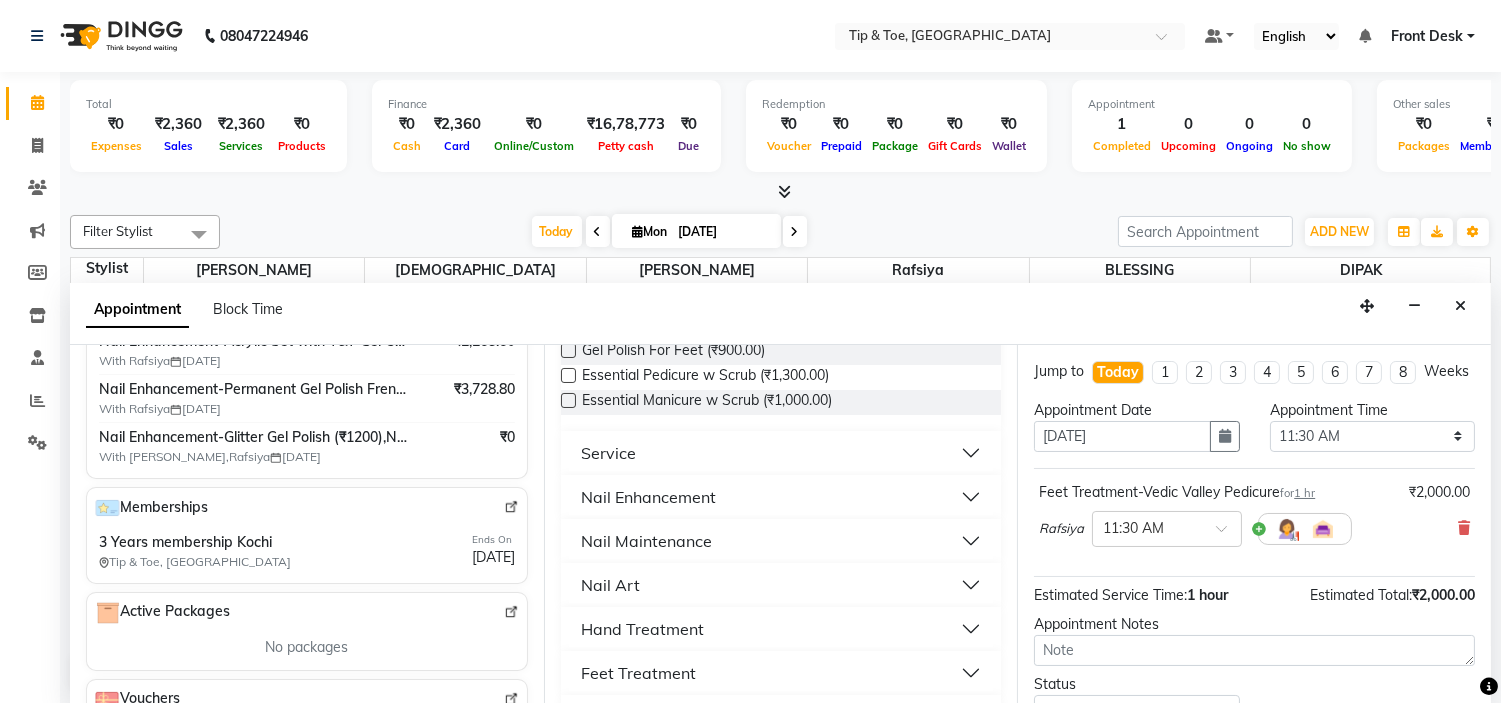 scroll, scrollTop: 333, scrollLeft: 0, axis: vertical 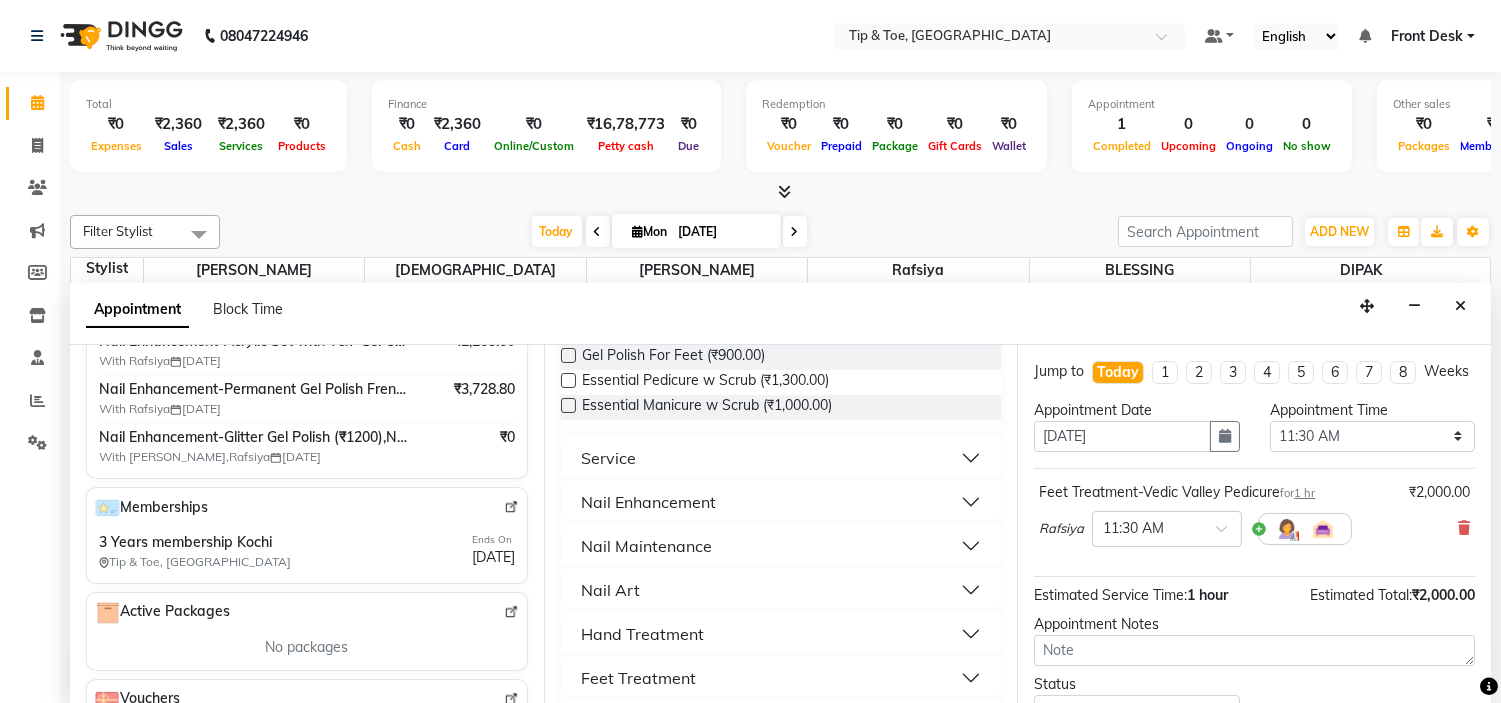 click on "Nail Maintenance" at bounding box center [646, 546] 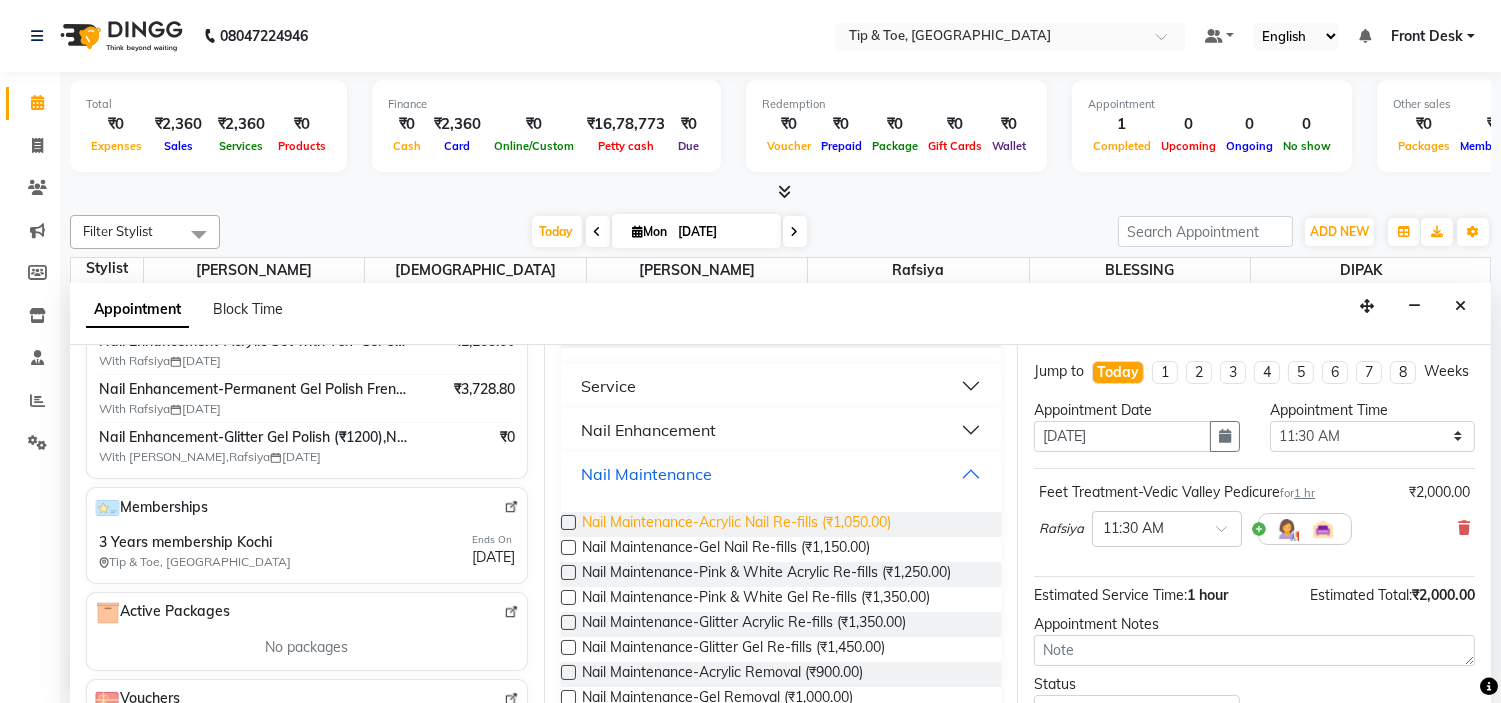 scroll, scrollTop: 444, scrollLeft: 0, axis: vertical 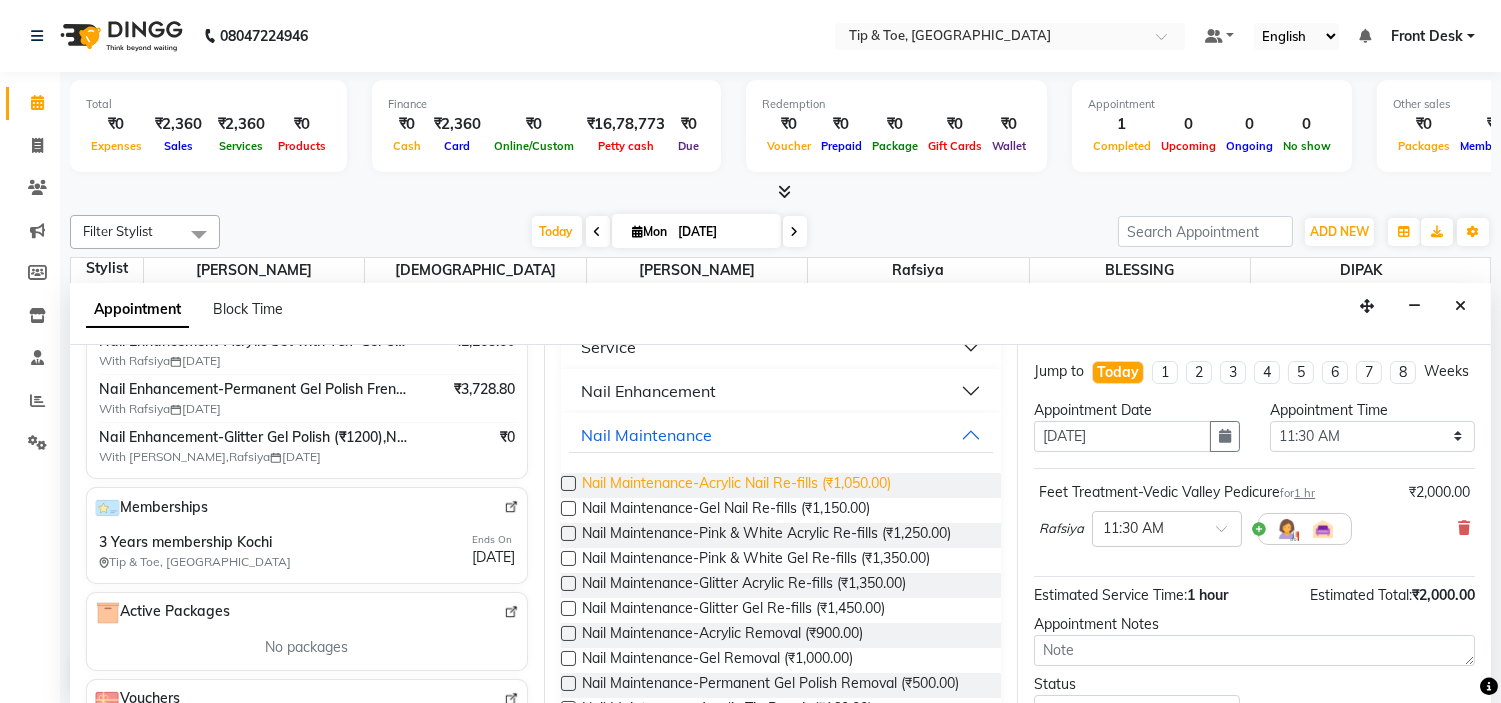 click on "Nail Maintenance-Acrylic Nail Re-fills (₹1,050.00)" at bounding box center [736, 485] 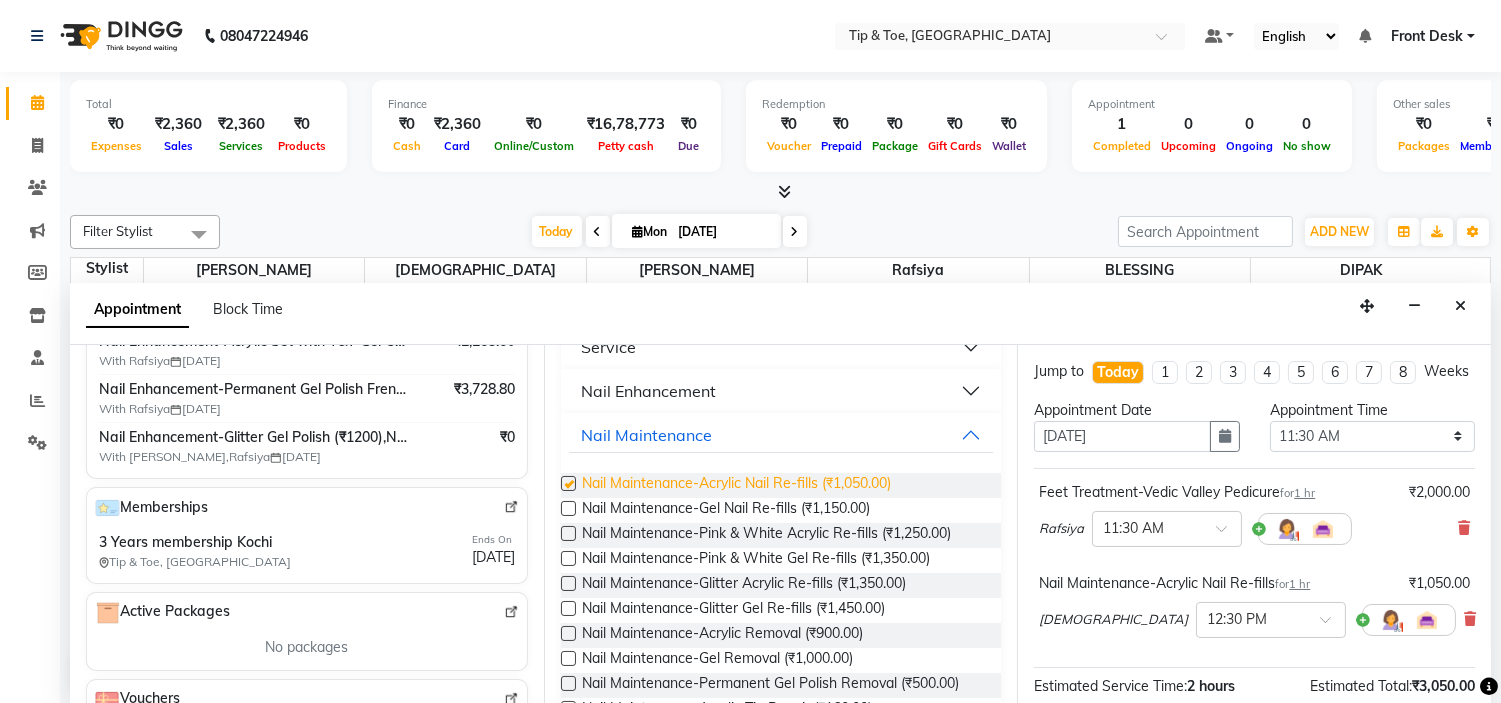 checkbox on "false" 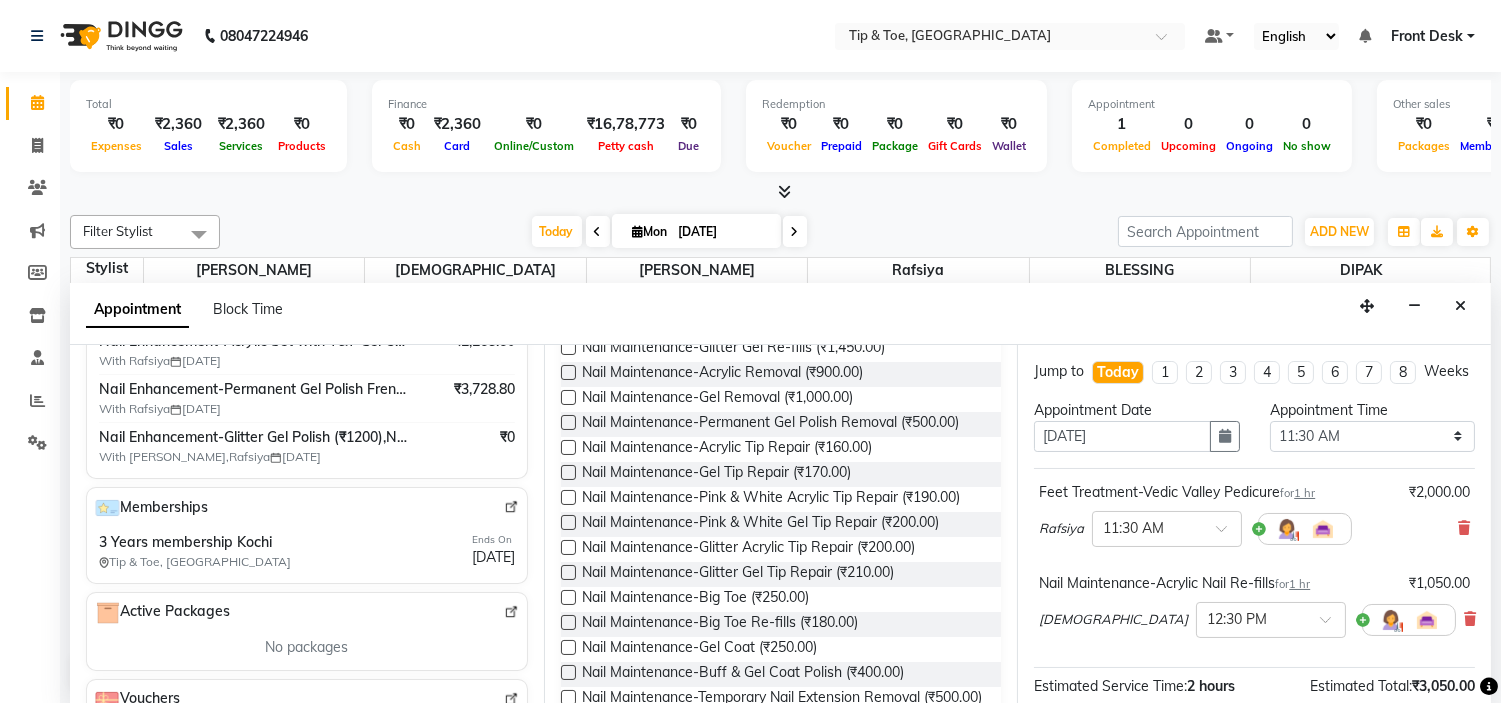 scroll, scrollTop: 666, scrollLeft: 0, axis: vertical 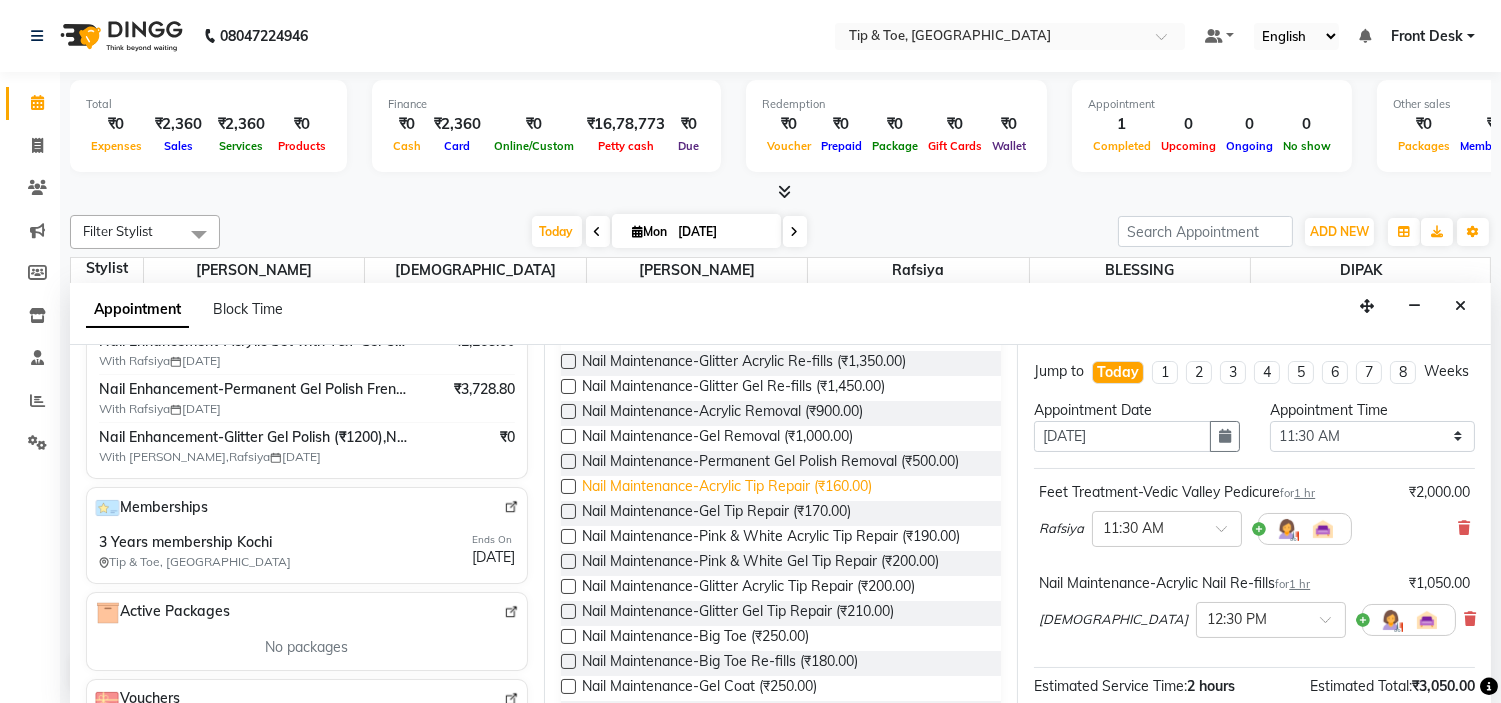 click on "Nail Maintenance-Acrylic Tip Repair (₹160.00)" at bounding box center [727, 488] 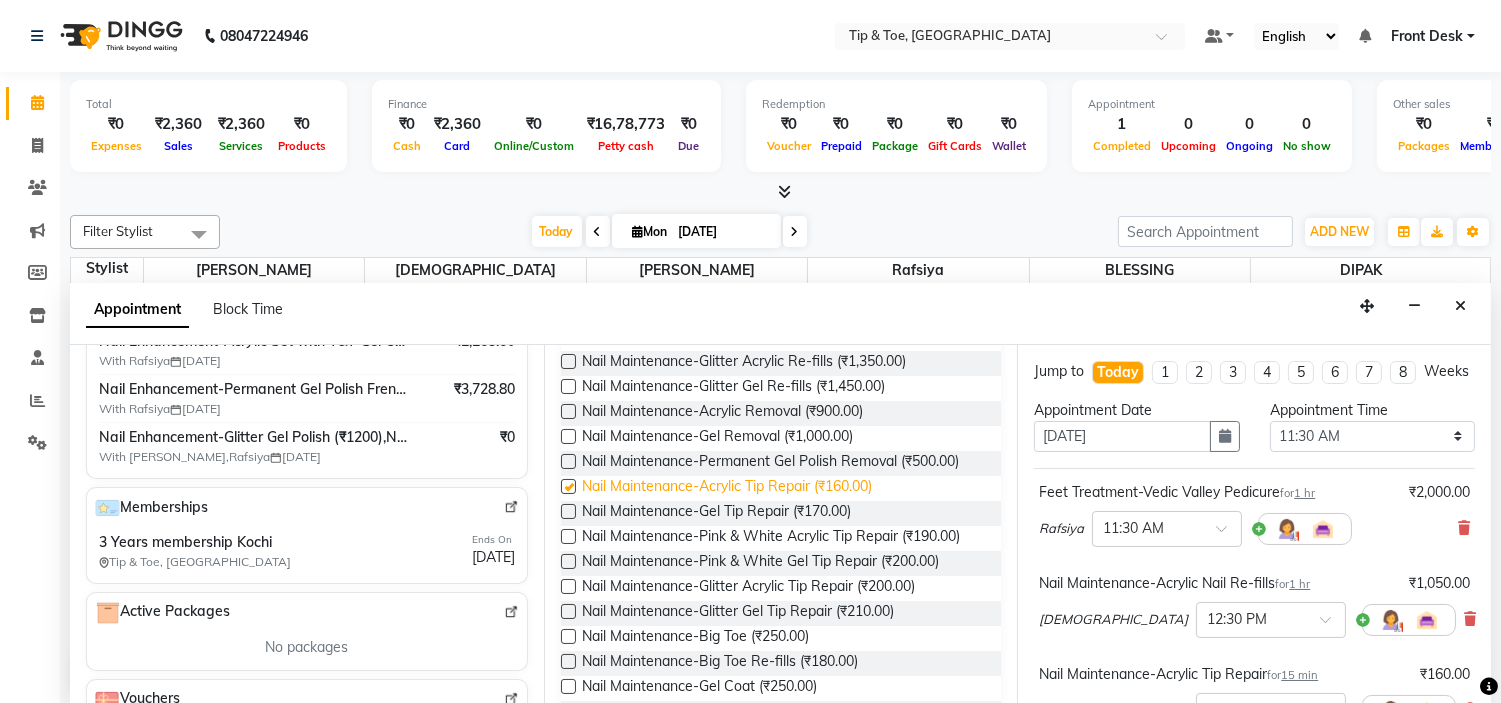 checkbox on "false" 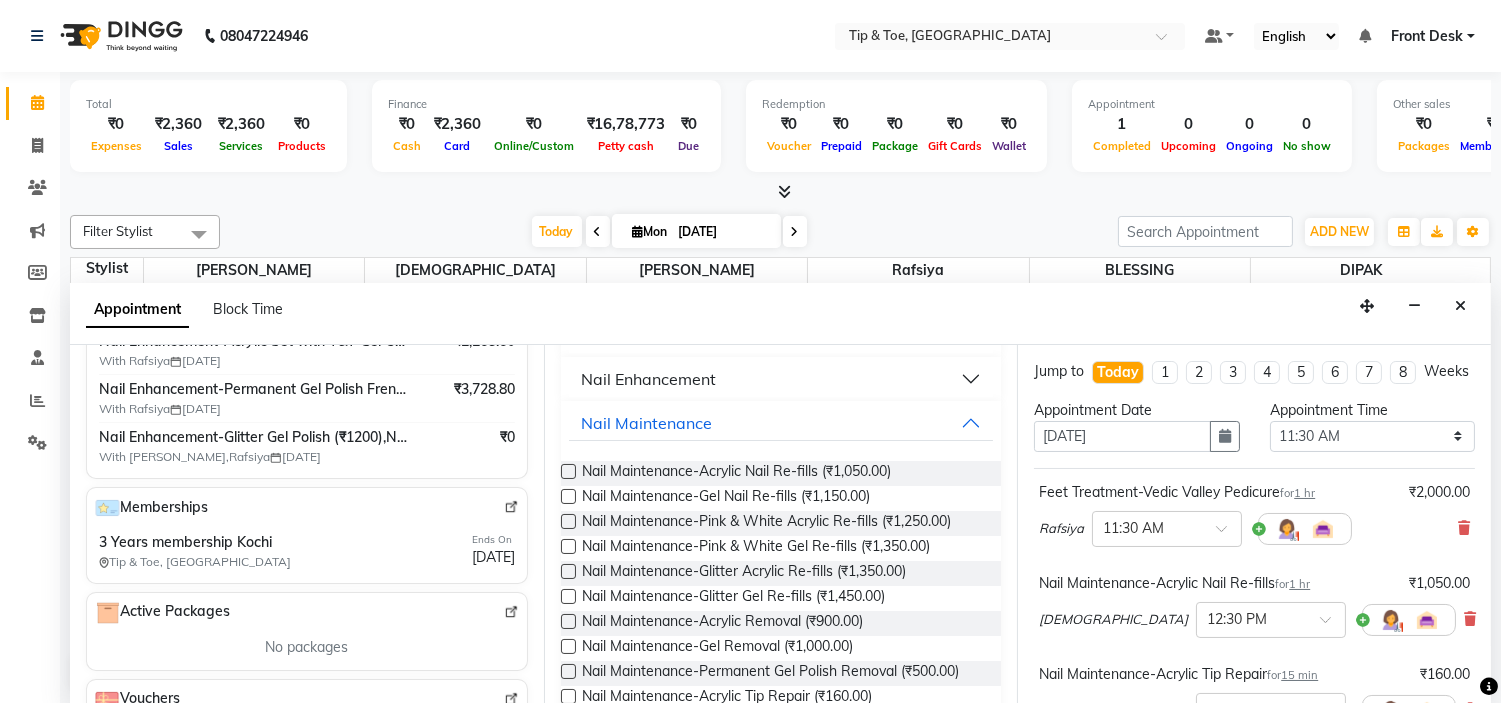 scroll, scrollTop: 444, scrollLeft: 0, axis: vertical 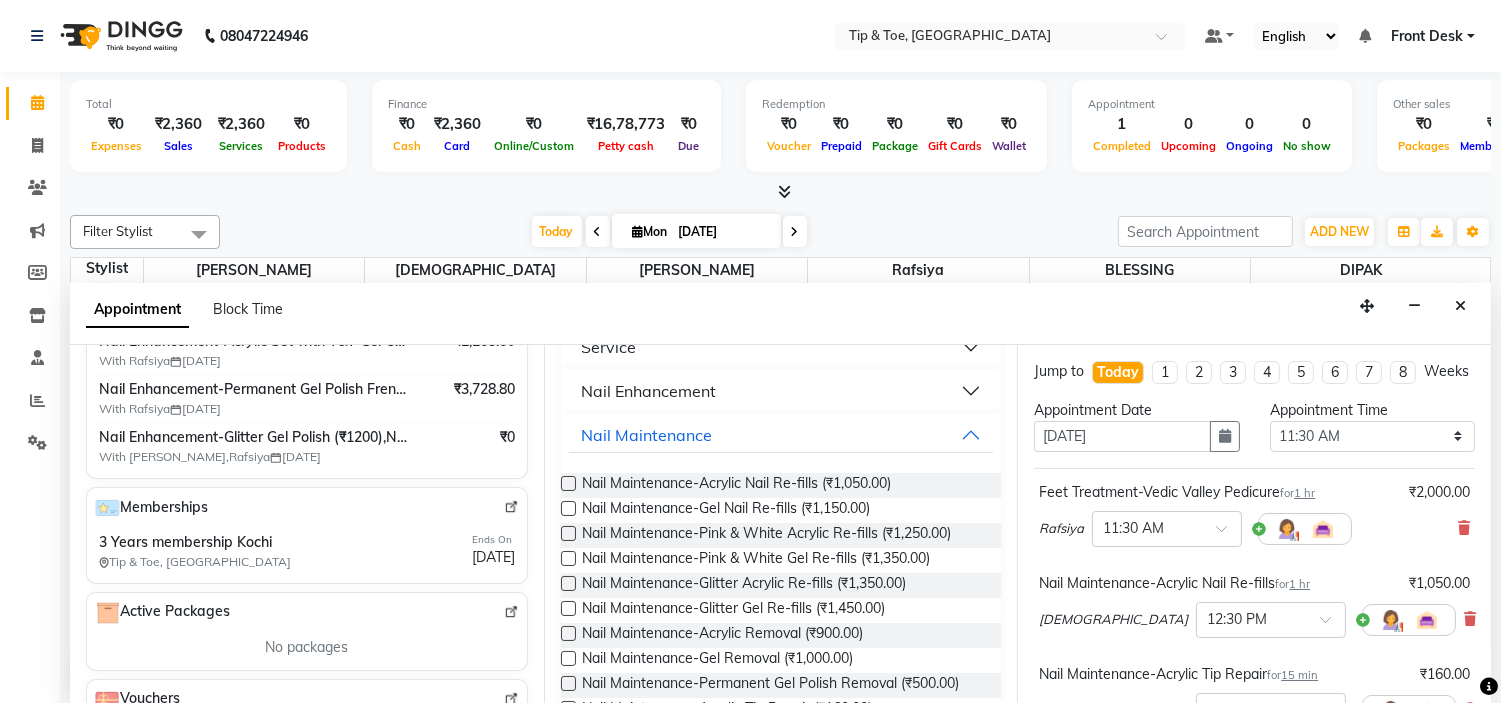 click on "Nail Enhancement" at bounding box center (781, 391) 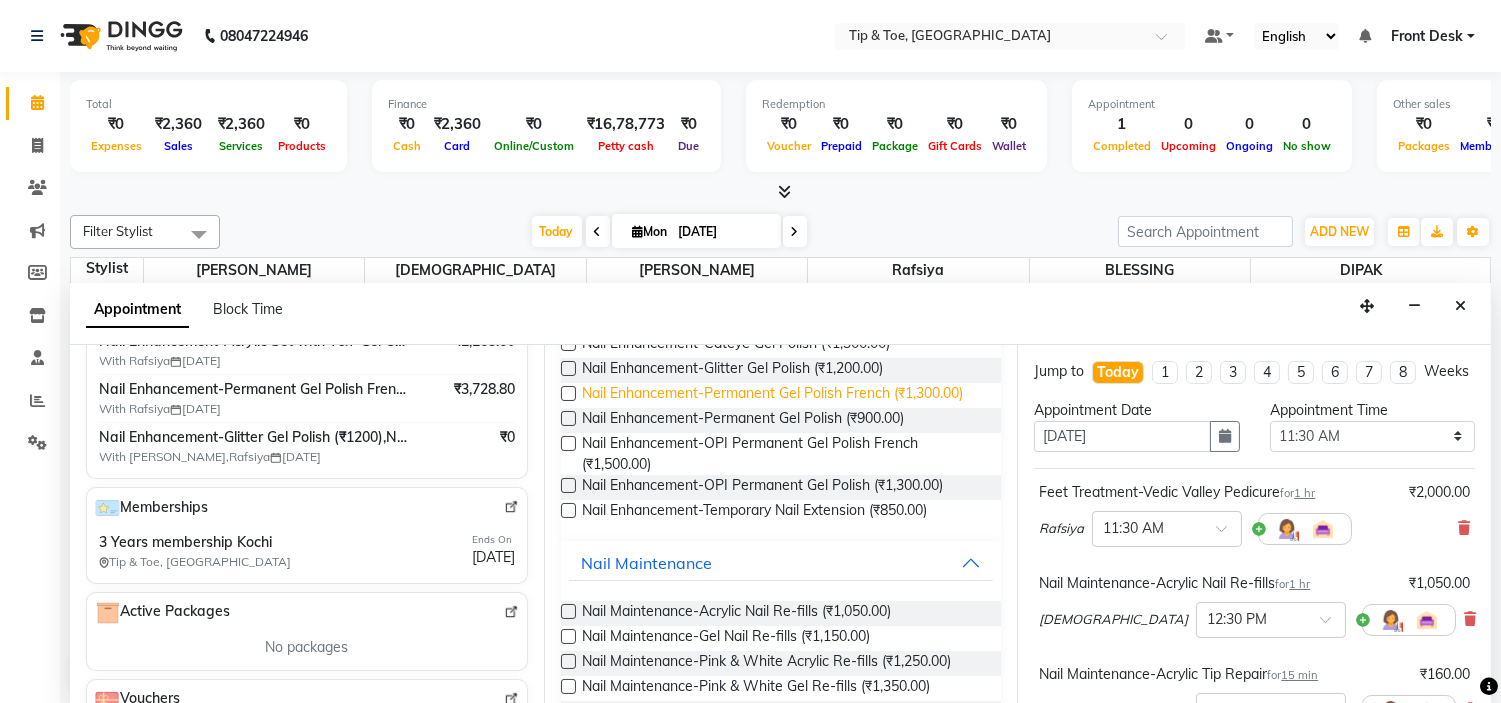 scroll, scrollTop: 1111, scrollLeft: 0, axis: vertical 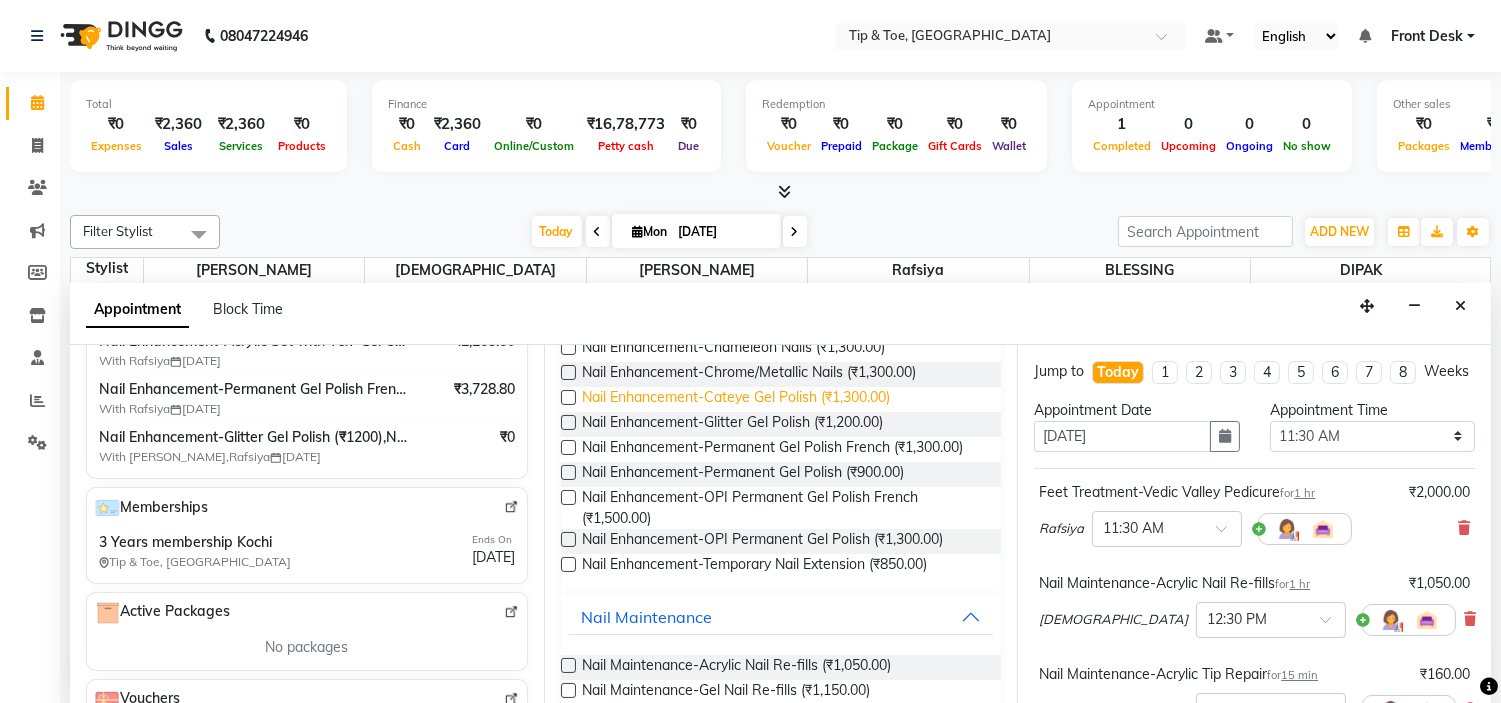 click on "Nail Enhancement-Cateye Gel Polish (₹1,300.00)" at bounding box center [736, 399] 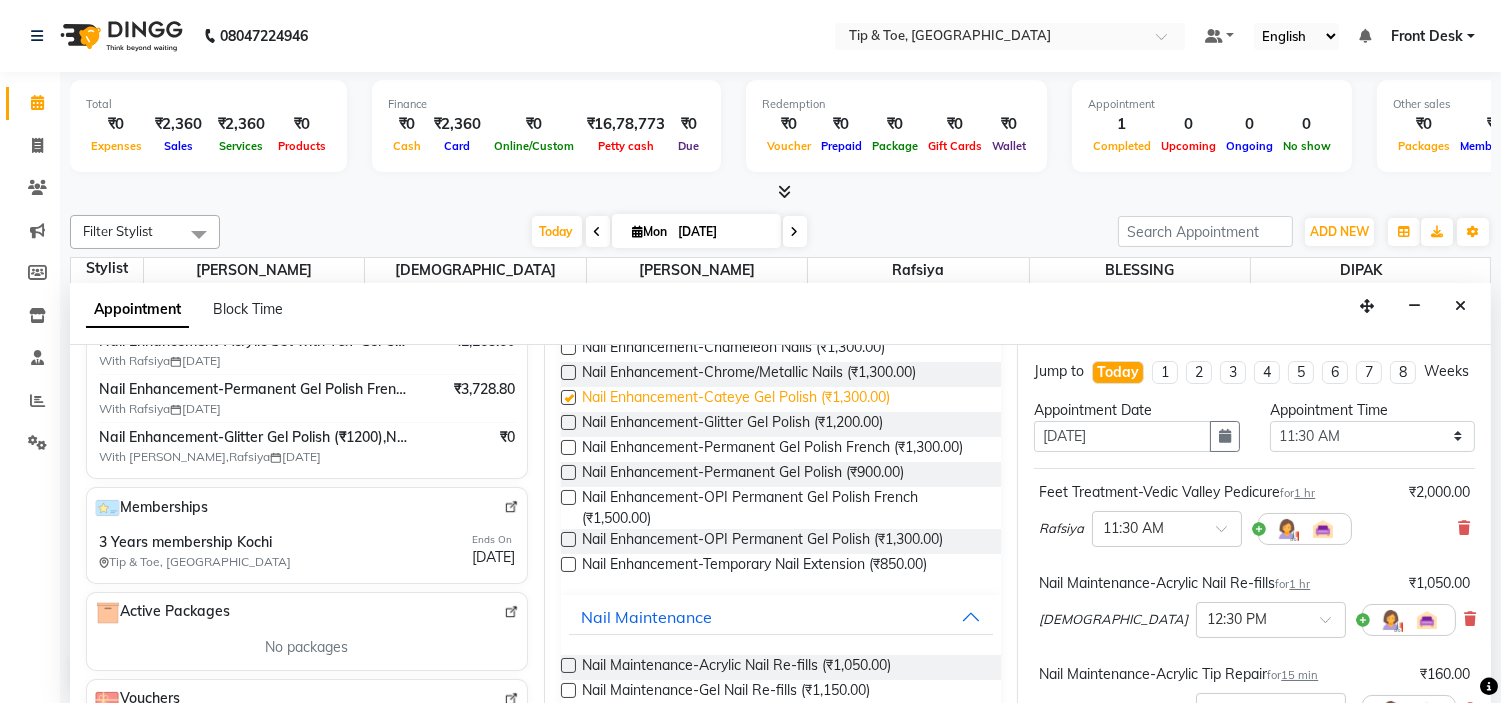 checkbox on "false" 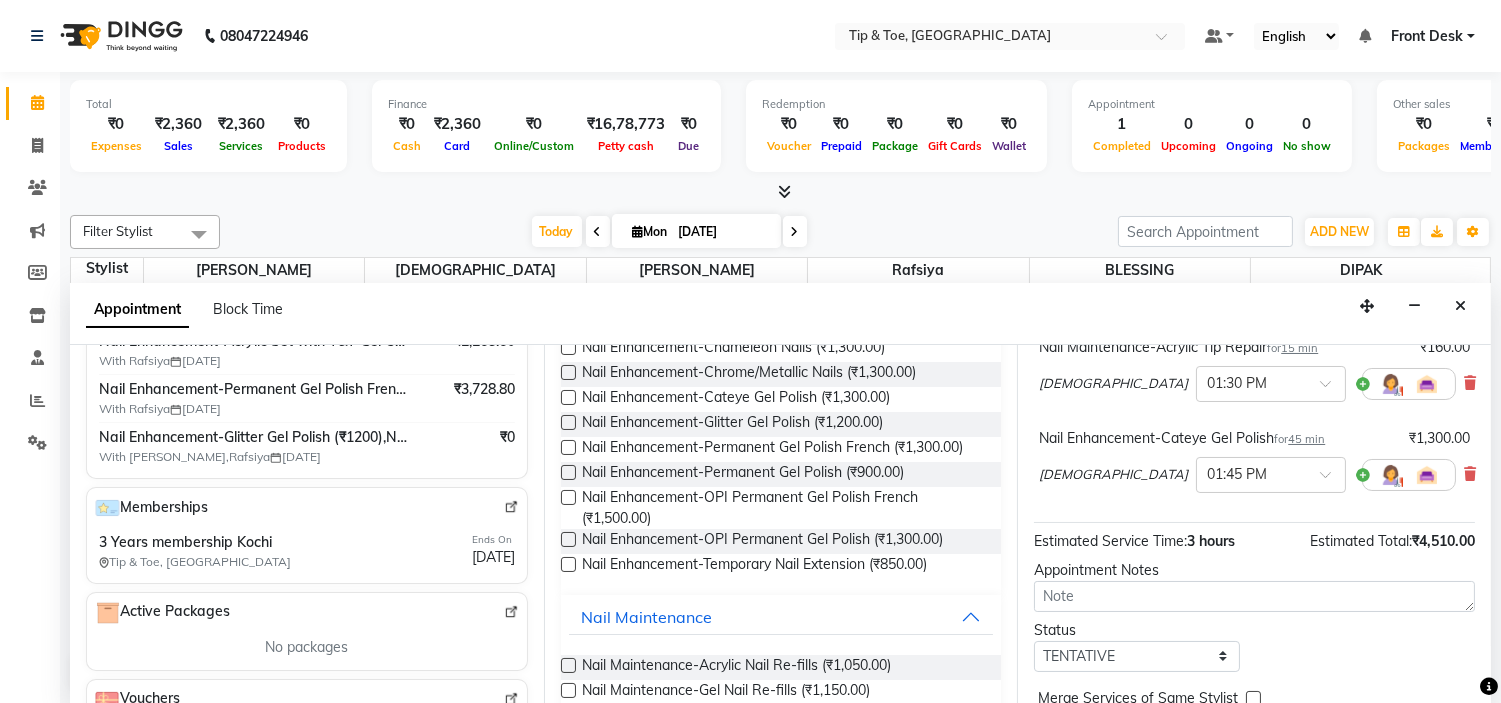 scroll, scrollTop: 438, scrollLeft: 0, axis: vertical 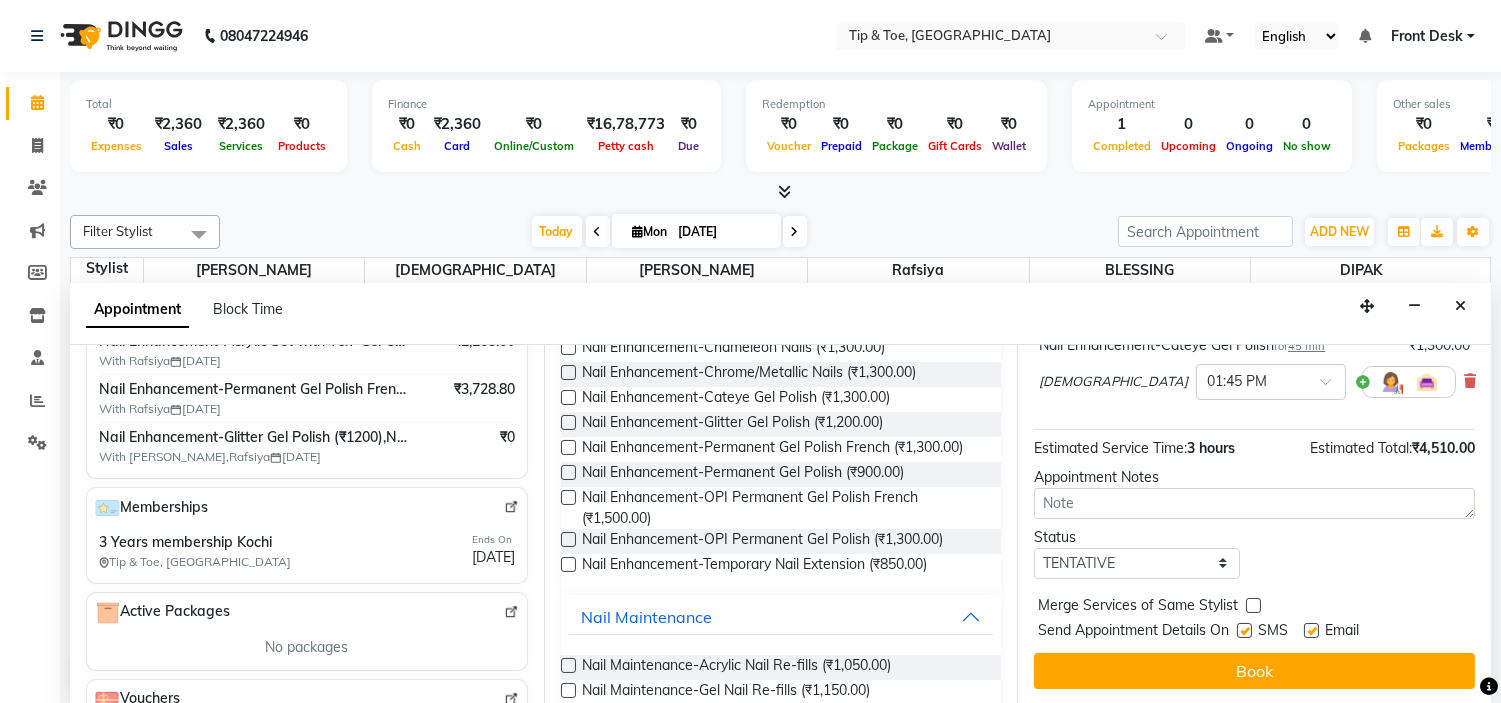 drag, startPoint x: 1310, startPoint y: 622, endPoint x: 1310, endPoint y: 657, distance: 35 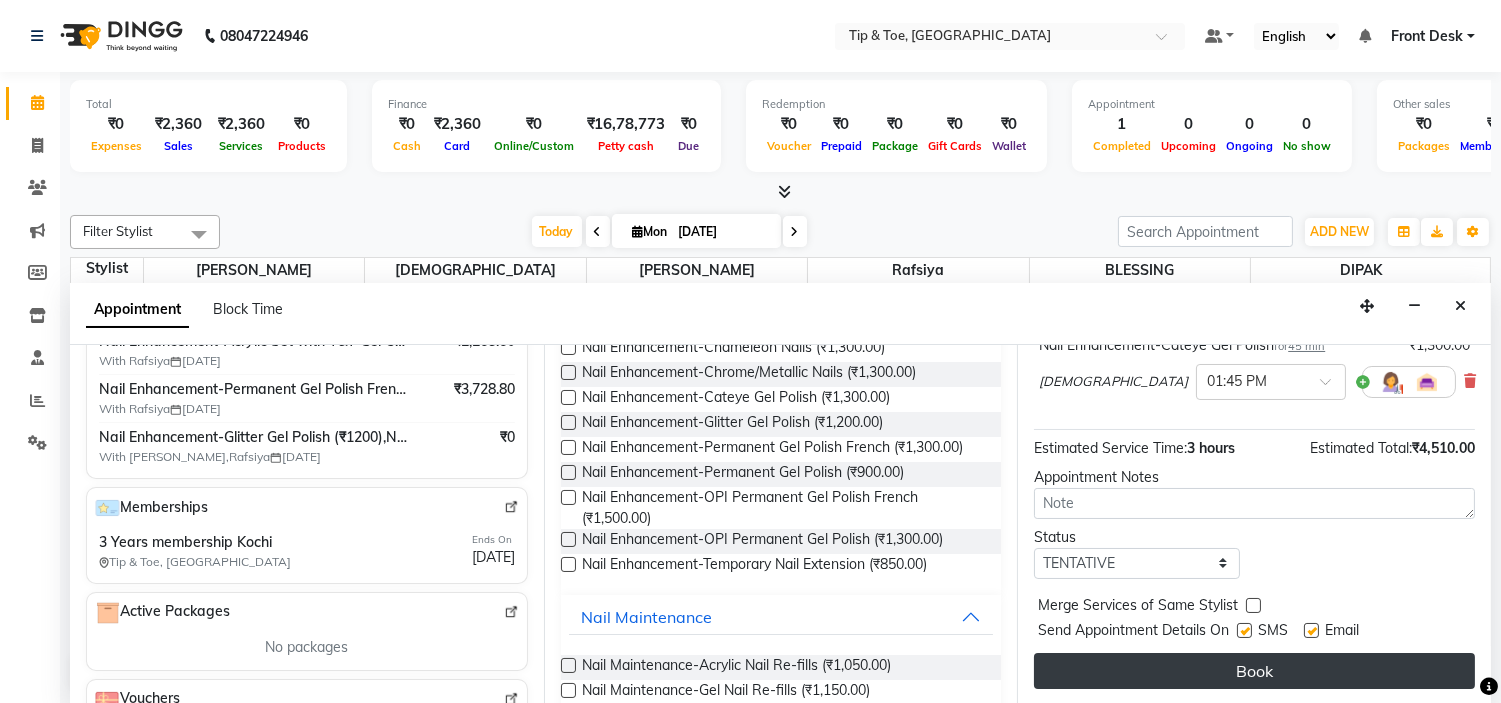 click at bounding box center (1311, 630) 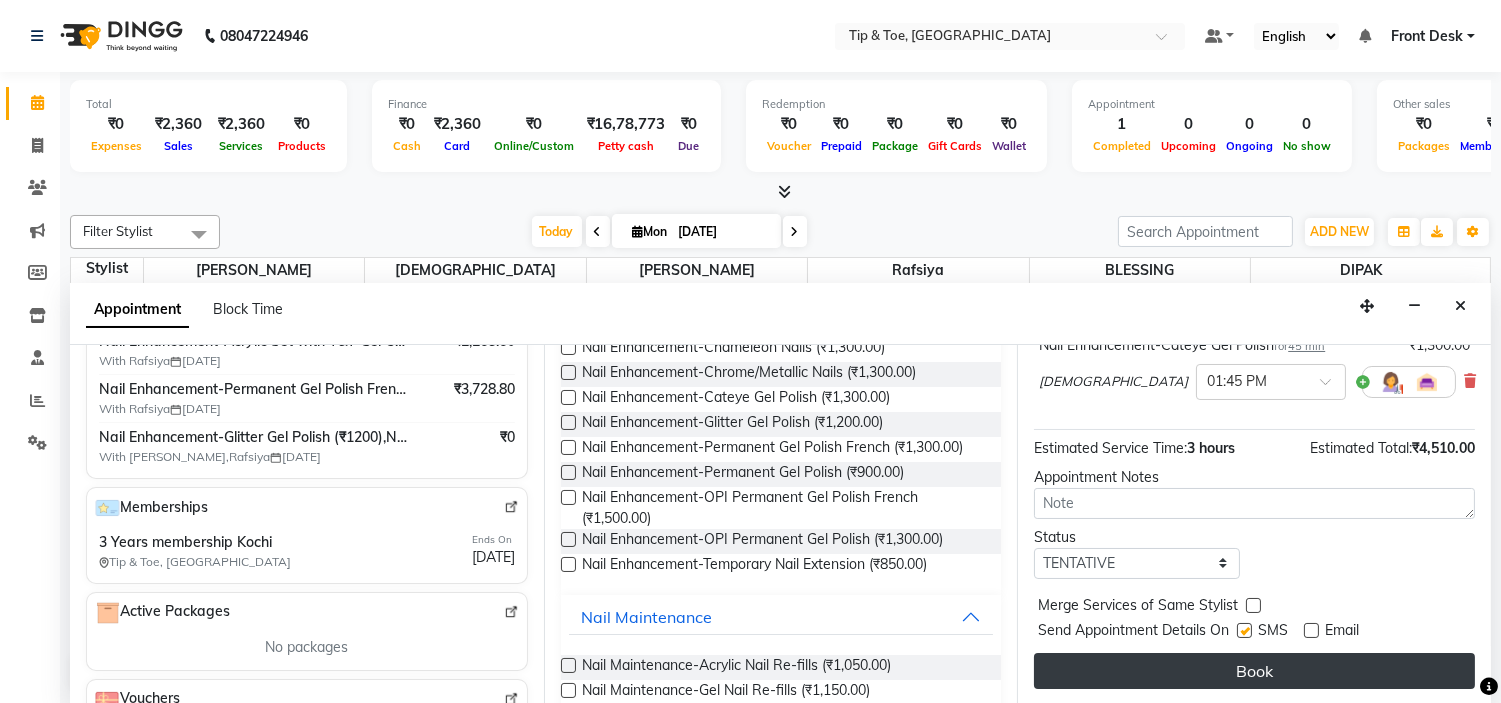 click on "Book" at bounding box center [1254, 671] 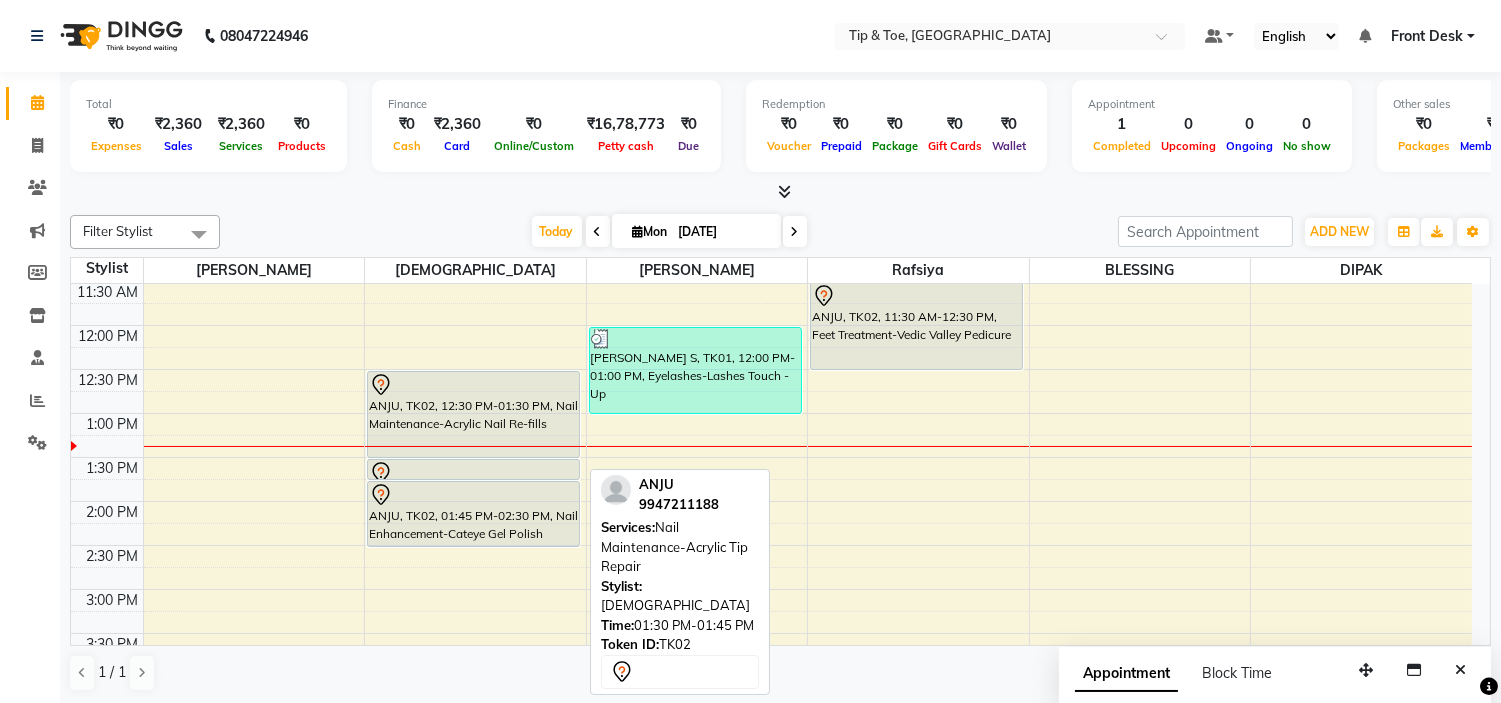scroll, scrollTop: 111, scrollLeft: 0, axis: vertical 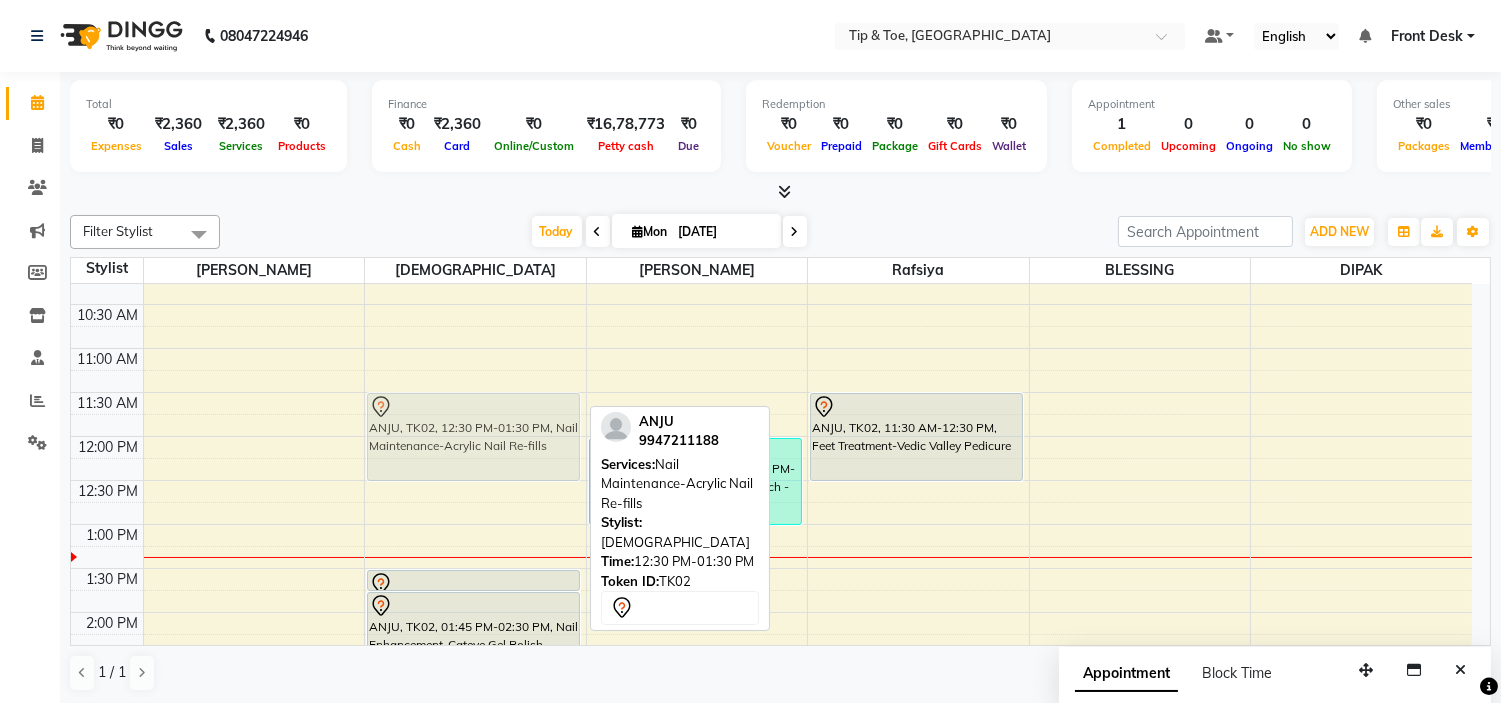 drag, startPoint x: 486, startPoint y: 511, endPoint x: 451, endPoint y: 424, distance: 93.77633 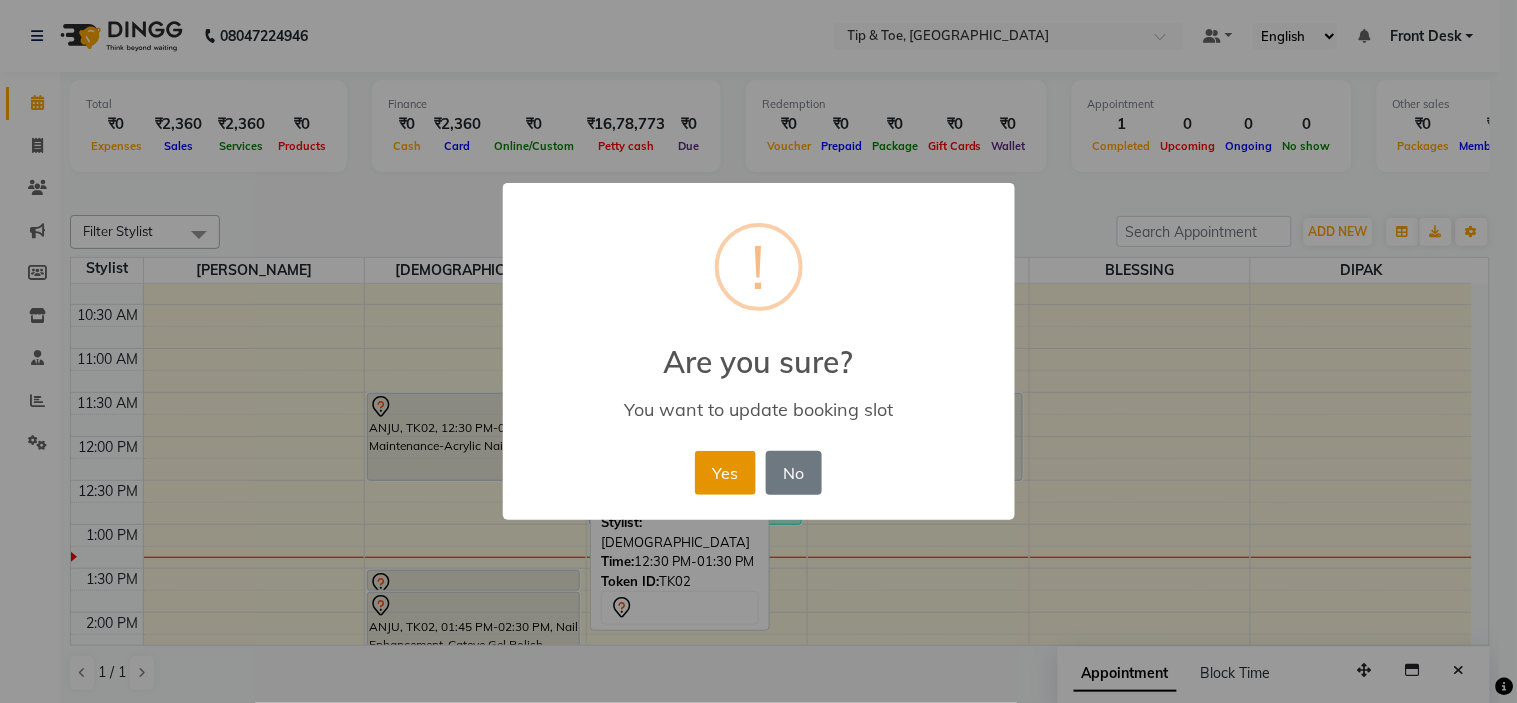 click on "Yes" at bounding box center [725, 473] 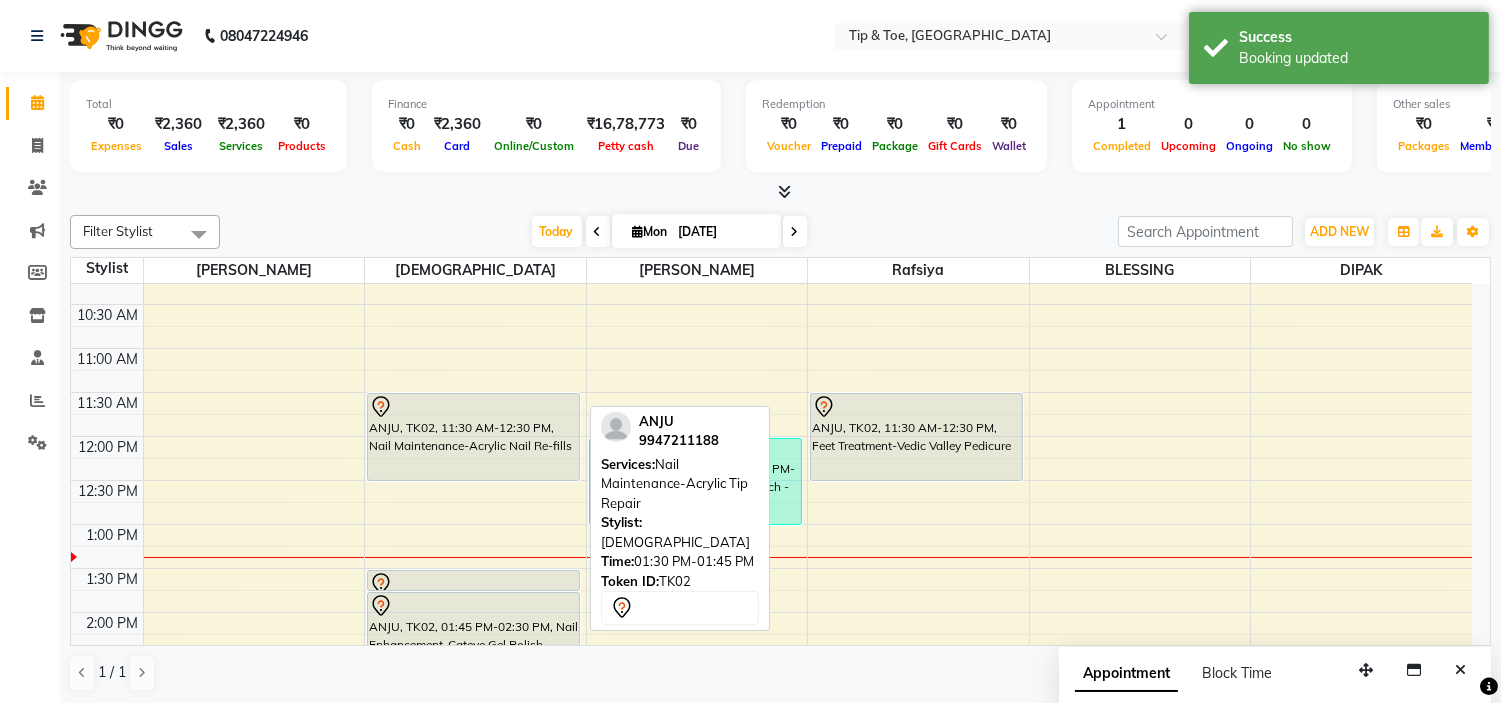 click at bounding box center (473, 590) 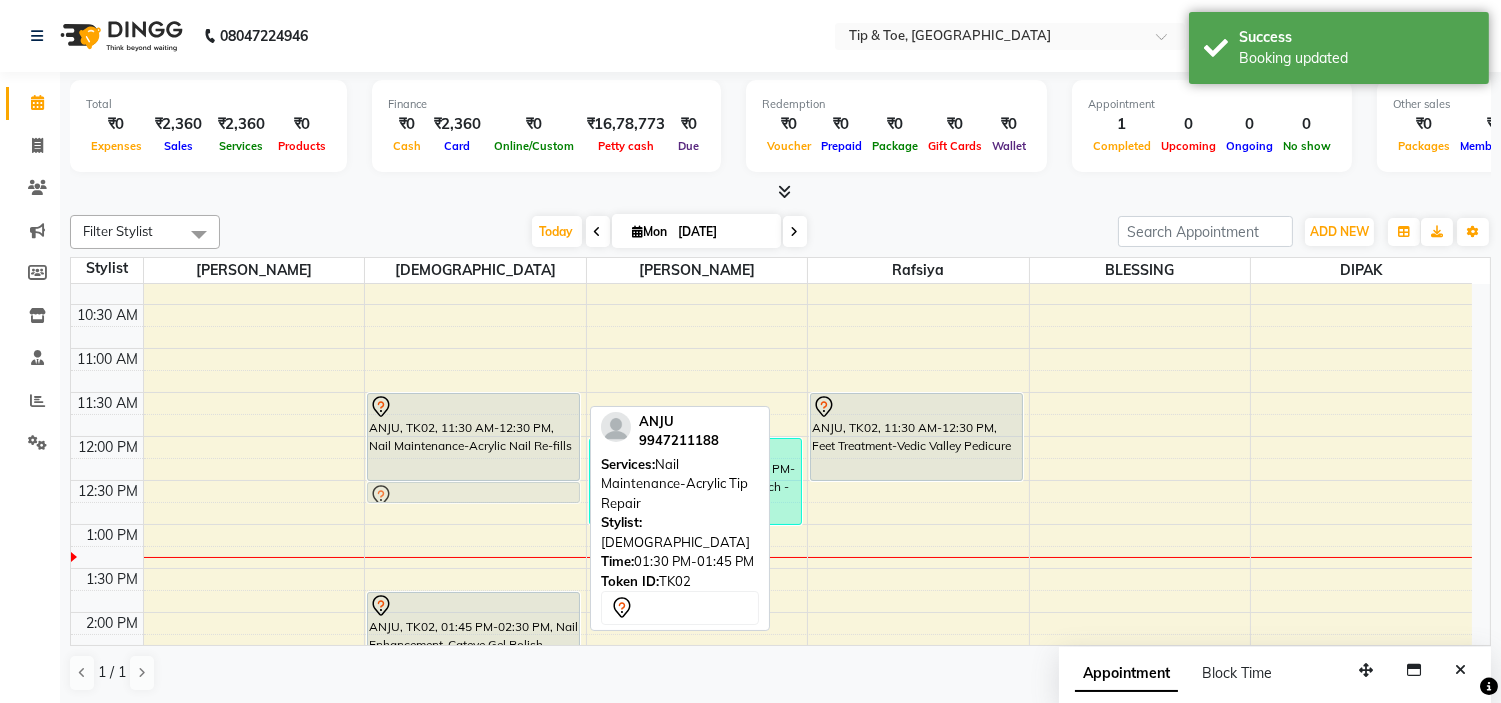 drag, startPoint x: 486, startPoint y: 578, endPoint x: 470, endPoint y: 493, distance: 86.492775 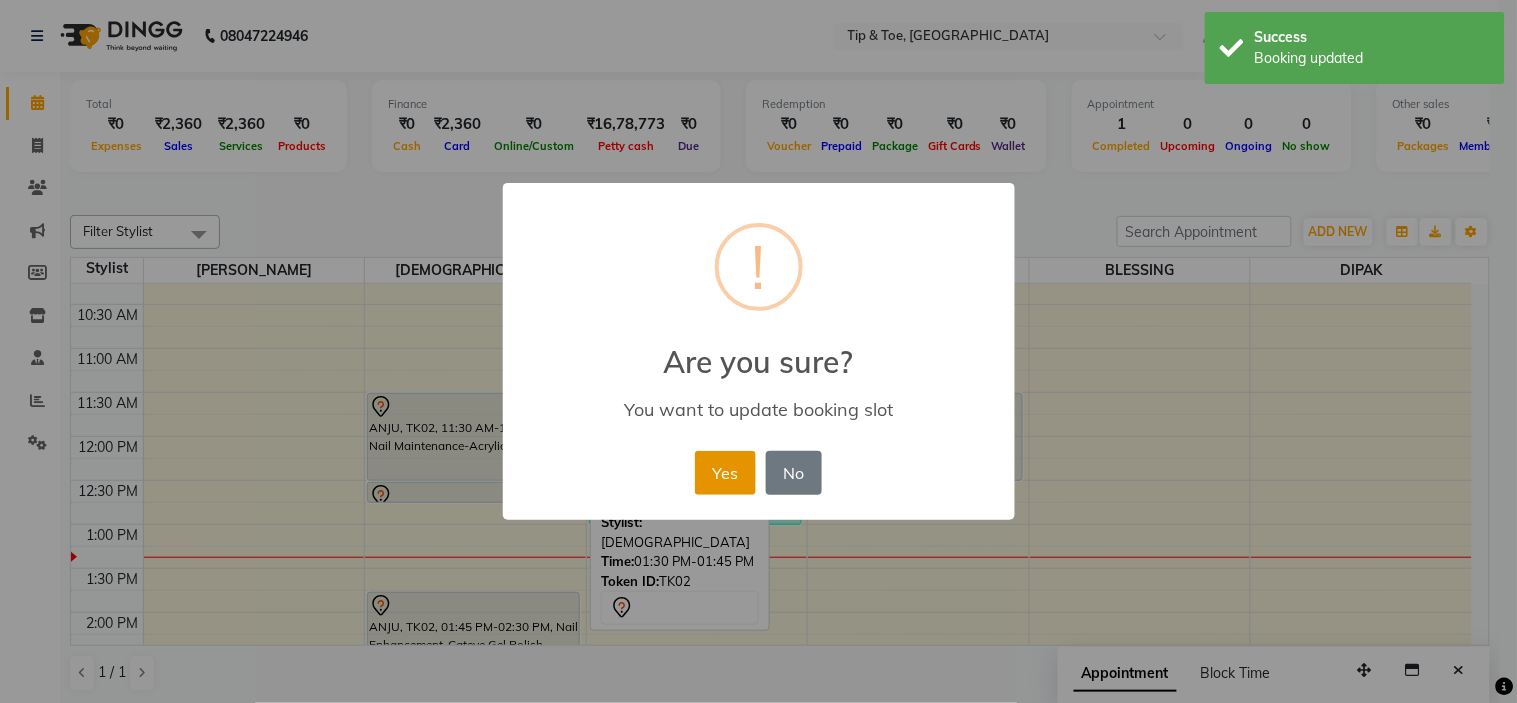 click on "Yes" at bounding box center (725, 473) 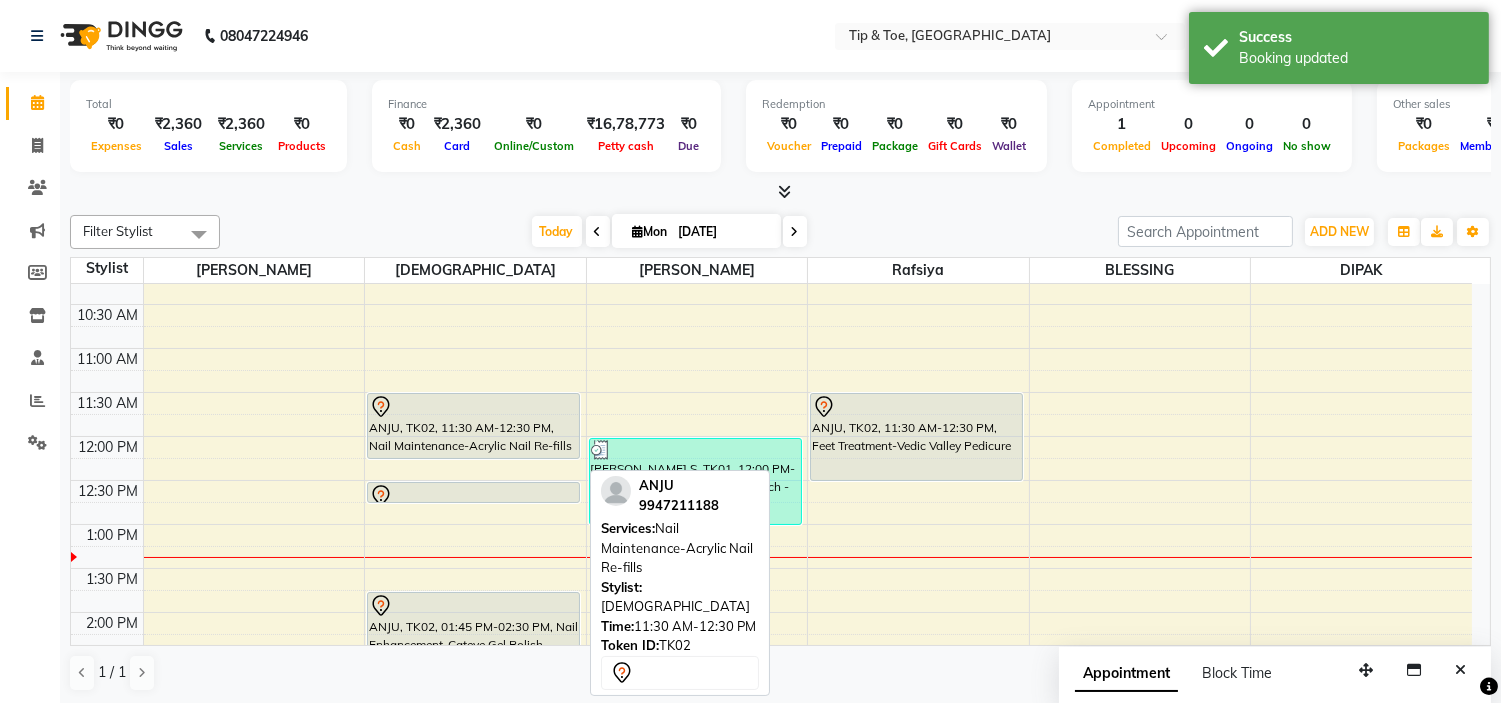 drag, startPoint x: 522, startPoint y: 475, endPoint x: 508, endPoint y: 454, distance: 25.23886 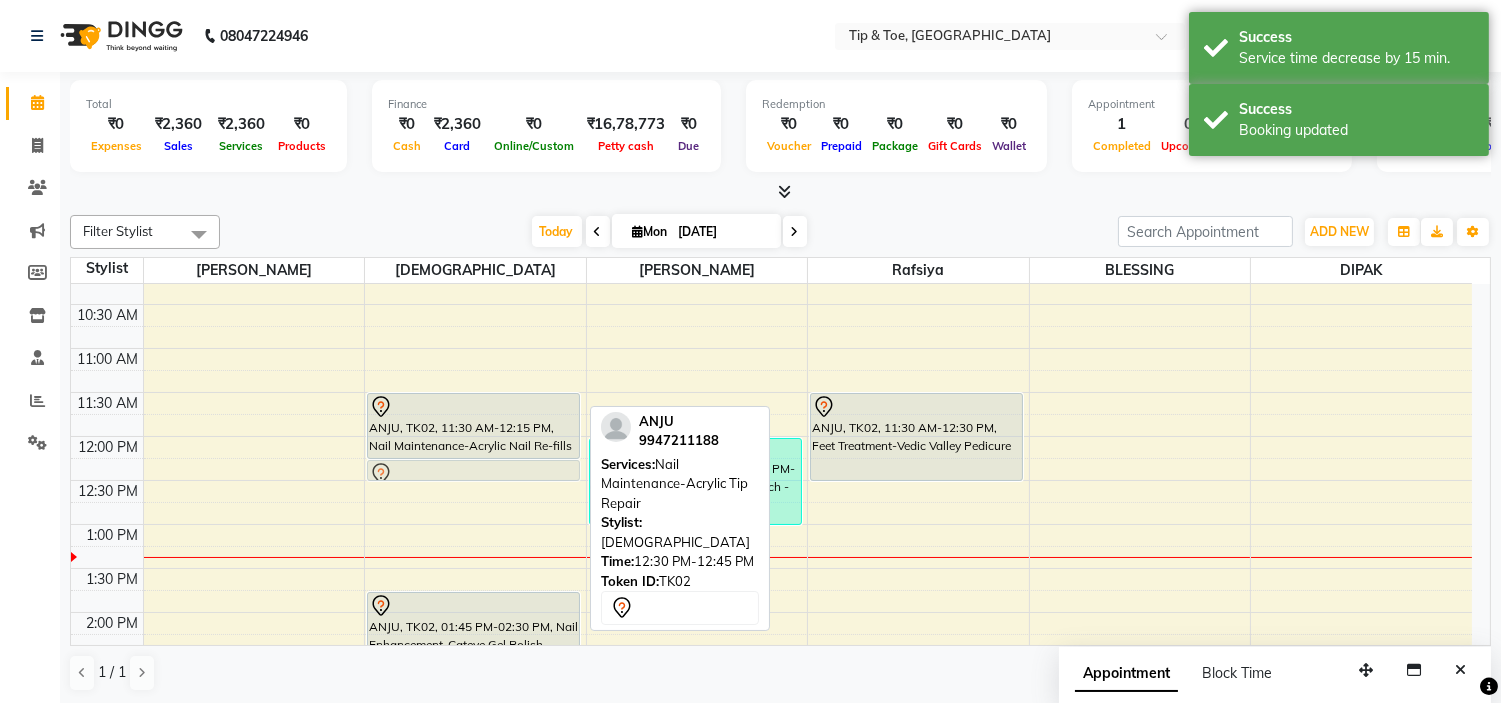 drag, startPoint x: 506, startPoint y: 492, endPoint x: 503, endPoint y: 475, distance: 17.262676 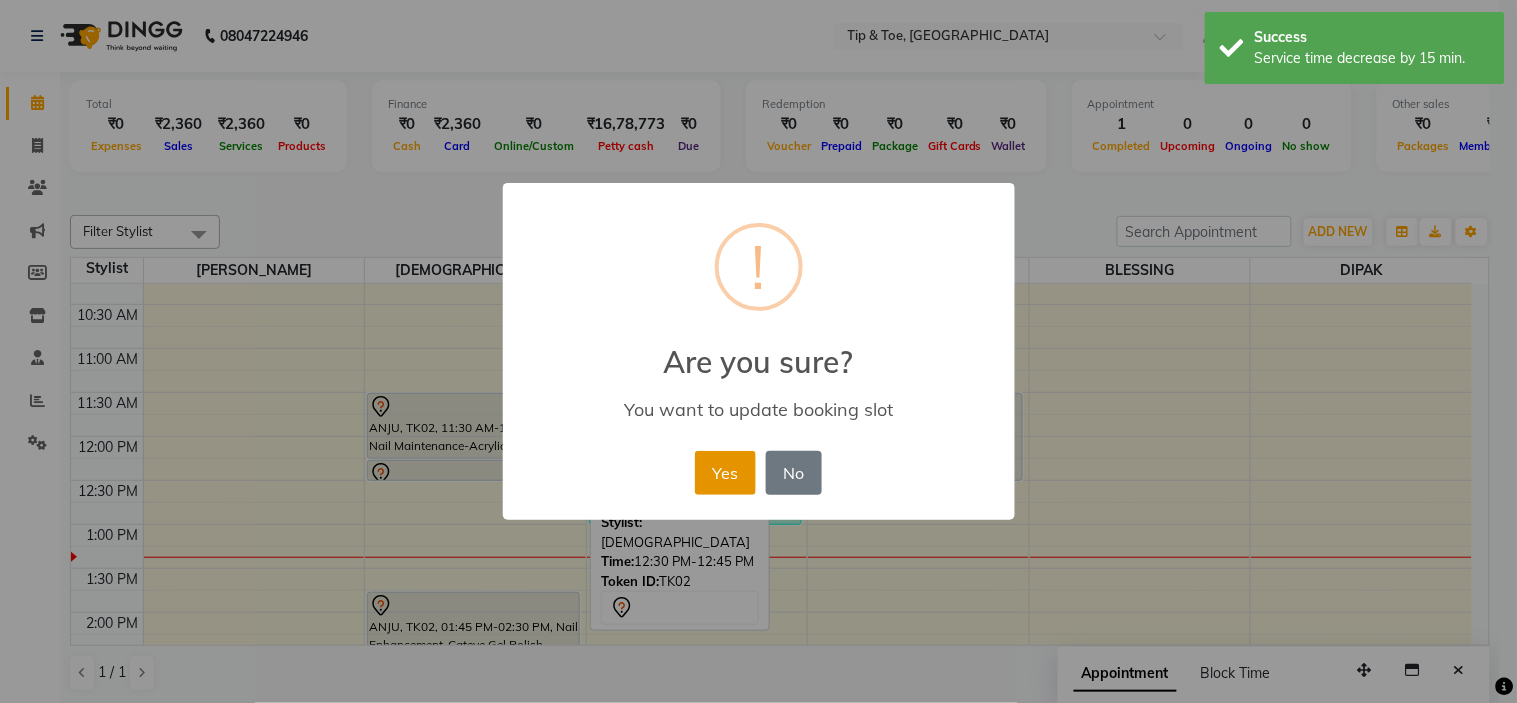 click on "Yes" at bounding box center [725, 473] 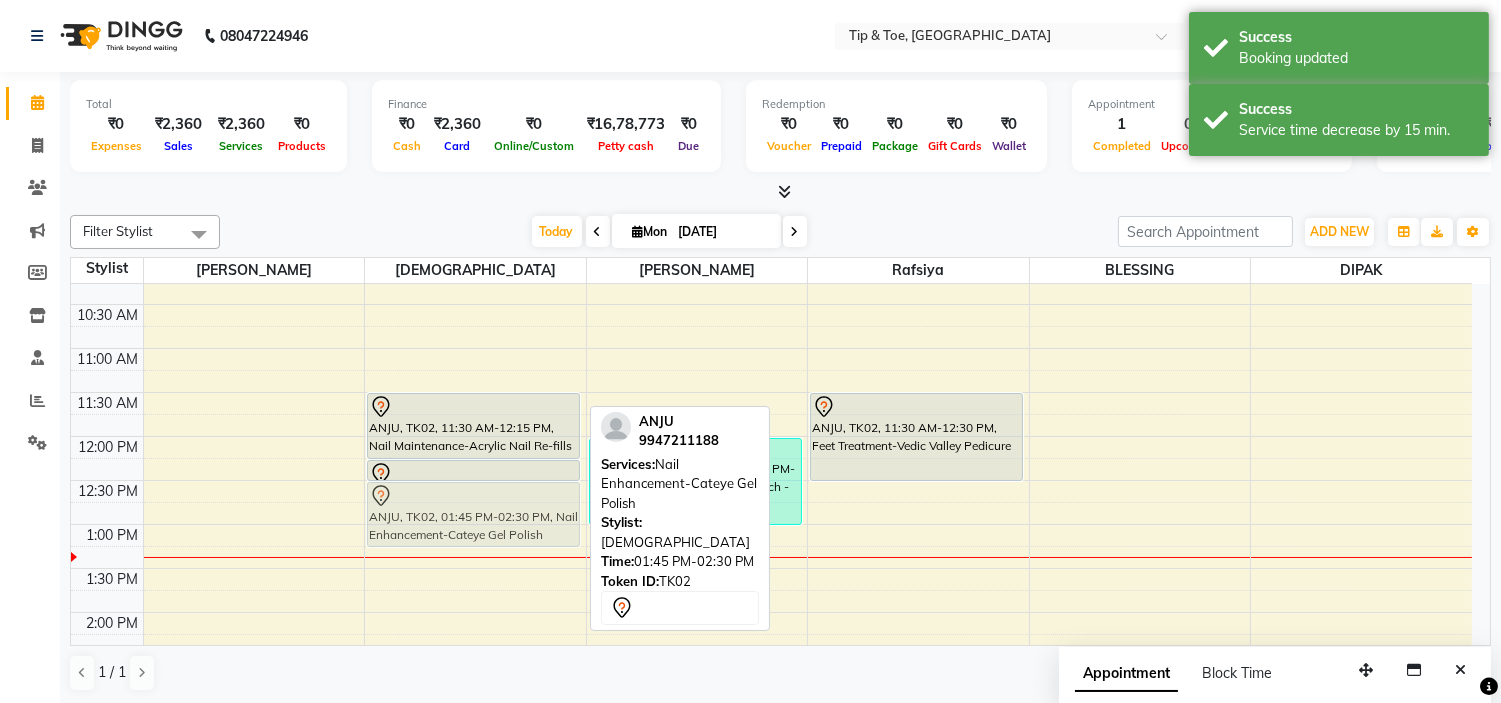 drag, startPoint x: 492, startPoint y: 608, endPoint x: 472, endPoint y: 493, distance: 116.72617 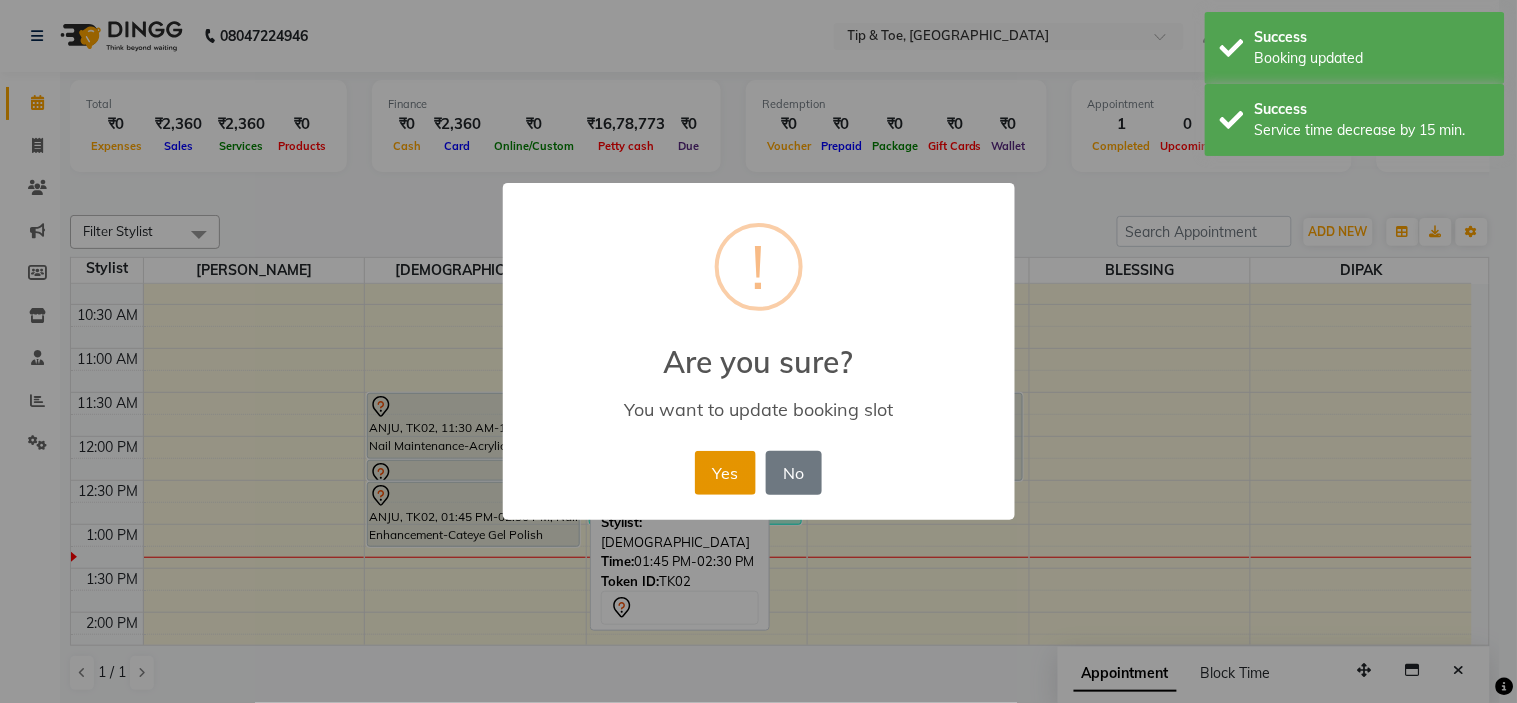 click on "Yes" at bounding box center (725, 473) 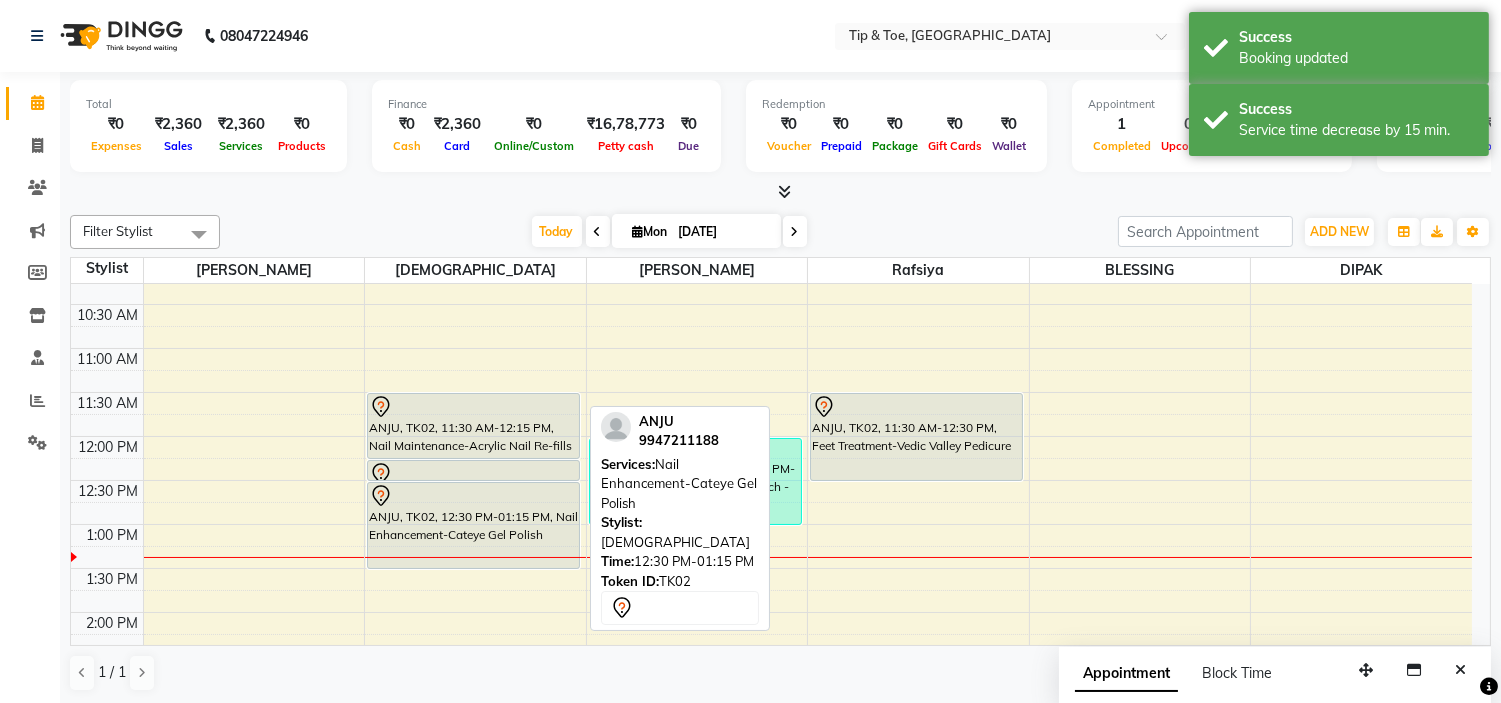 click on "ANJU, TK02, 11:30 AM-12:15 PM, Nail Maintenance-Acrylic Nail Re-fills             ANJU, TK02, 12:15 PM-12:30 PM, Nail Maintenance-Acrylic Tip Repair             ANJU, TK02, 12:30 PM-01:15 PM, Nail Enhancement-Cateye Gel Polish             ANJU, TK02, 12:30 PM-01:15 PM, Nail Enhancement-Cateye Gel Polish" at bounding box center (475, 744) 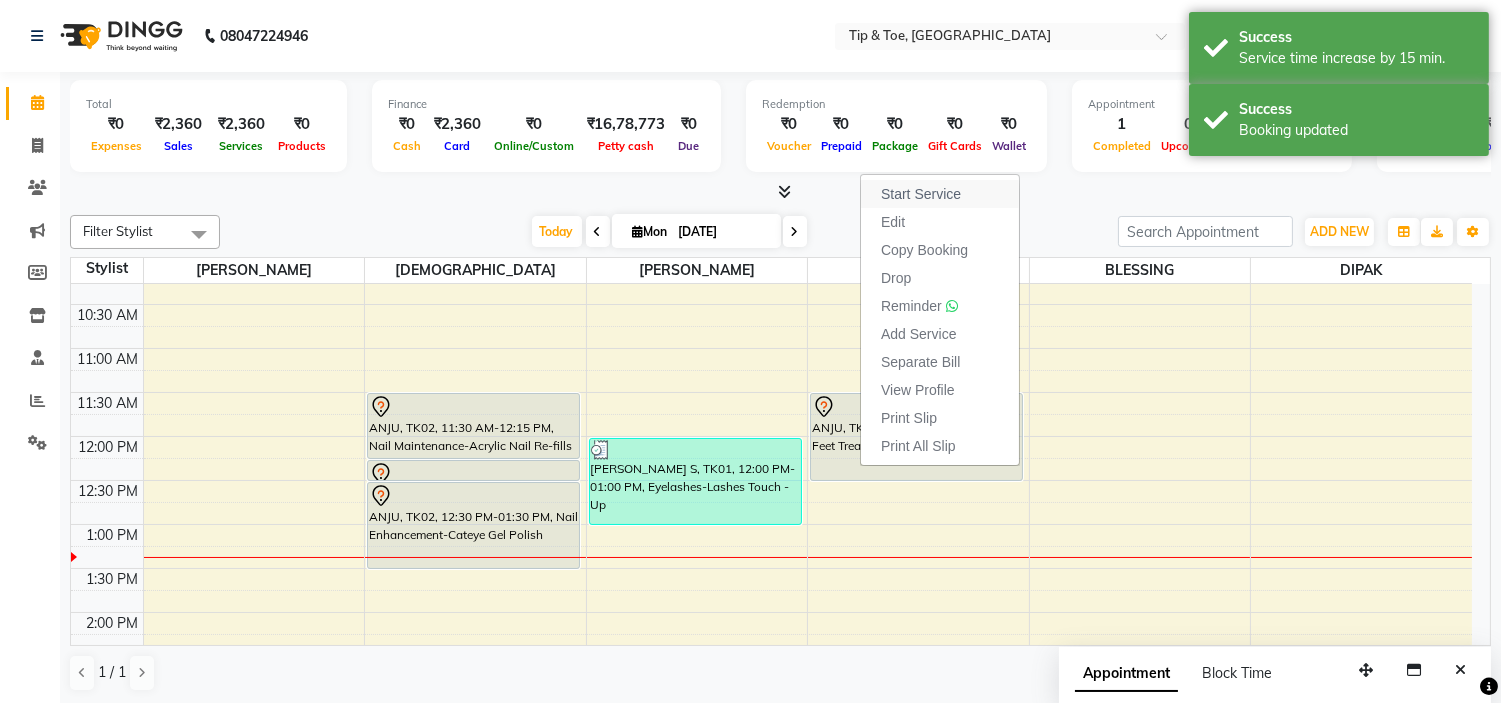 click on "Start Service" at bounding box center (921, 194) 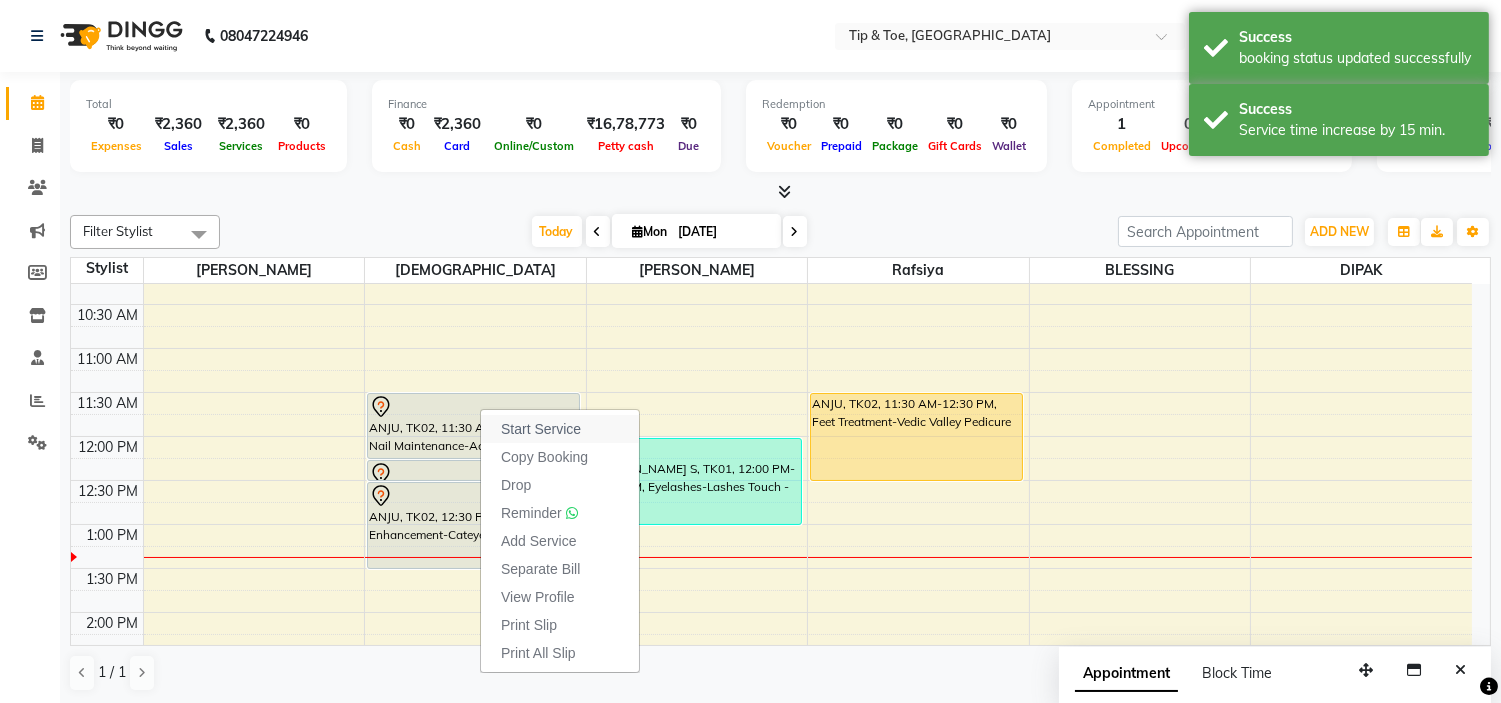drag, startPoint x: 517, startPoint y: 431, endPoint x: 537, endPoint y: 473, distance: 46.518814 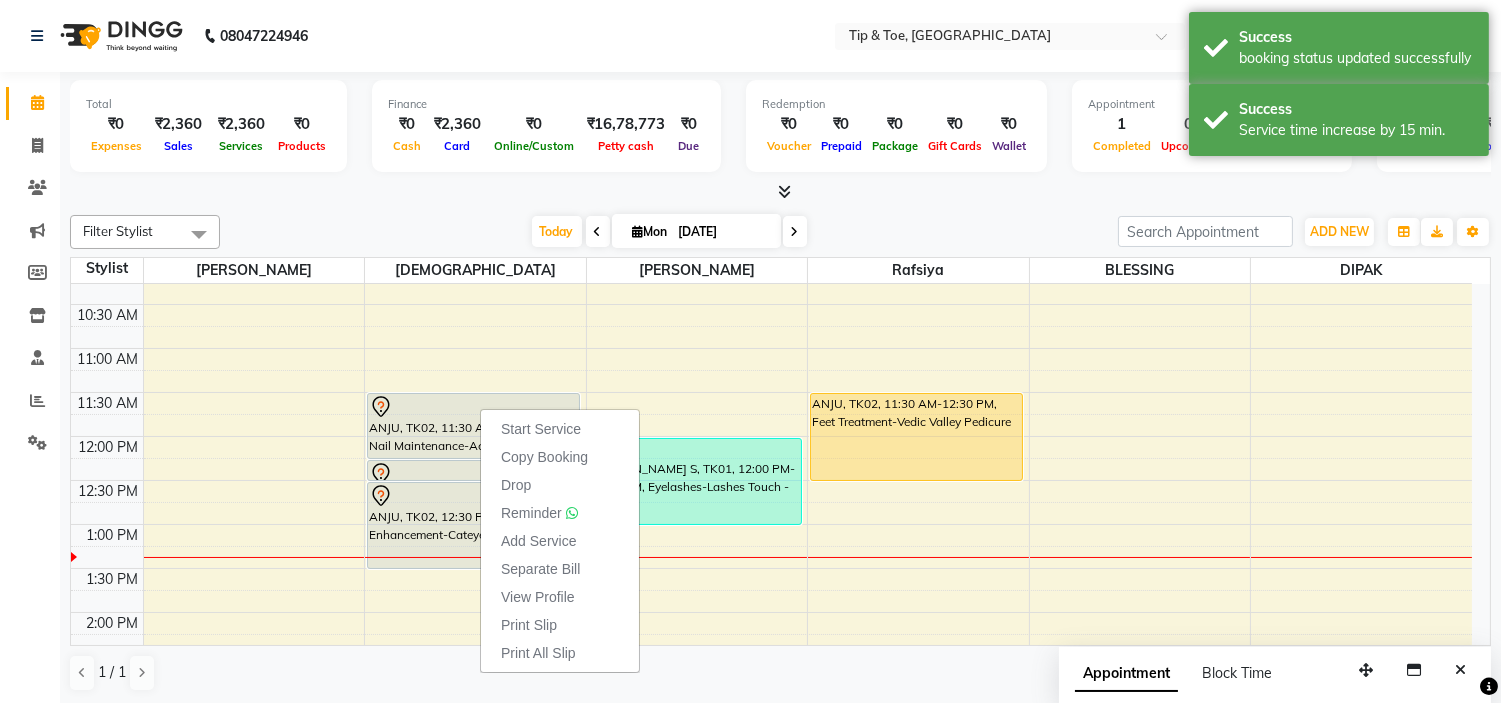 click on "Start Service" at bounding box center (541, 429) 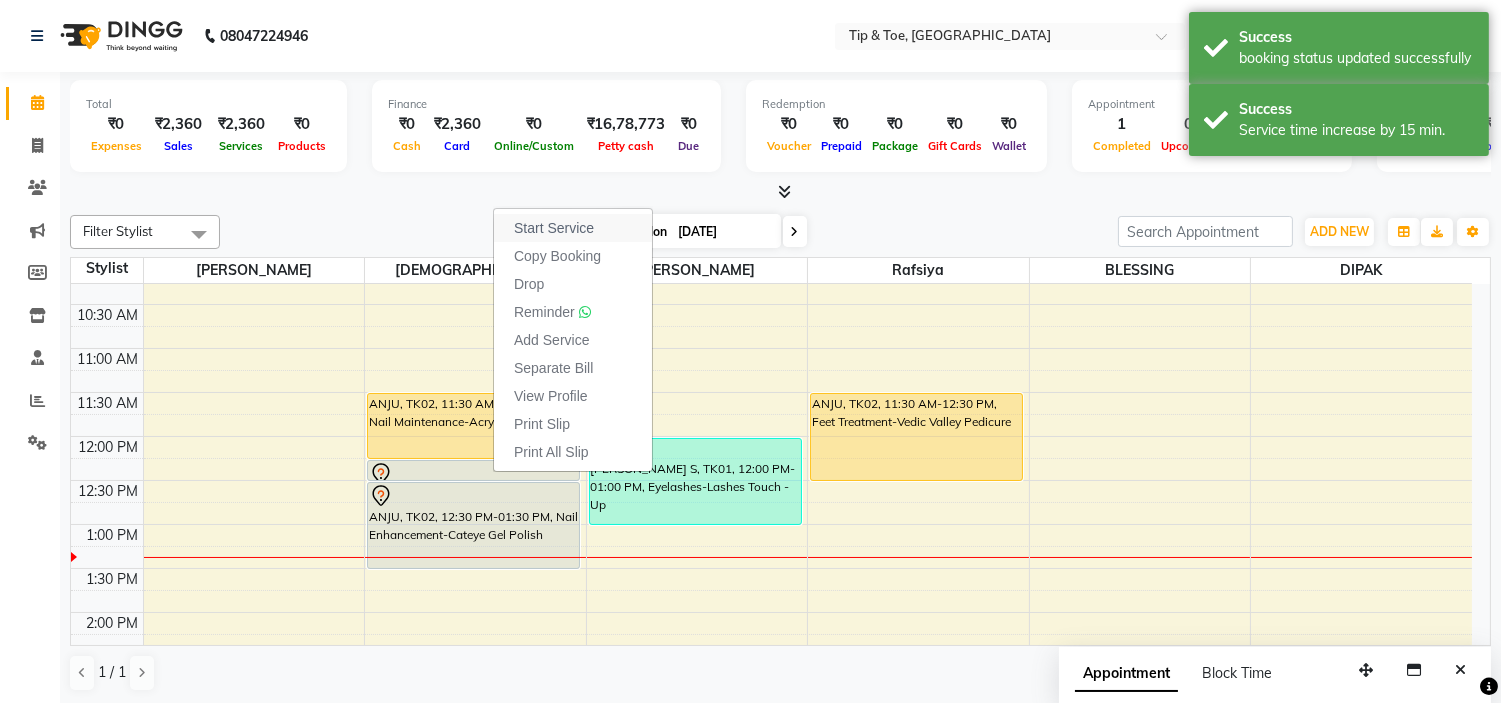 click on "Start Service" at bounding box center (554, 228) 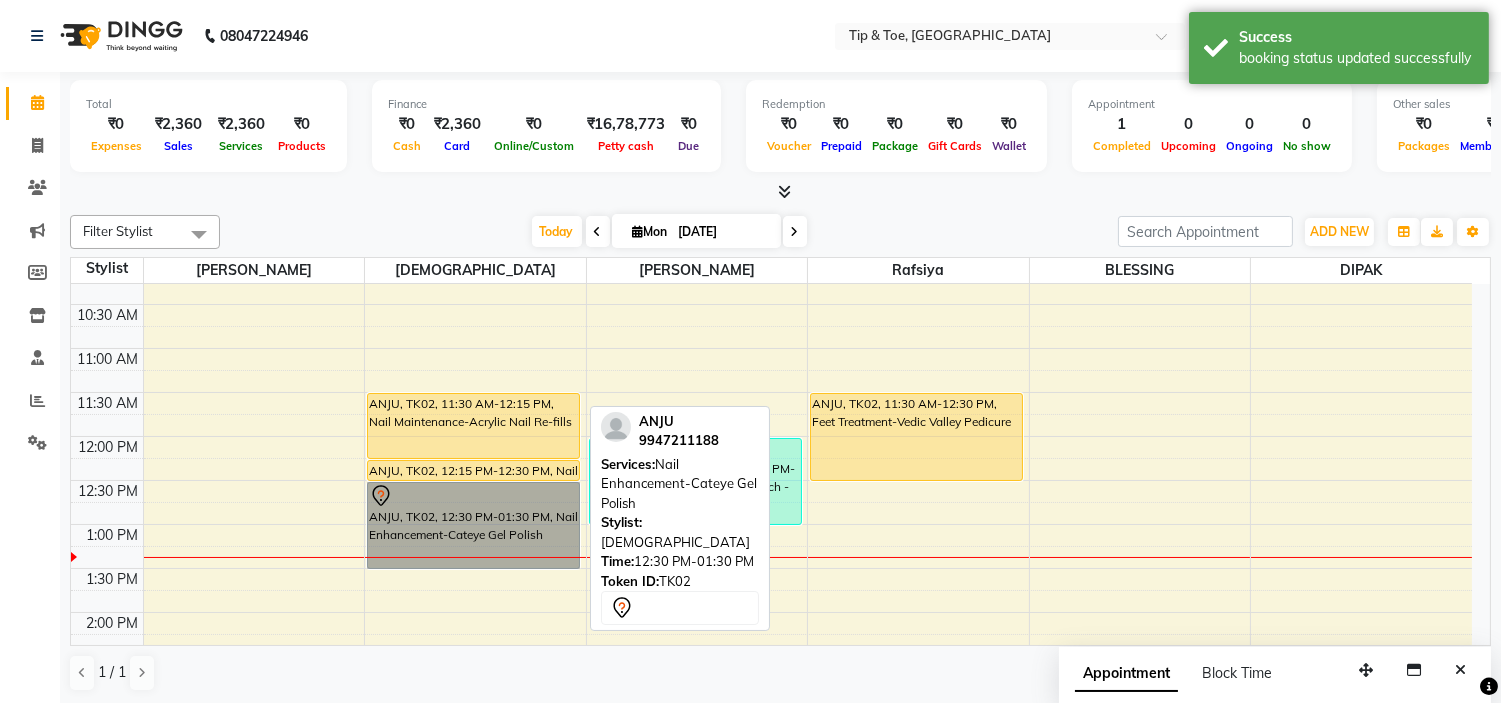 drag, startPoint x: 503, startPoint y: 514, endPoint x: 495, endPoint y: 523, distance: 12.0415945 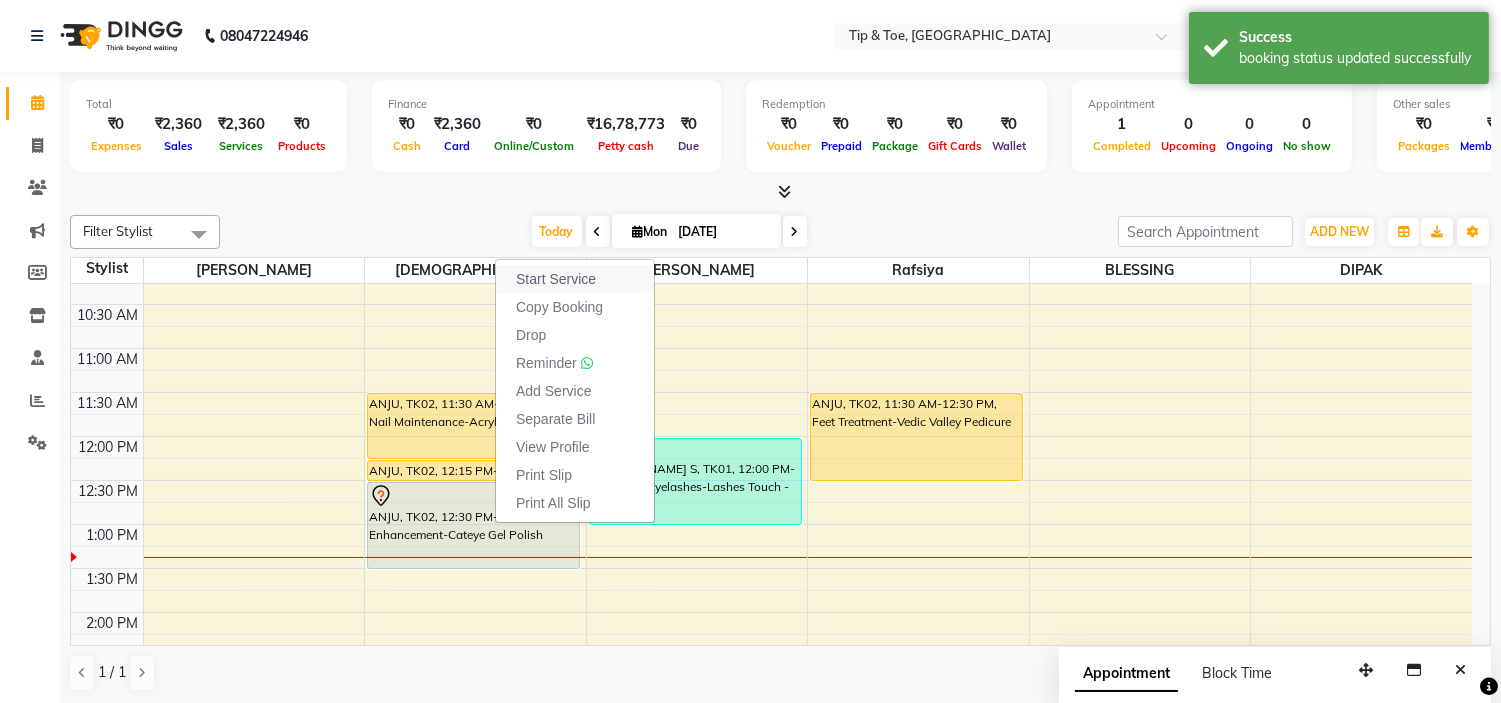 click on "Start Service" at bounding box center [556, 279] 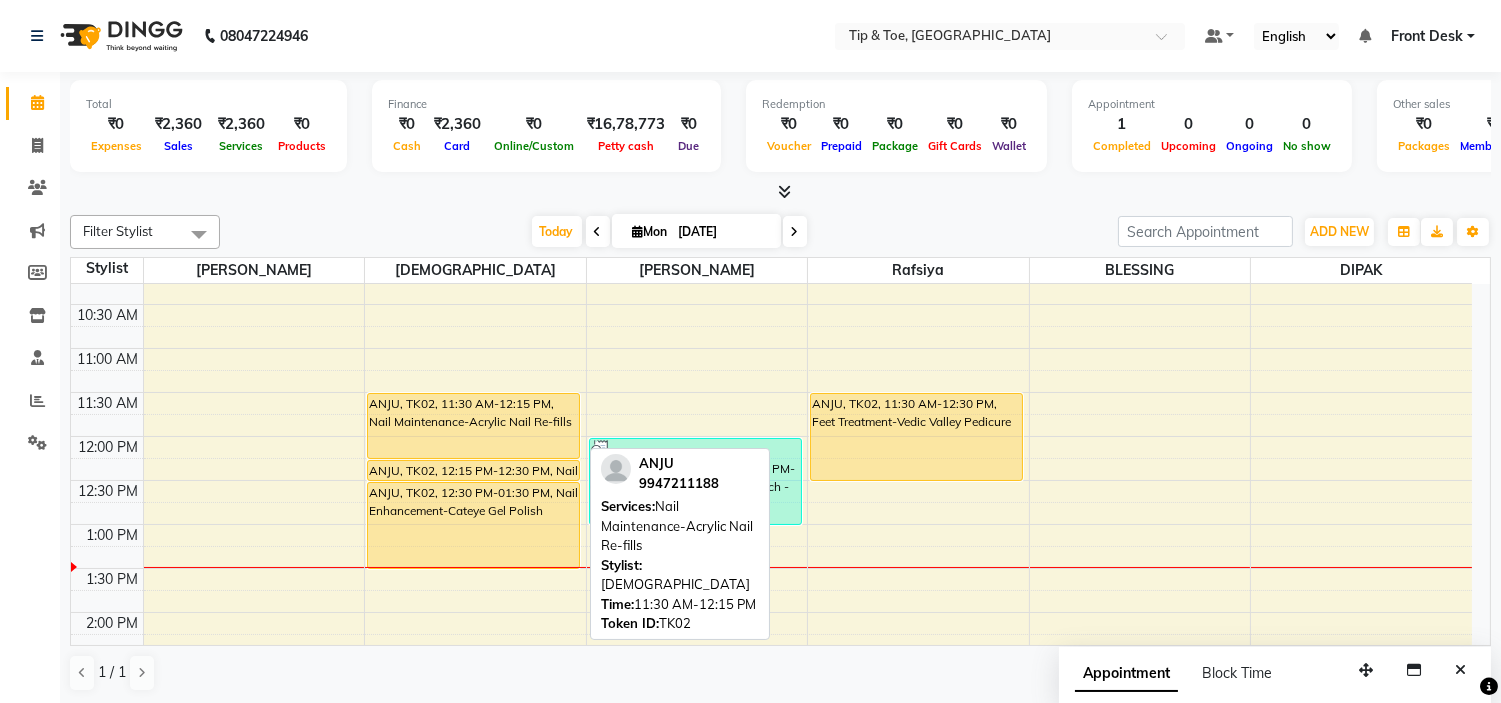 click on "ANJU, TK02, 11:30 AM-12:15 PM, Nail Maintenance-Acrylic Nail Re-fills" at bounding box center [473, 426] 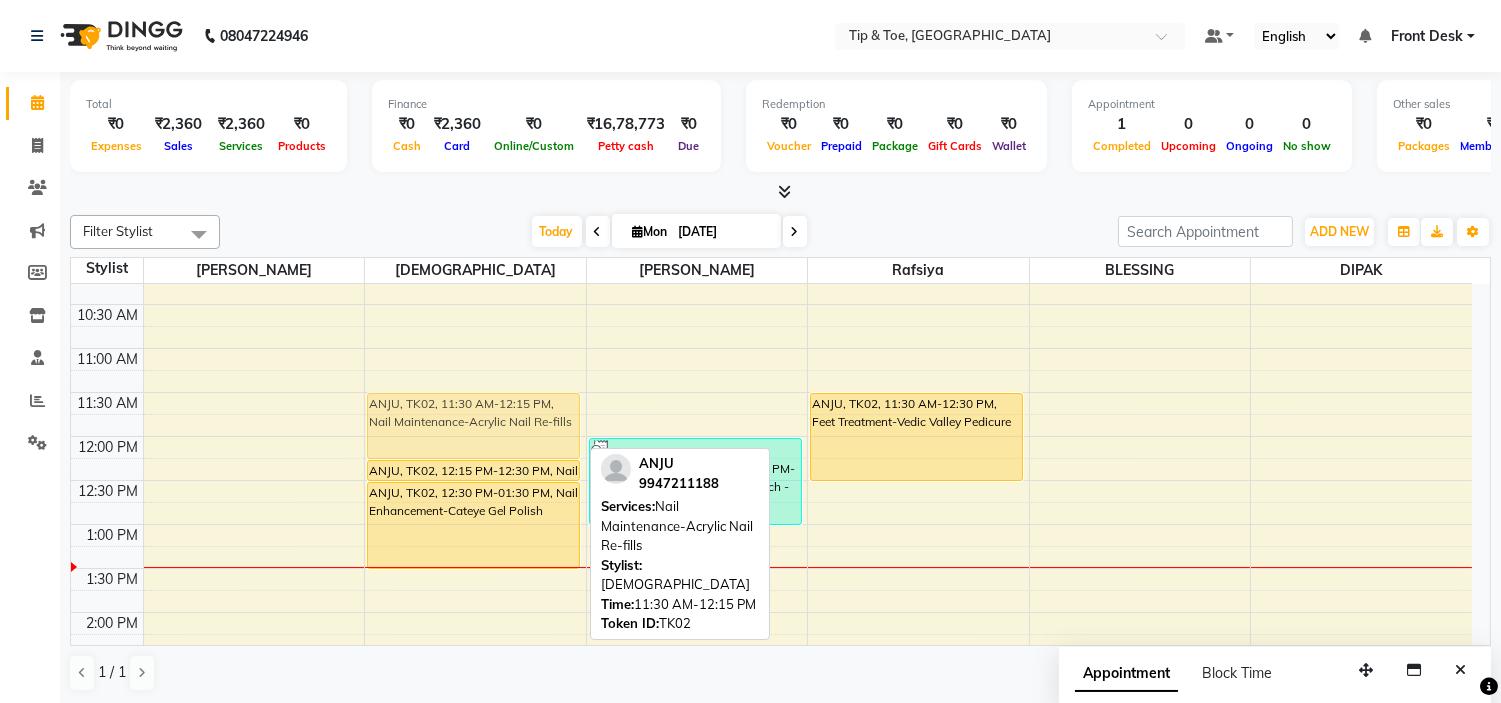 click on "ANJU, TK02, 11:30 AM-12:15 PM, Nail Maintenance-Acrylic Nail Re-fills    ANJU, TK02, 12:15 PM-12:30 PM, Nail Maintenance-Acrylic Tip Repair    ANJU, TK02, 12:30 PM-01:30 PM, Nail Enhancement-Cateye Gel Polish    ANJU, TK02, 11:30 AM-12:15 PM, Nail Maintenance-Acrylic Nail Re-fills" at bounding box center [475, 744] 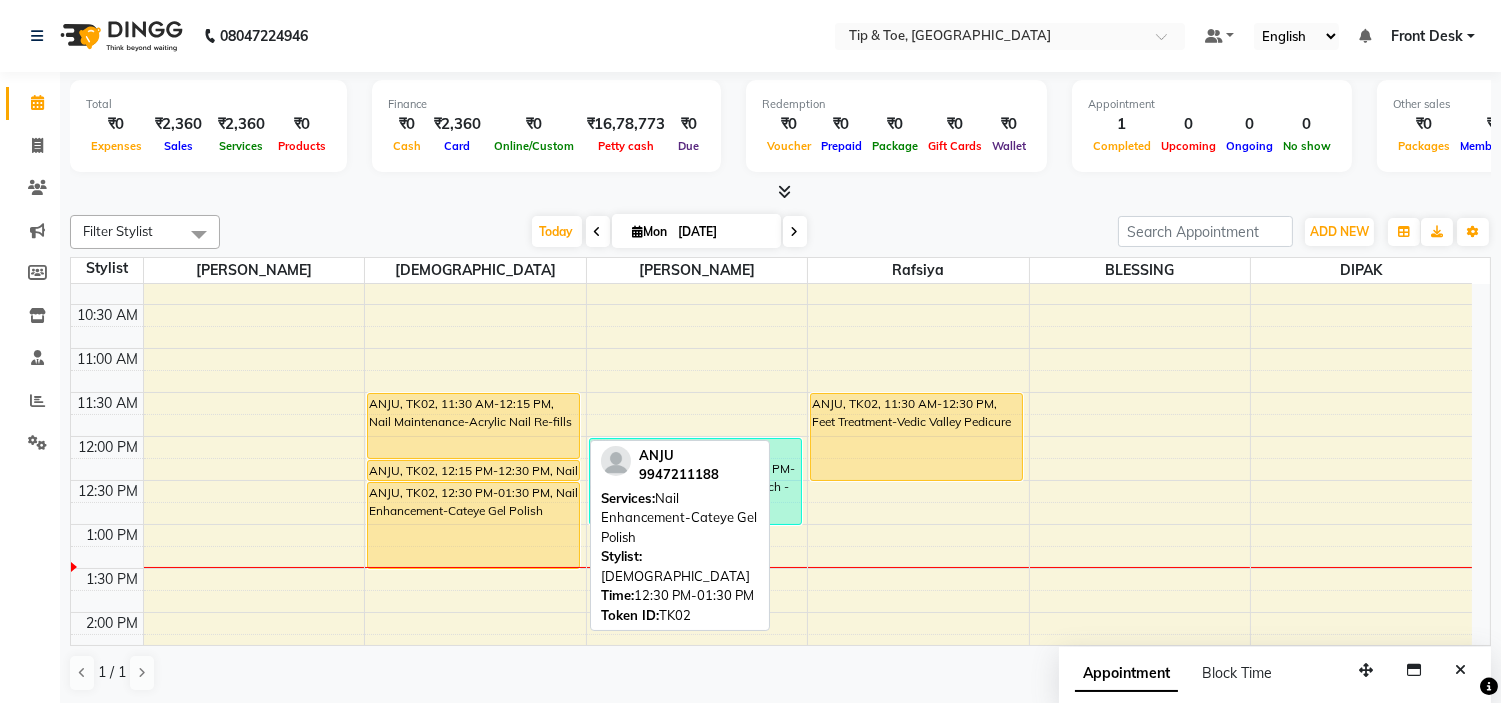 click on "ANJU, TK02, 12:30 PM-01:30 PM, Nail Enhancement-Cateye Gel Polish" at bounding box center (473, 525) 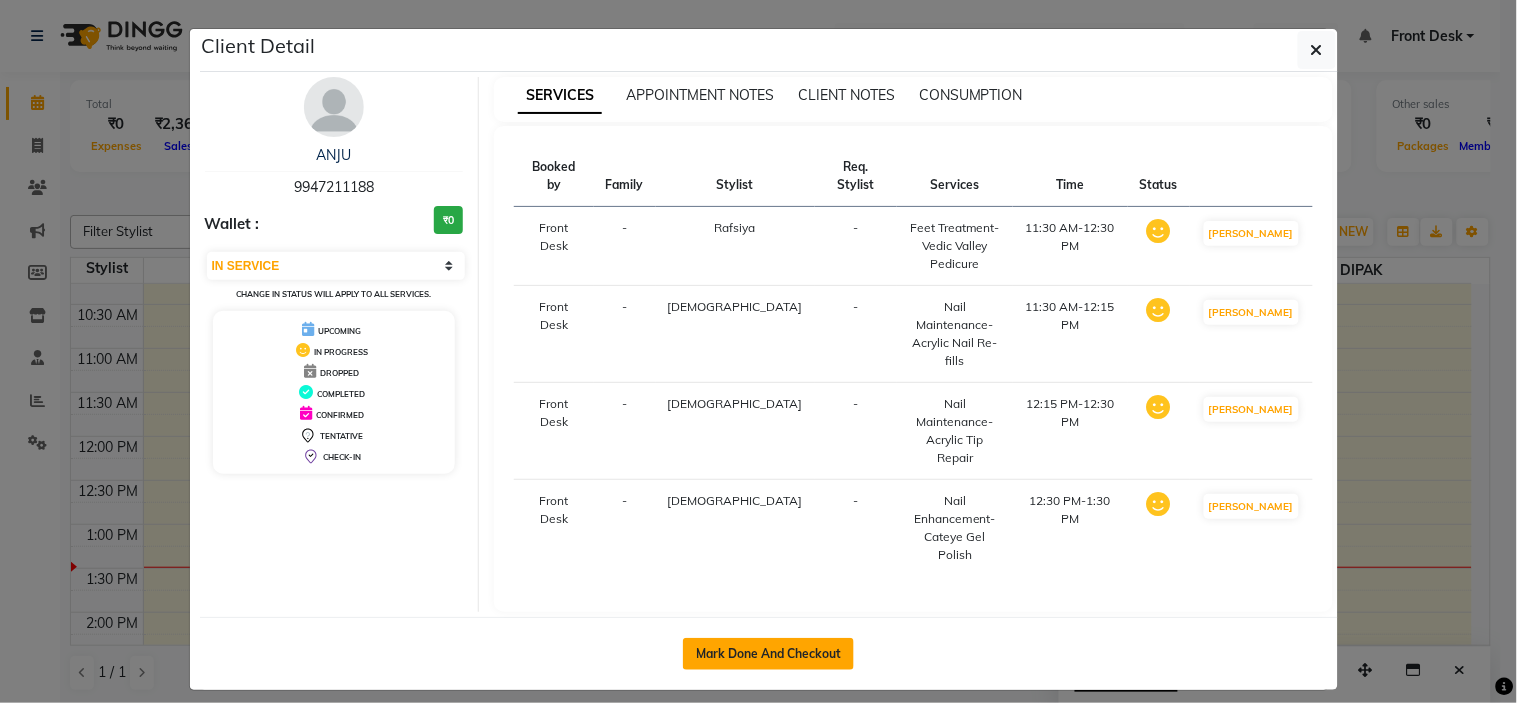 click on "Mark Done And Checkout" 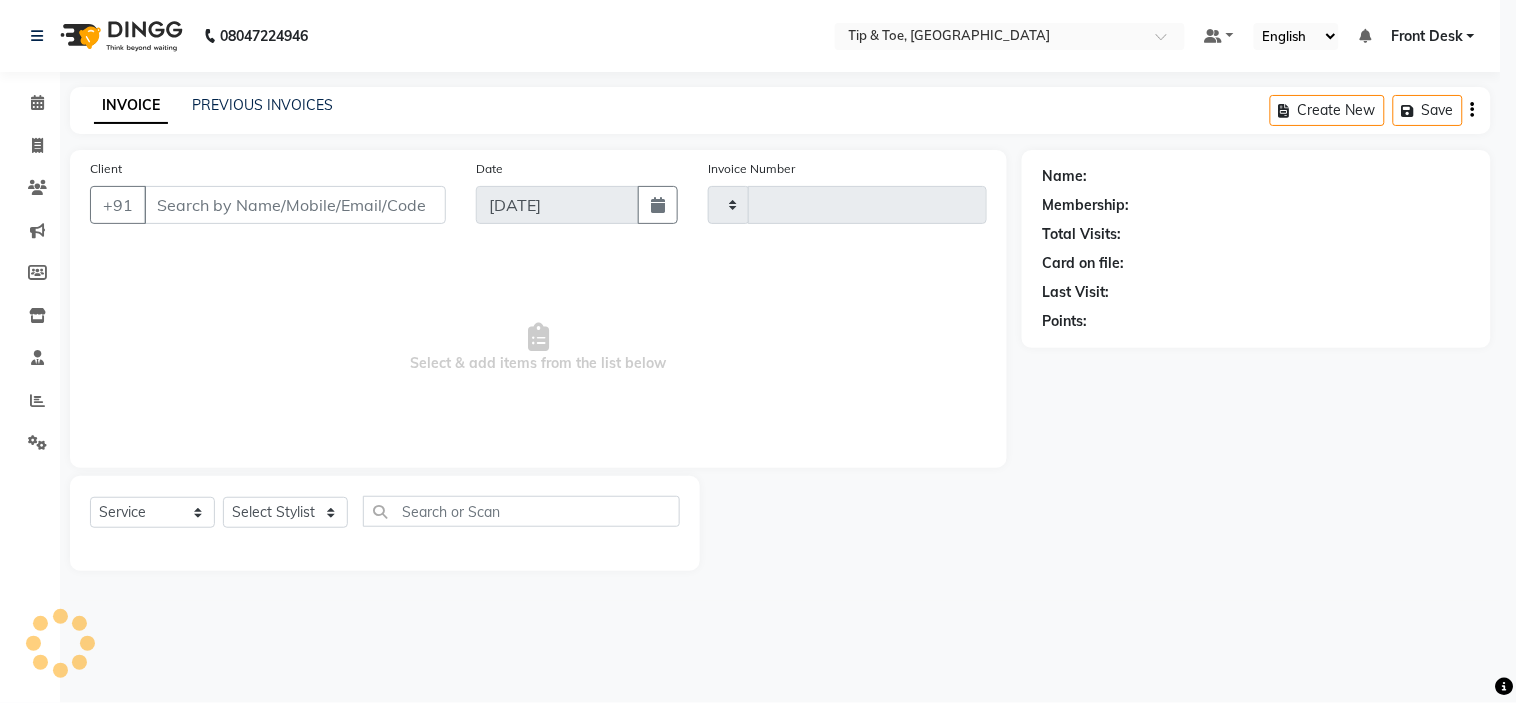type on "0664" 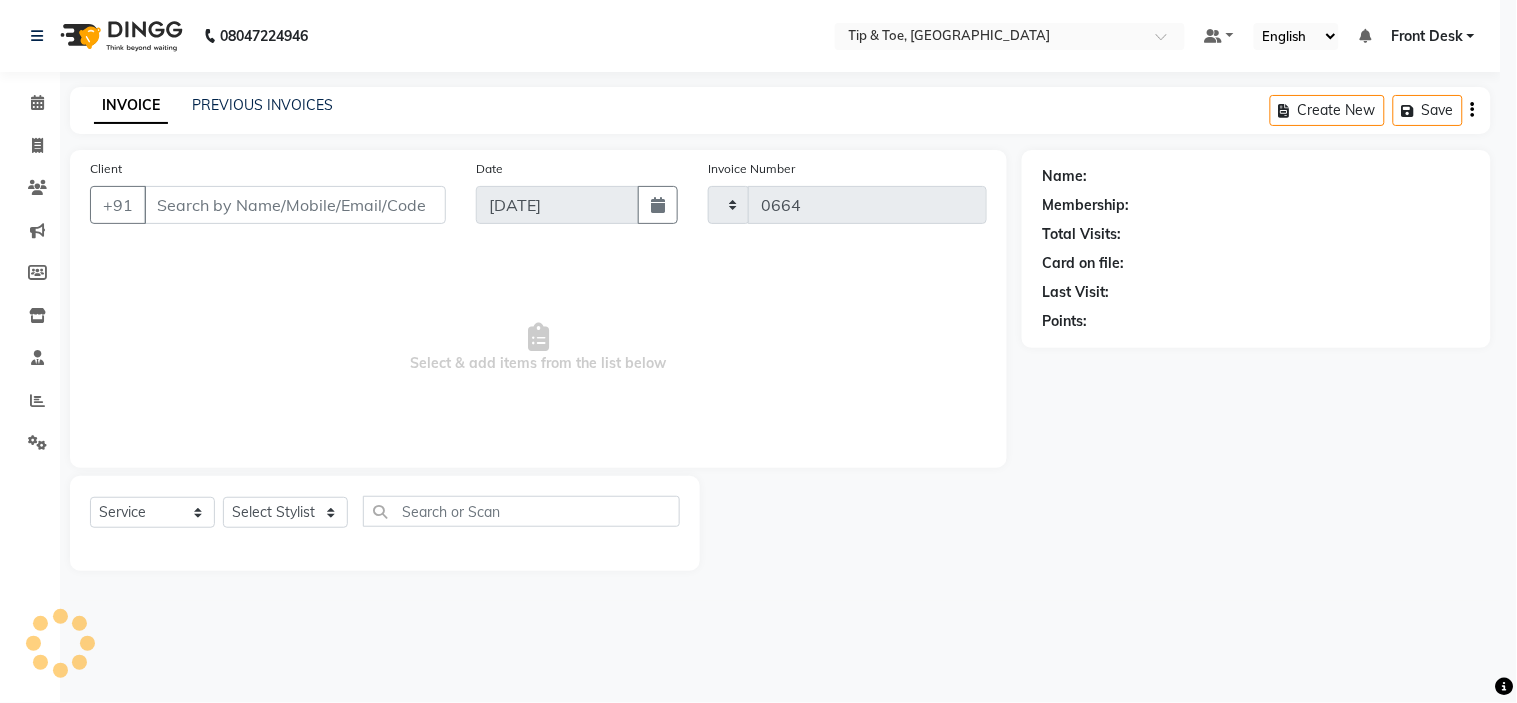 select on "5360" 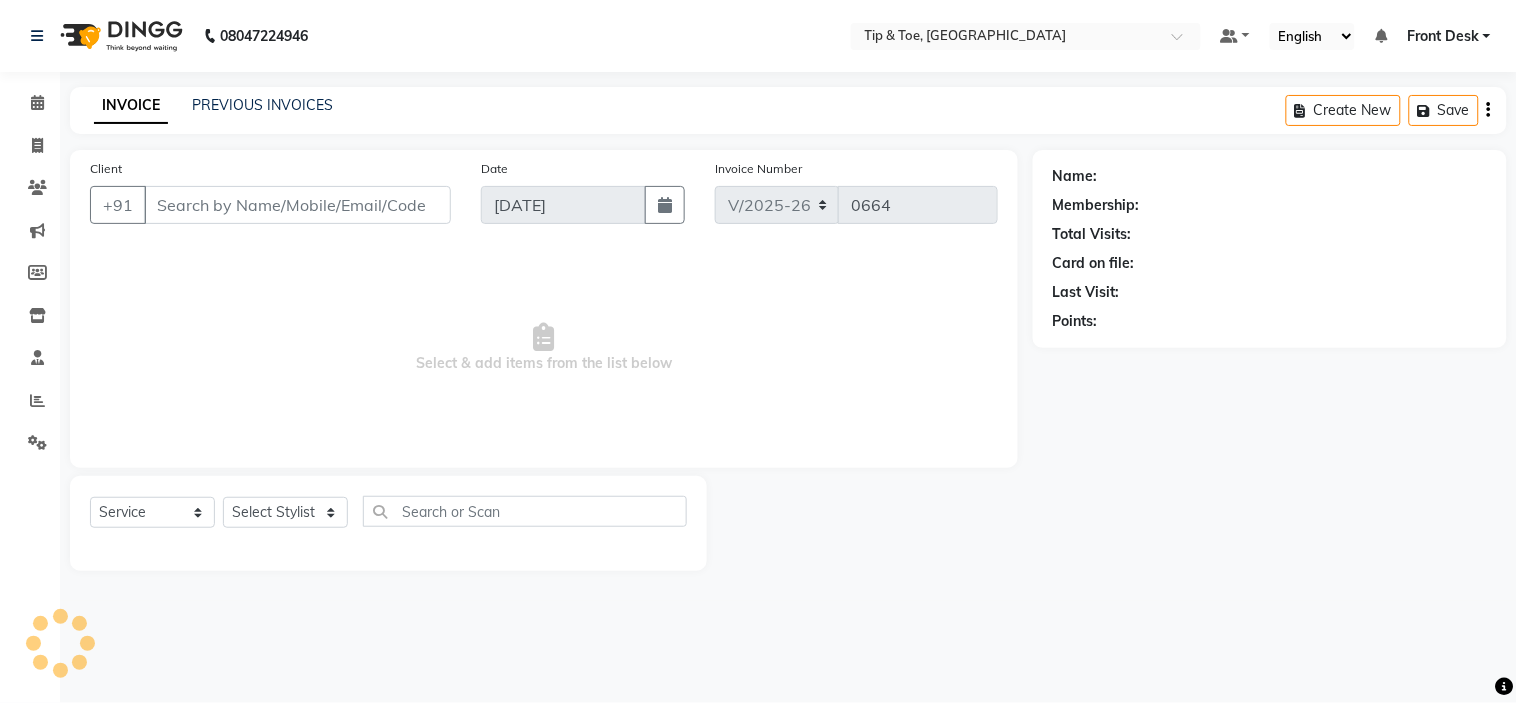 type on "9947211188" 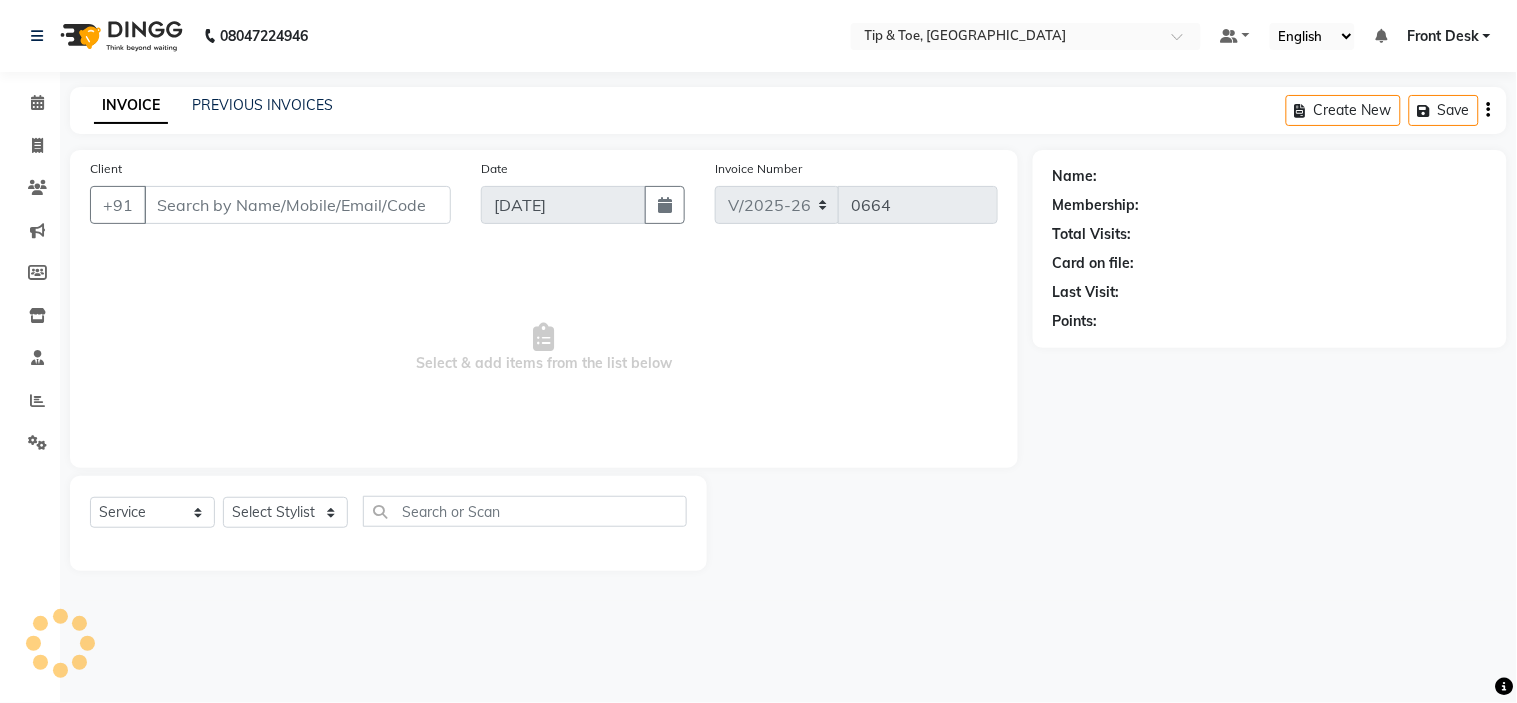 select on "48143" 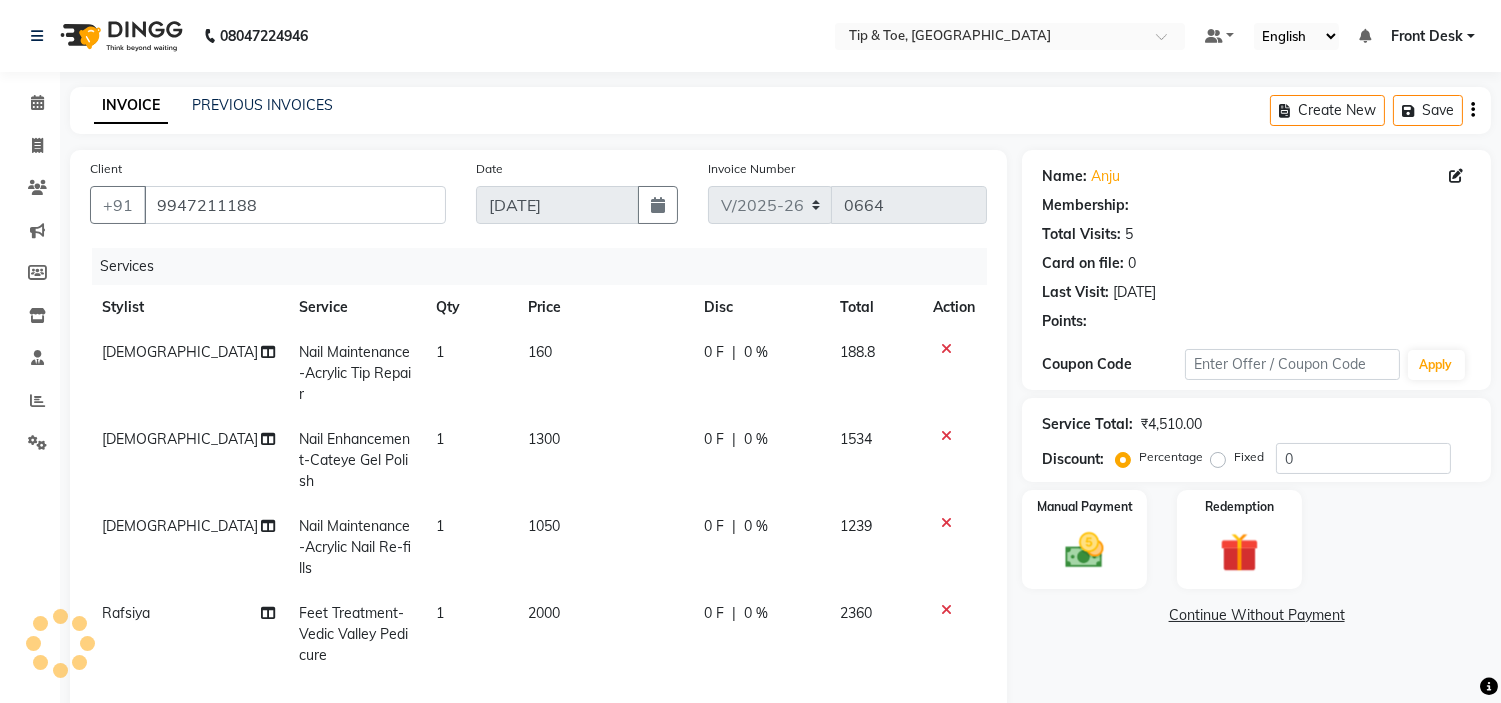 type on "20" 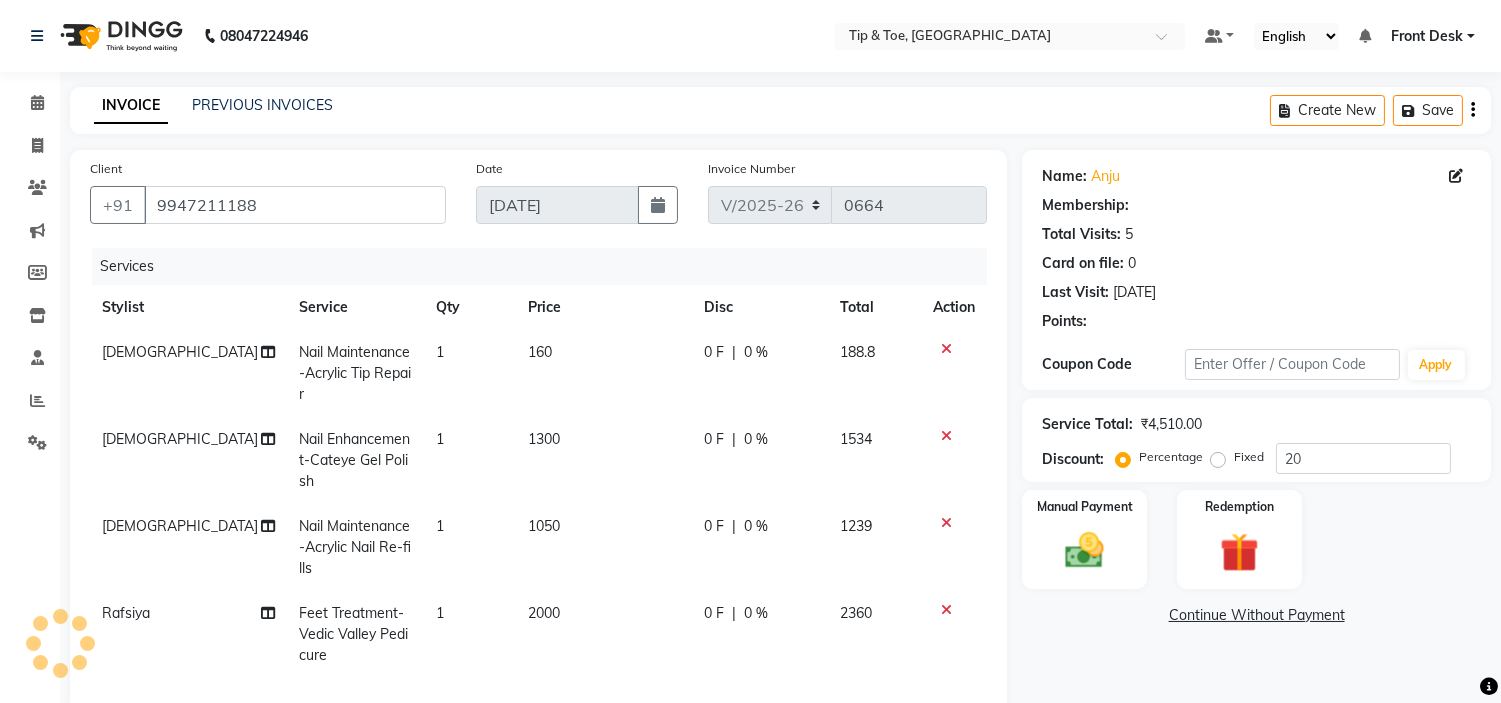 select on "1: Object" 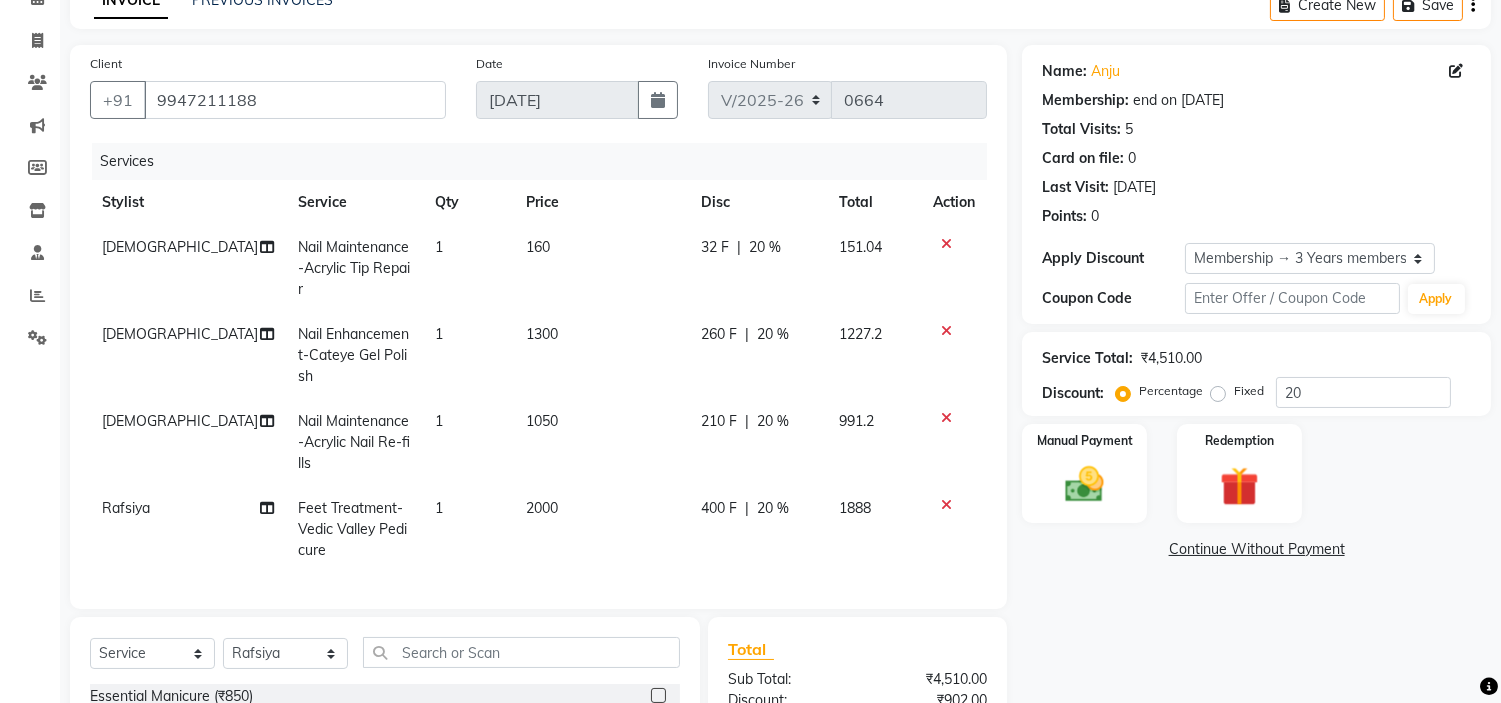 scroll, scrollTop: 111, scrollLeft: 0, axis: vertical 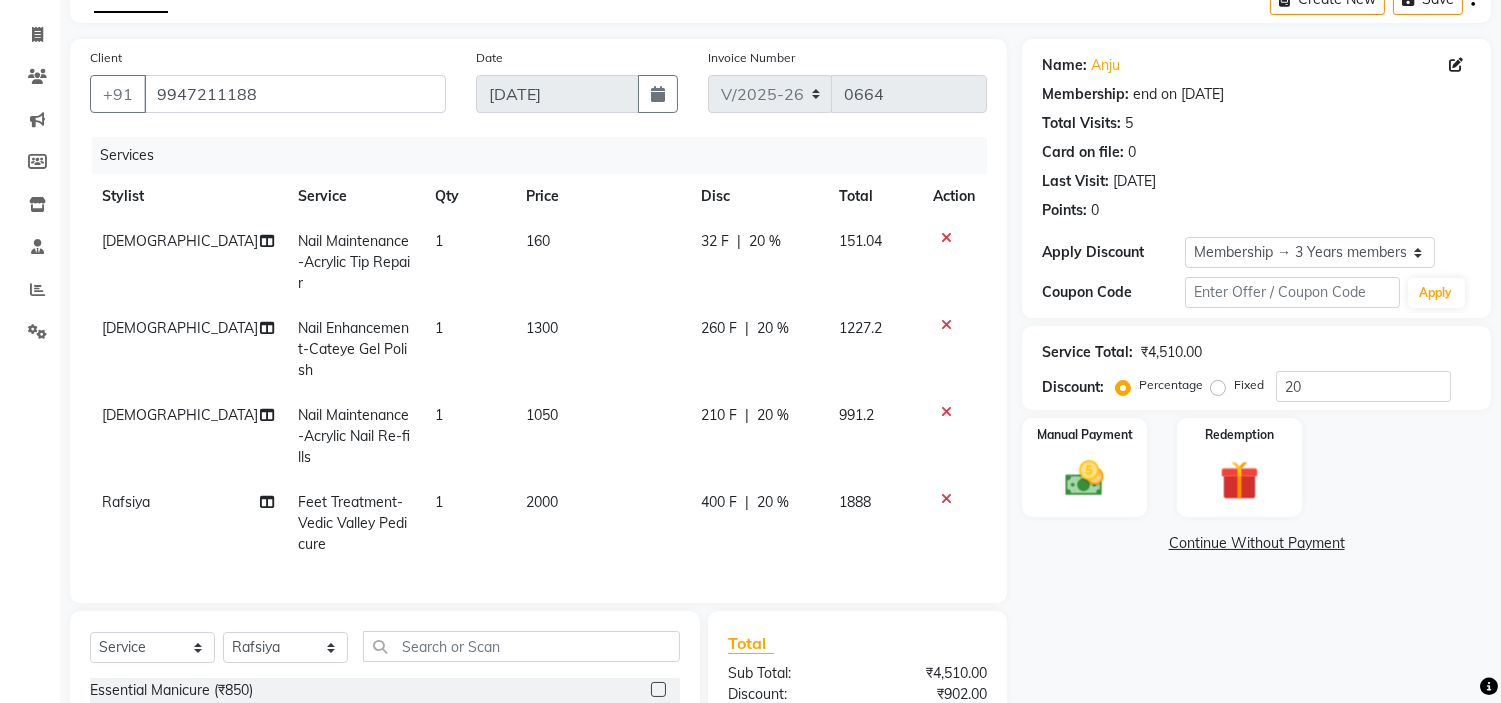 click on "2000" 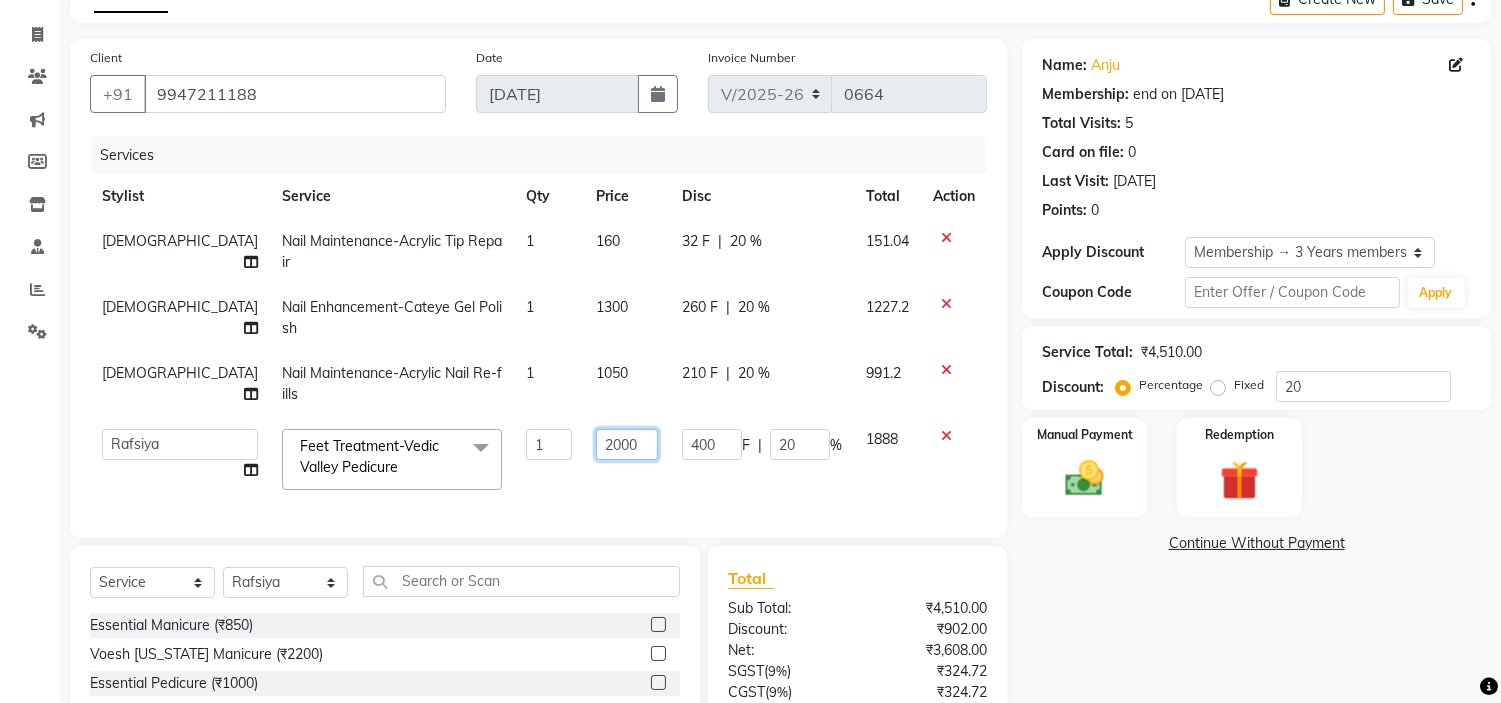click on "2000" 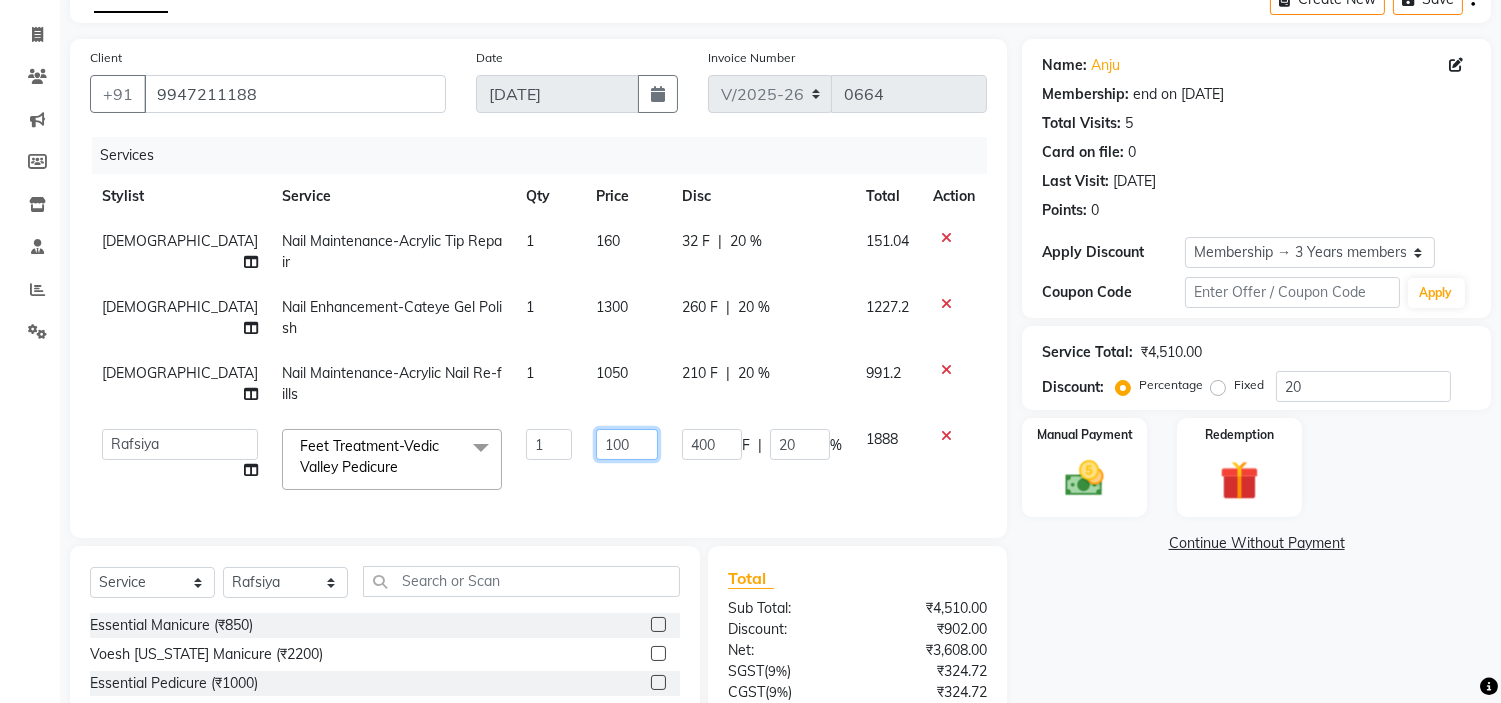type on "1500" 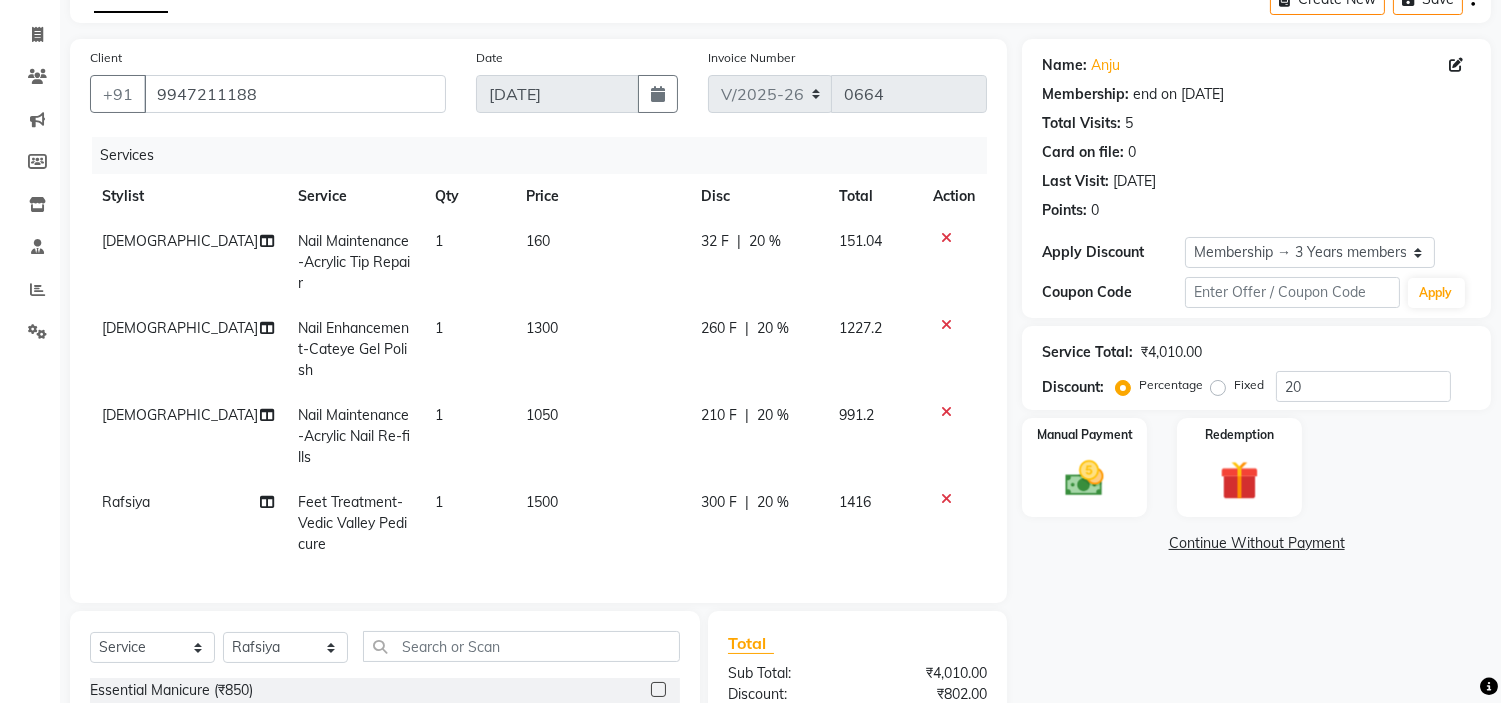 drag, startPoint x: 574, startPoint y: 473, endPoint x: 585, endPoint y: 473, distance: 11 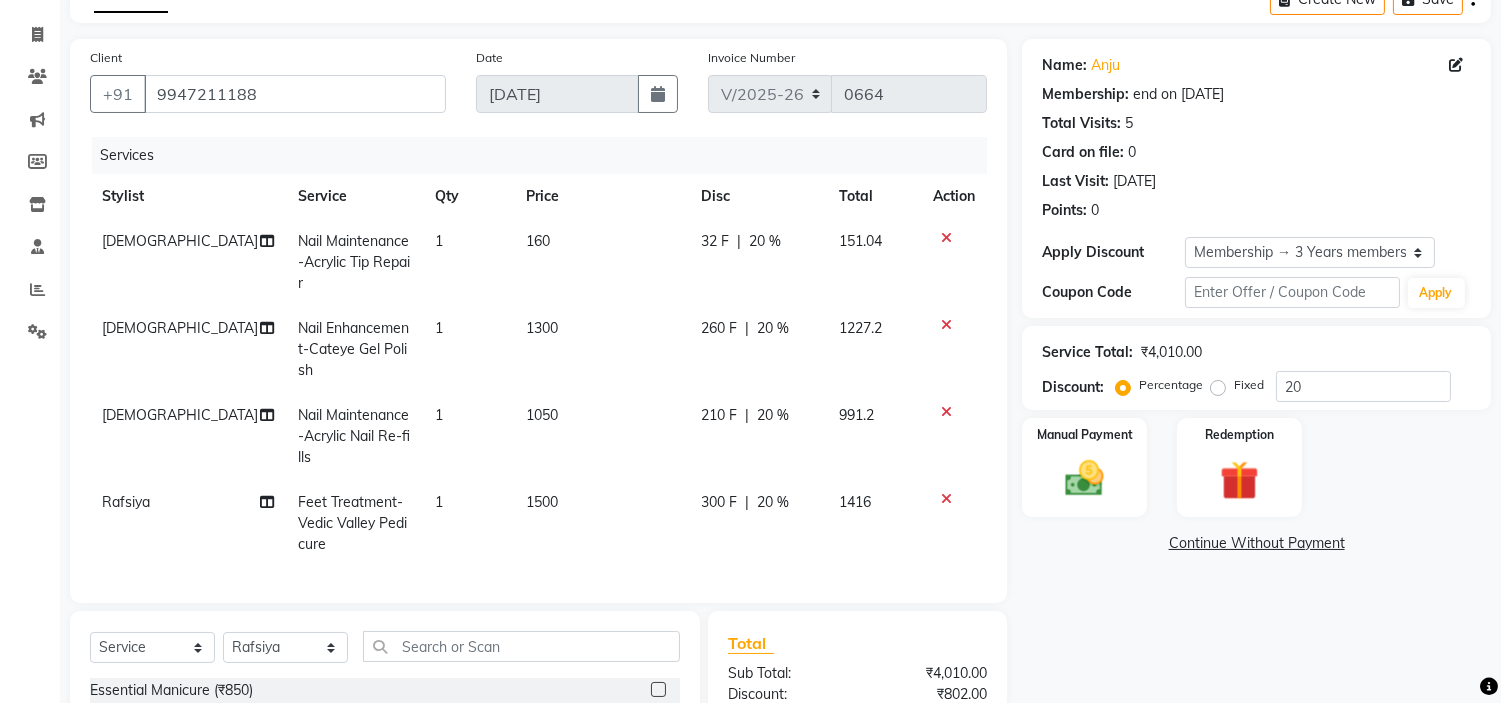 scroll, scrollTop: 360, scrollLeft: 0, axis: vertical 